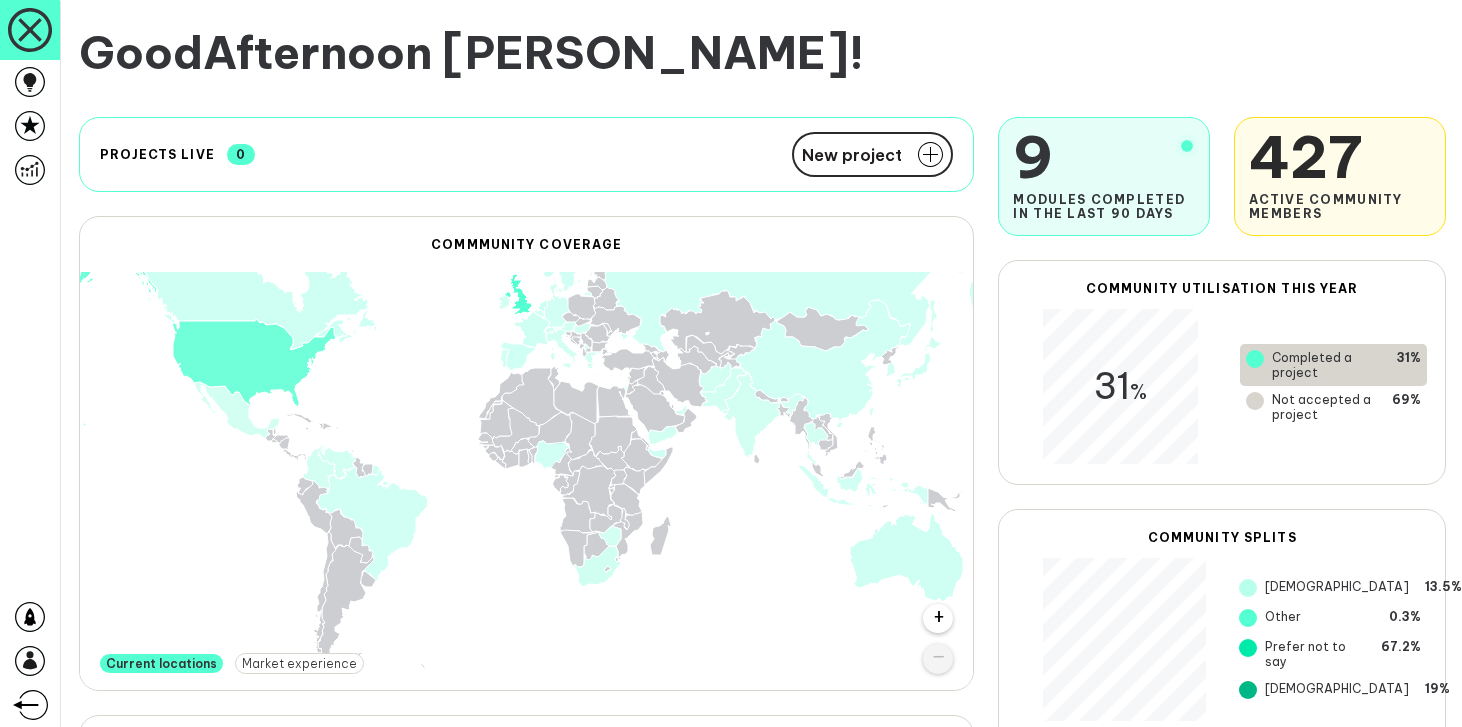 scroll, scrollTop: 0, scrollLeft: 0, axis: both 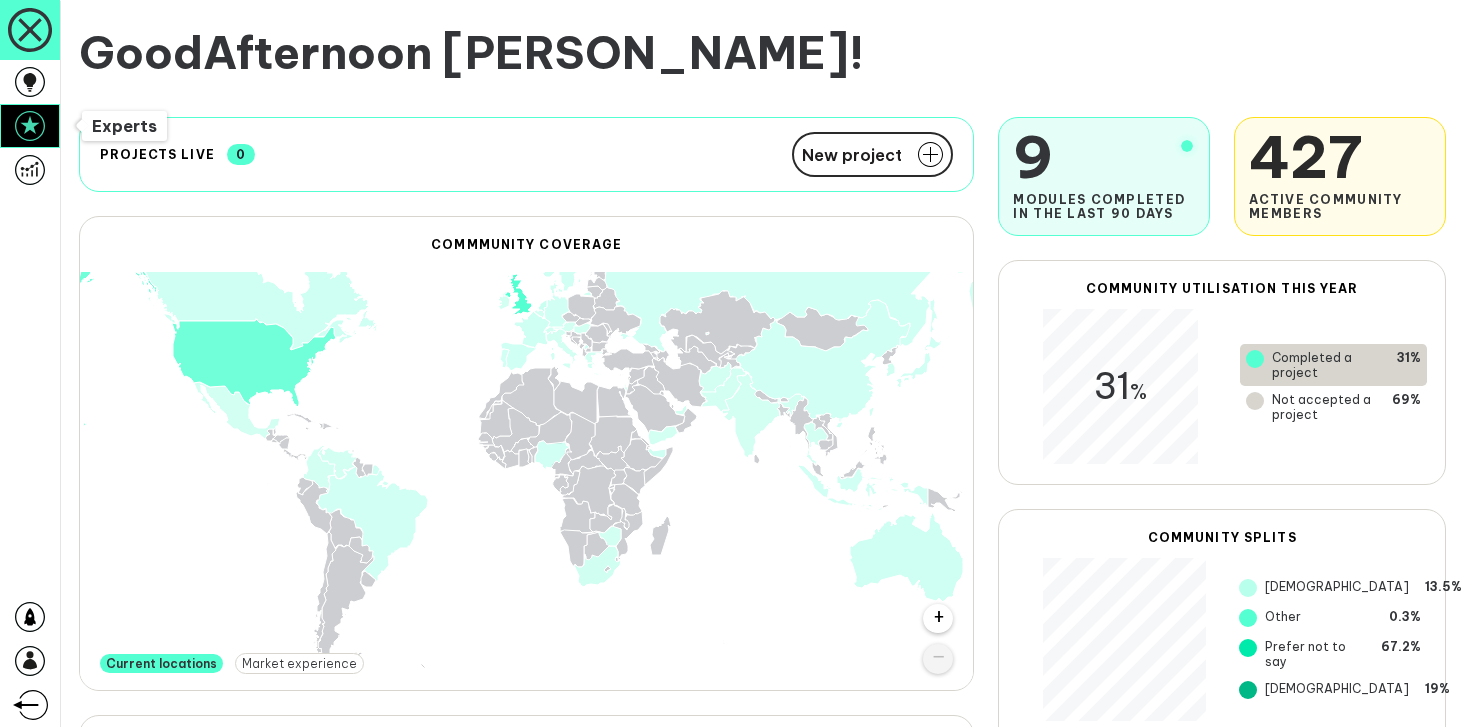 click at bounding box center (30, 126) 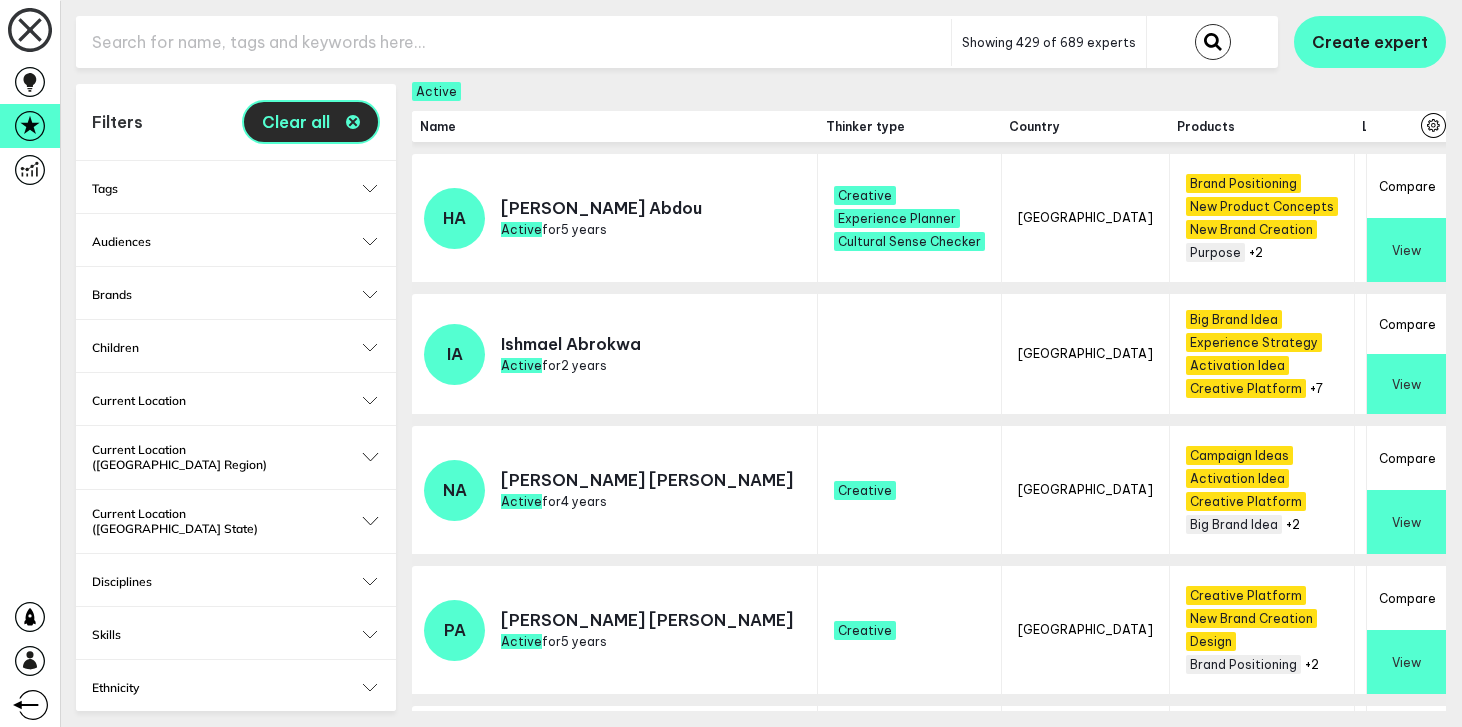 click 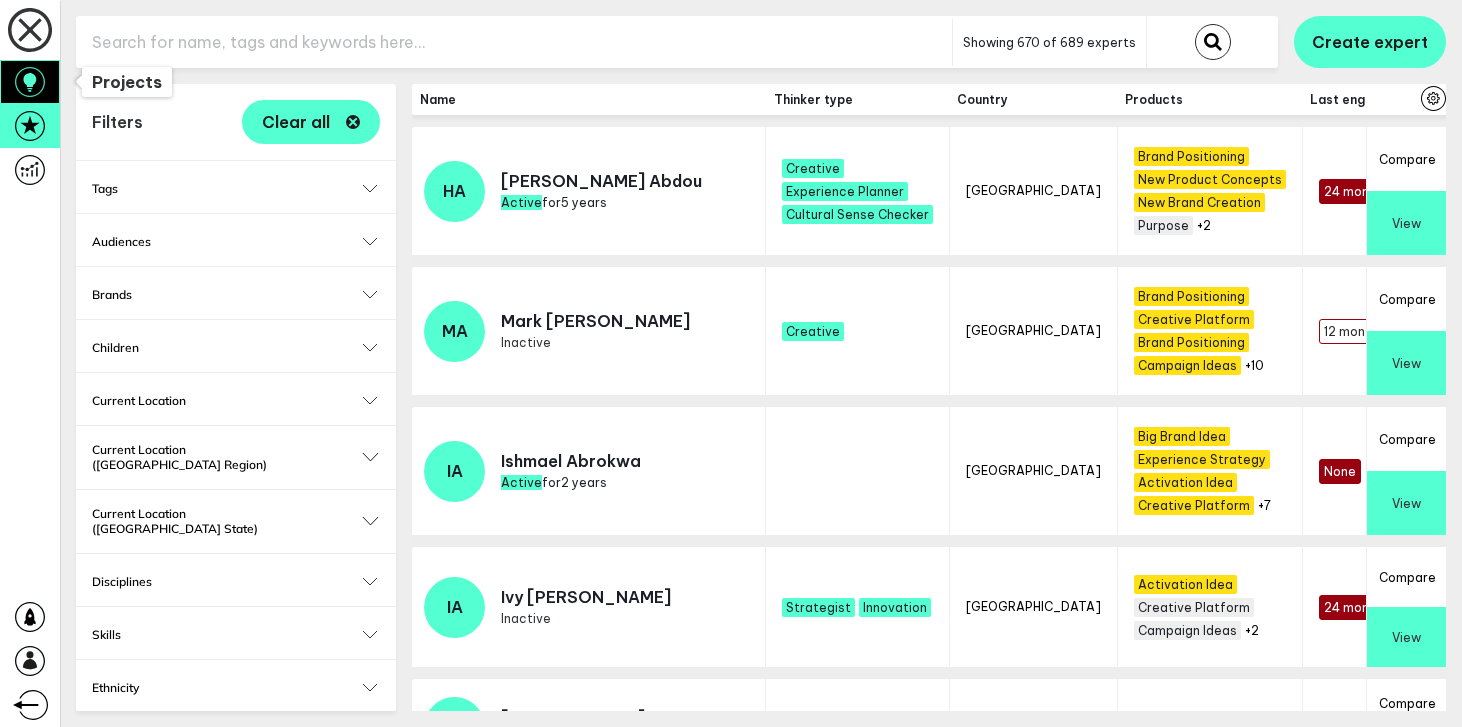 click 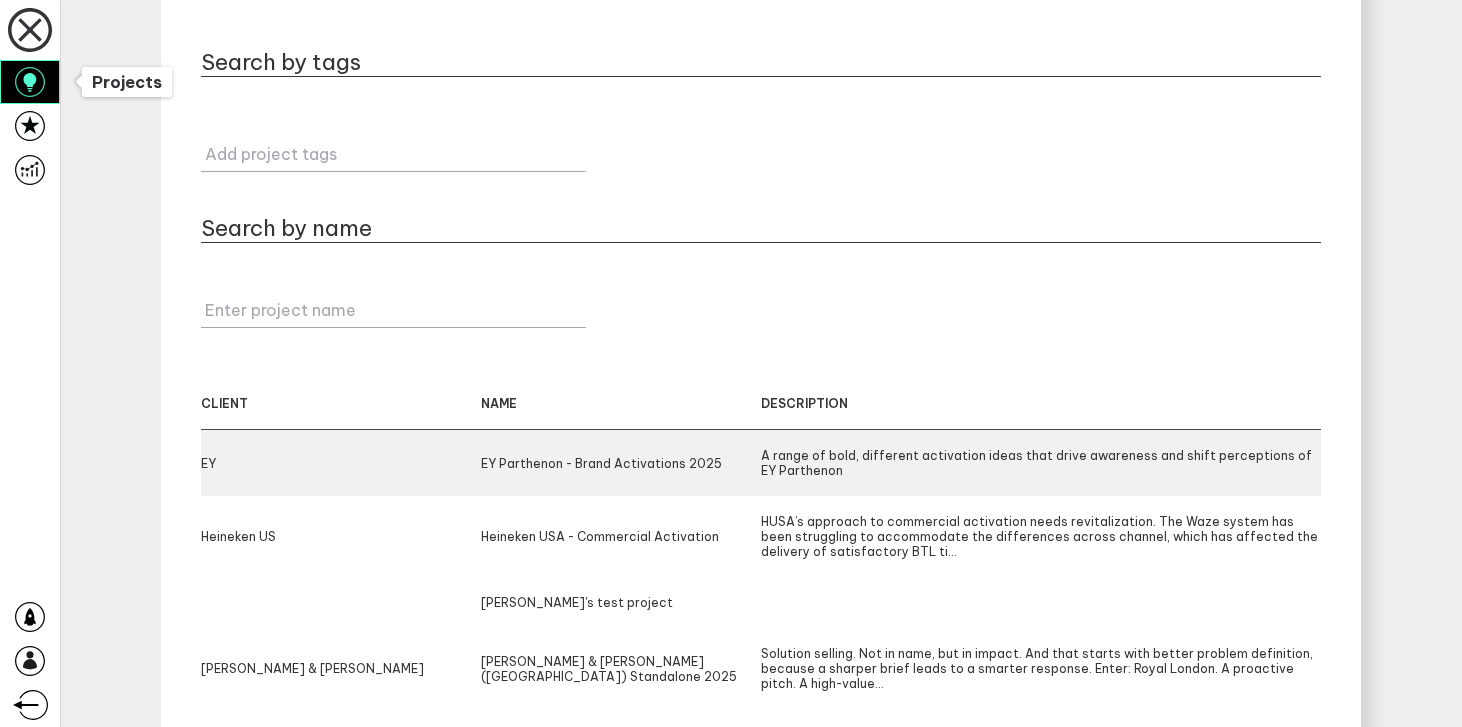scroll, scrollTop: 111, scrollLeft: 0, axis: vertical 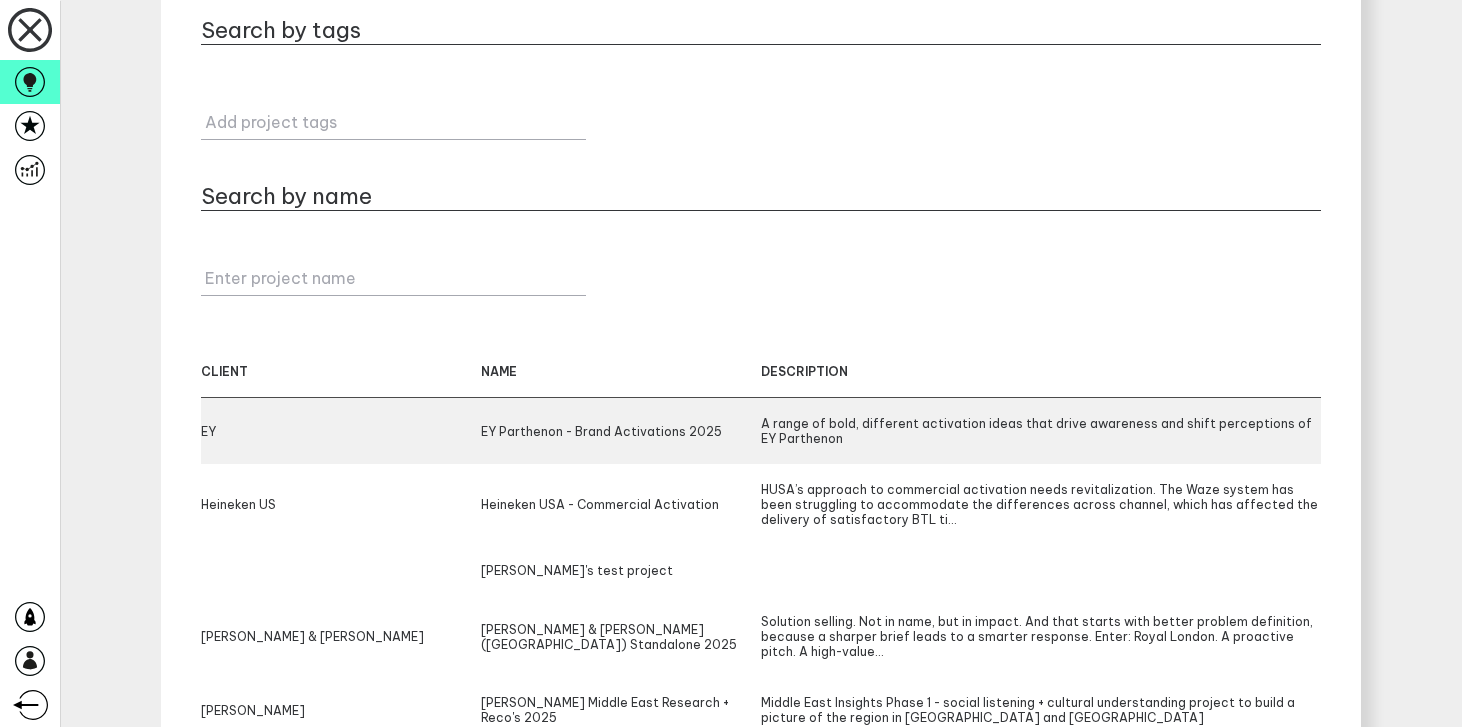 click on "EY Parthenon - Brand Activations 2025" at bounding box center [621, 431] 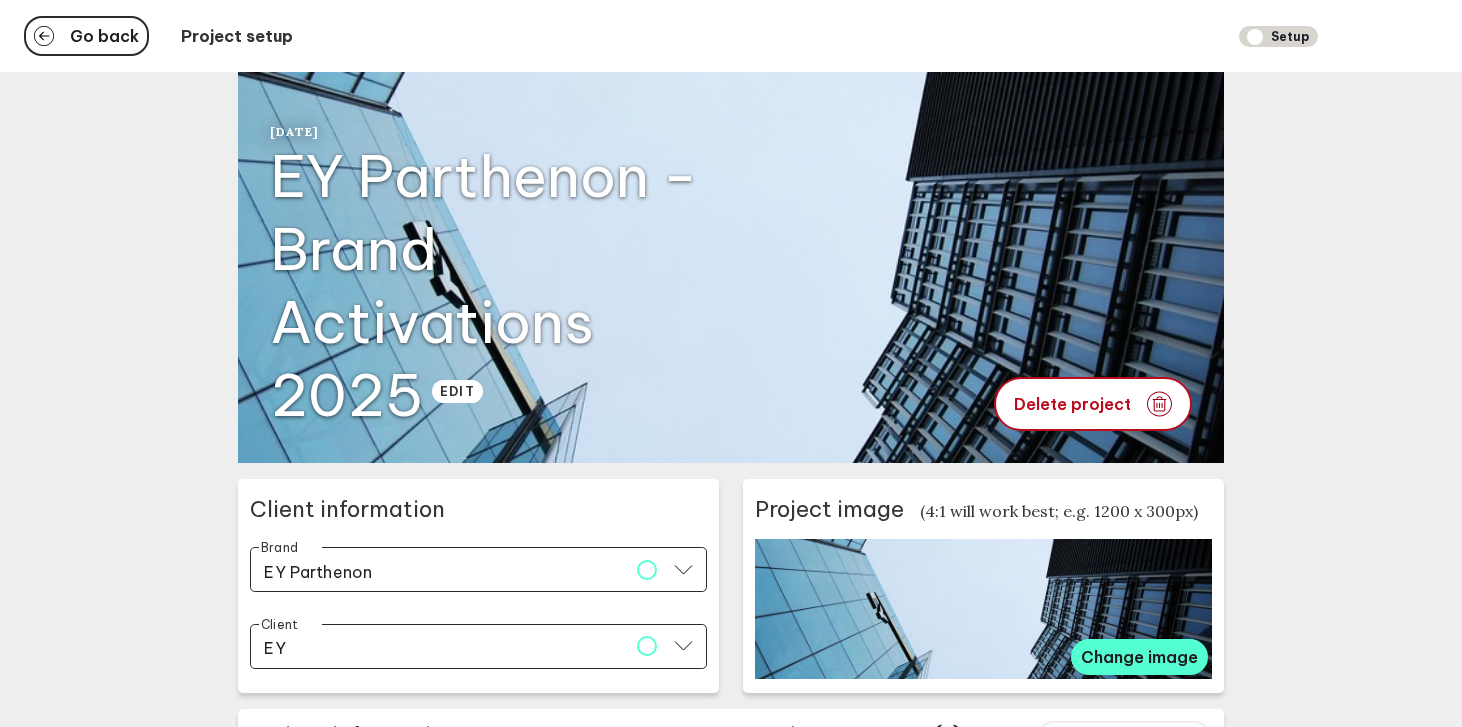 type 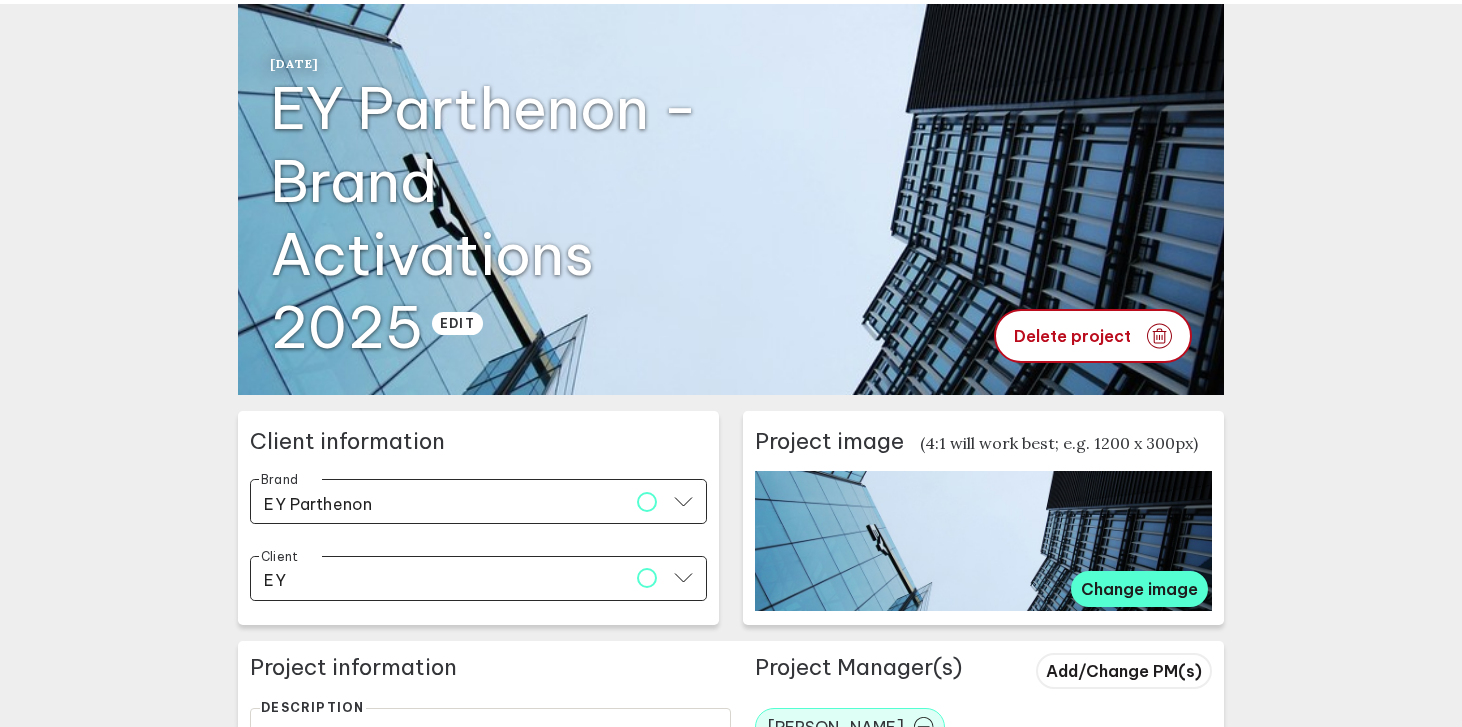 type 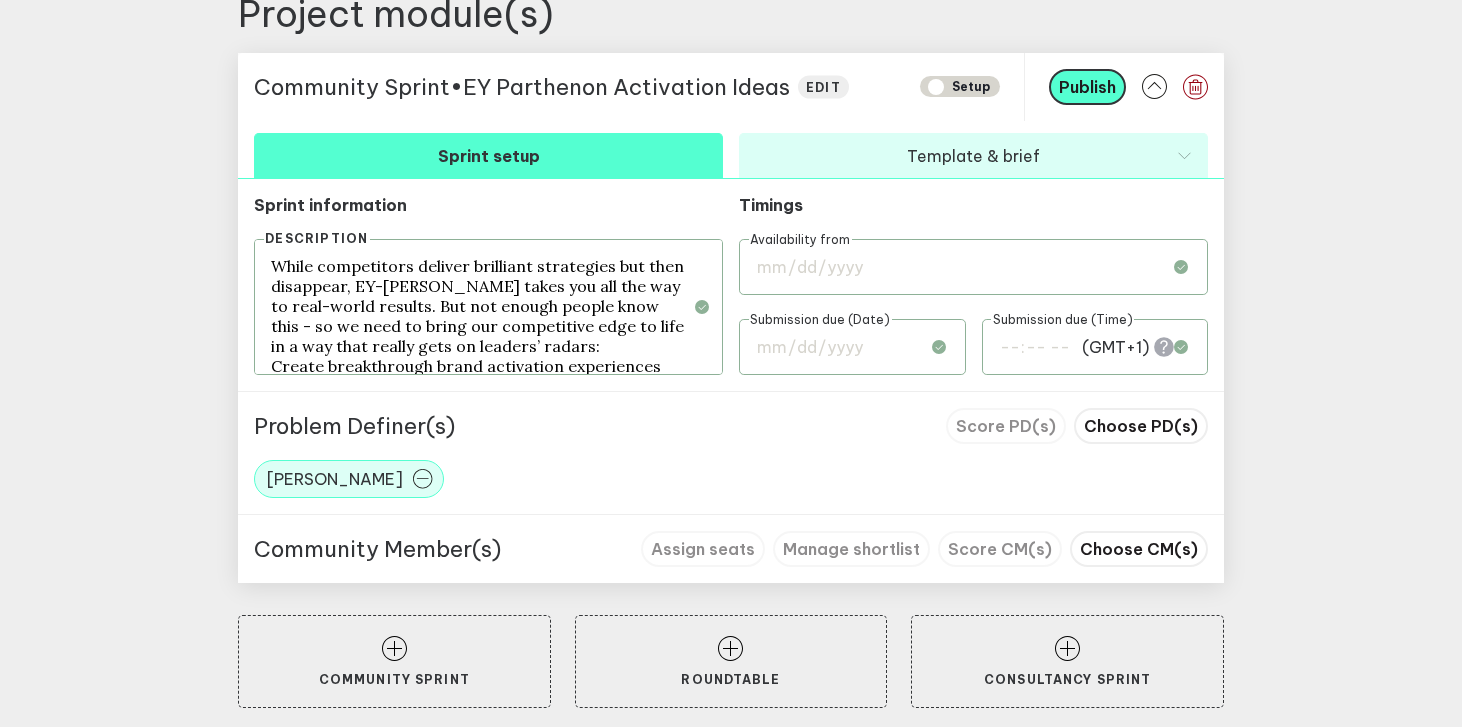 type 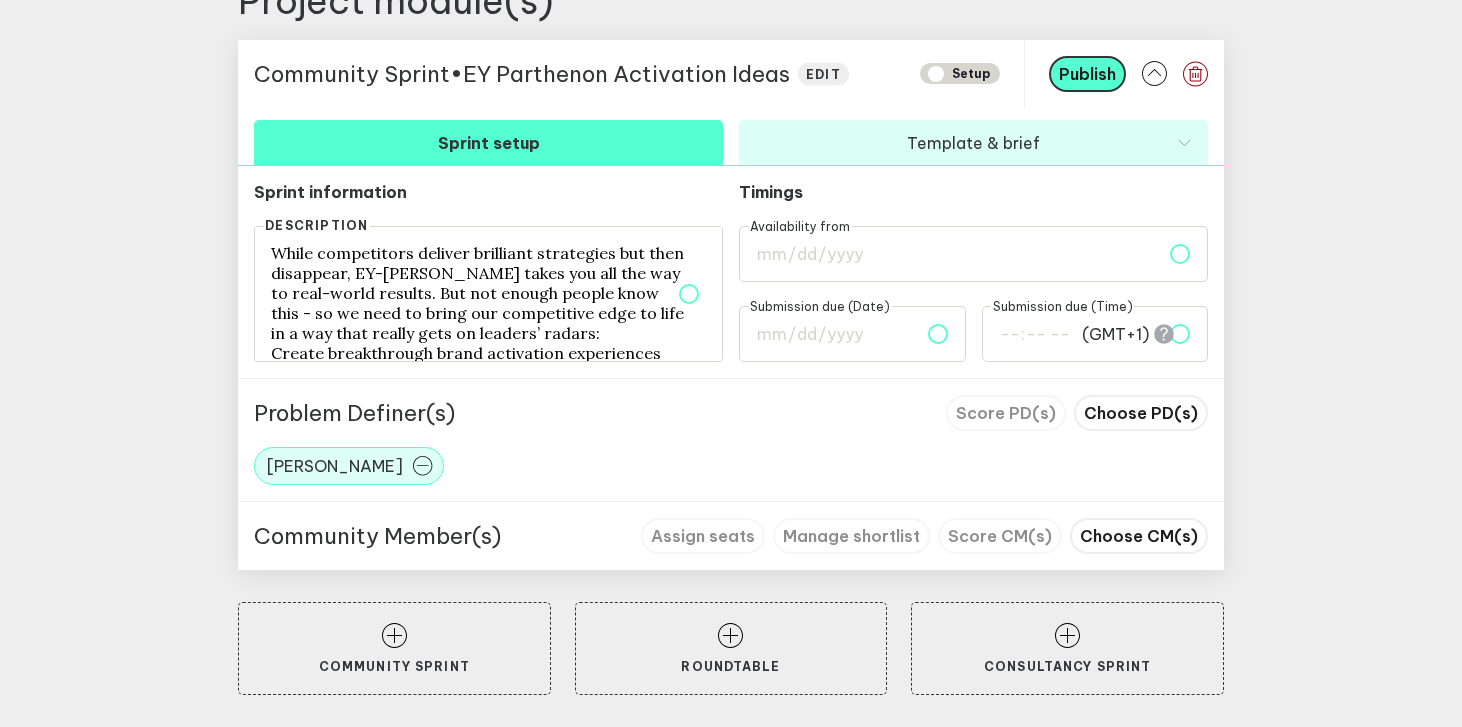 type 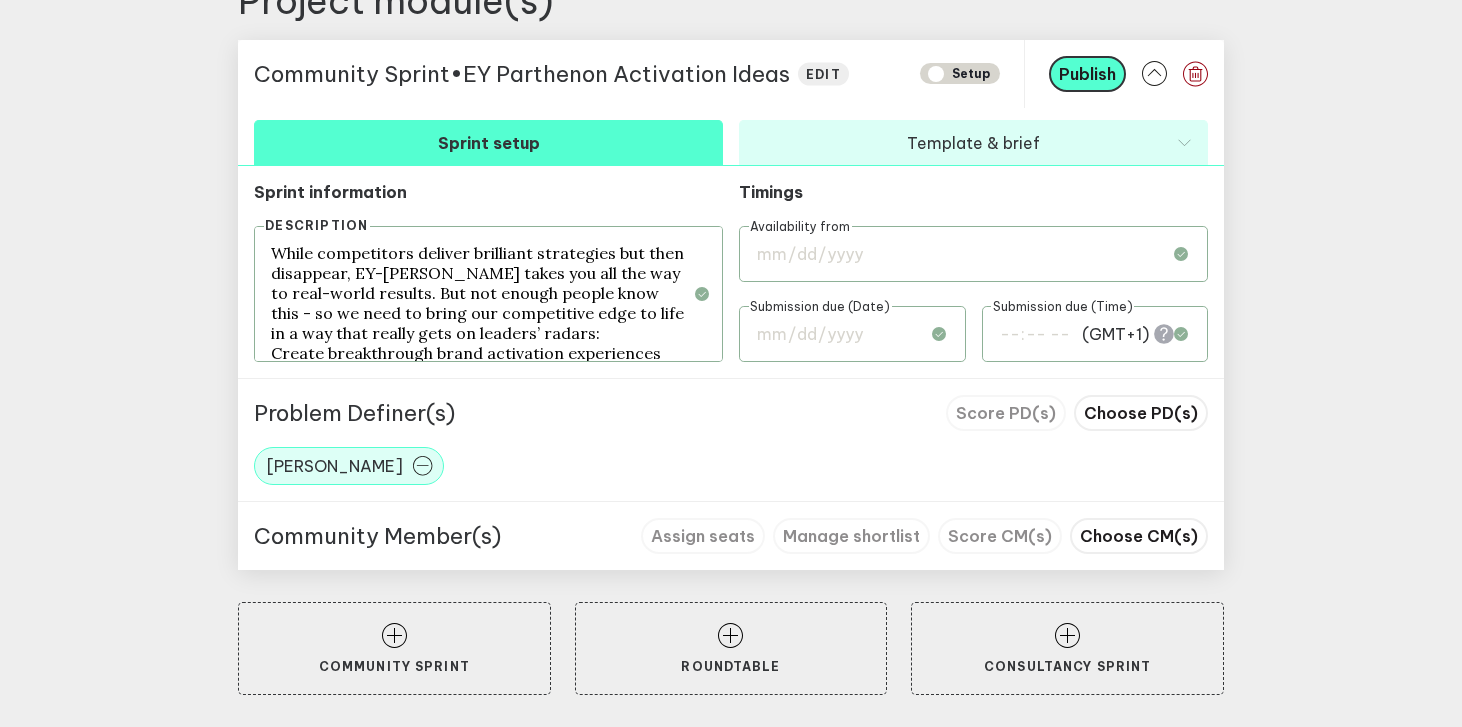 type 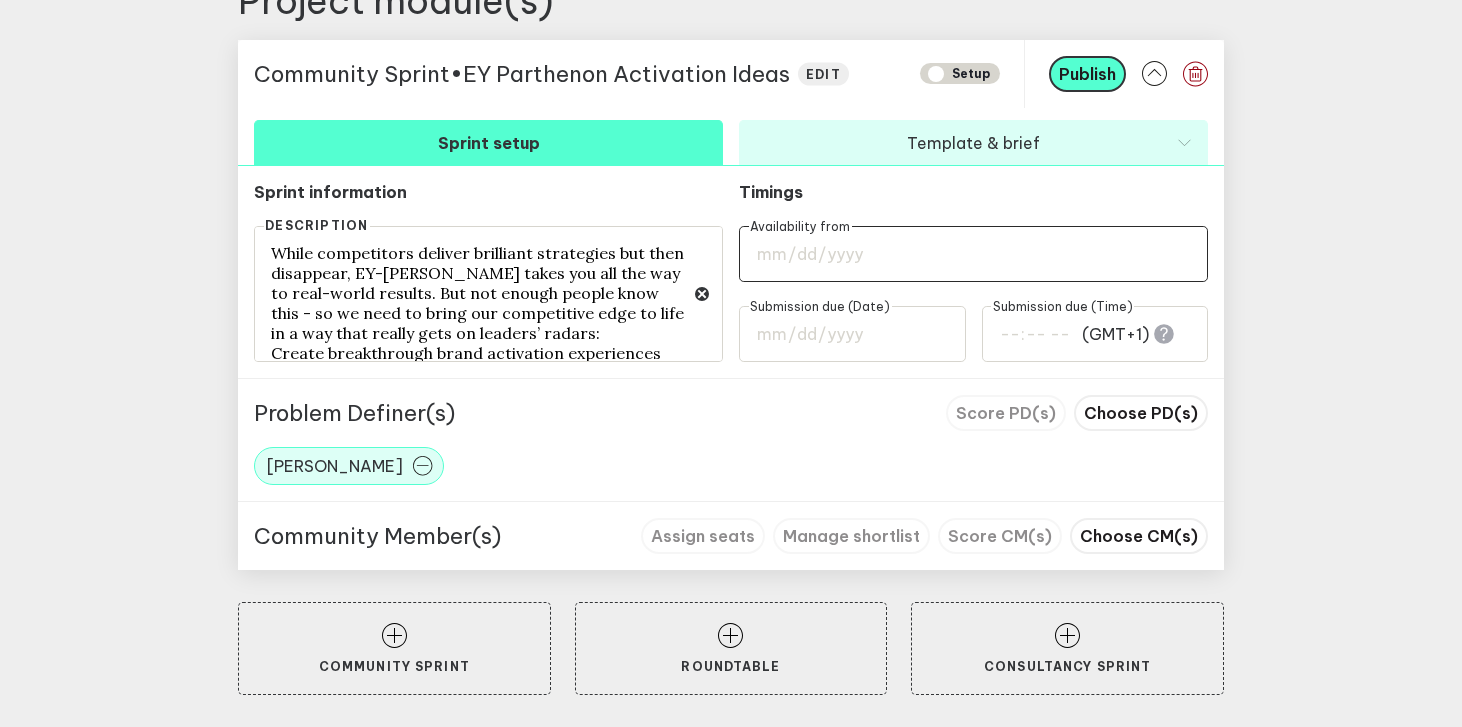 click at bounding box center [973, 254] 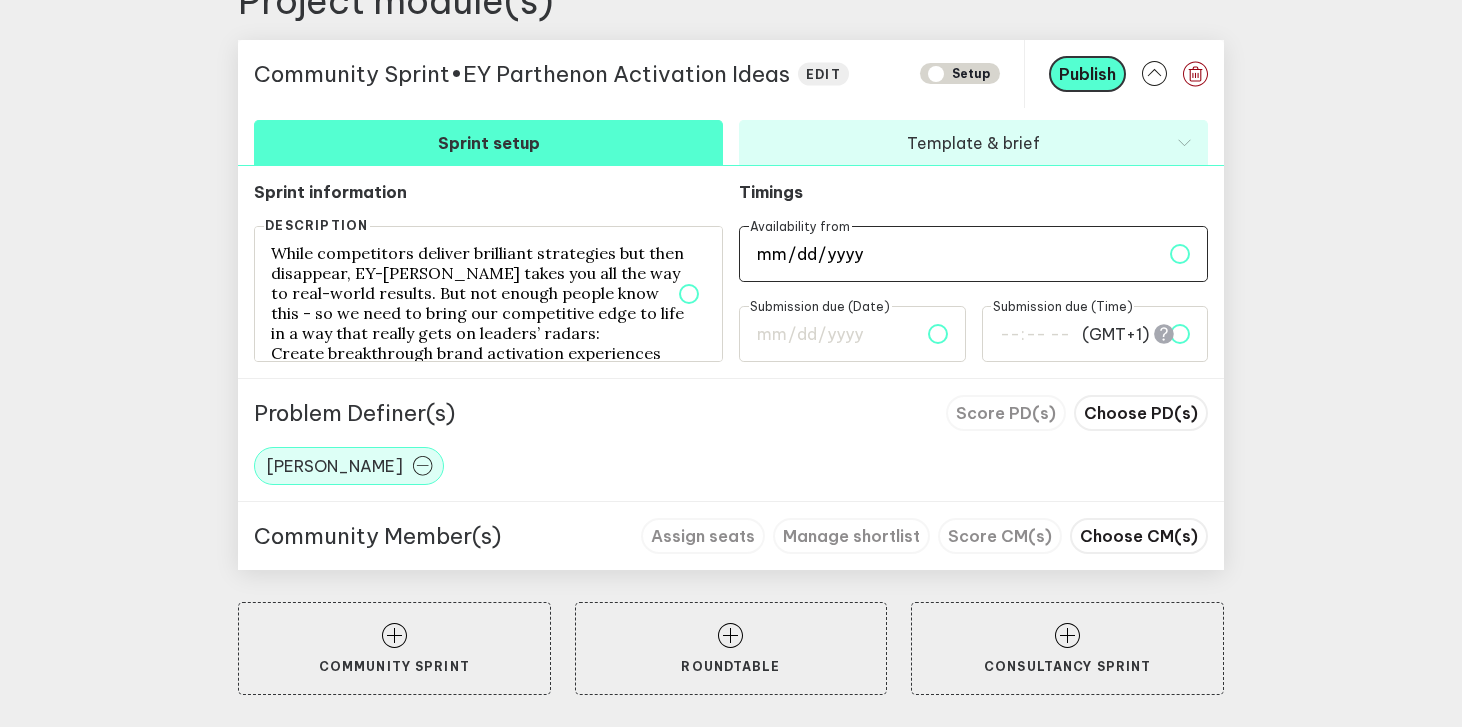 type 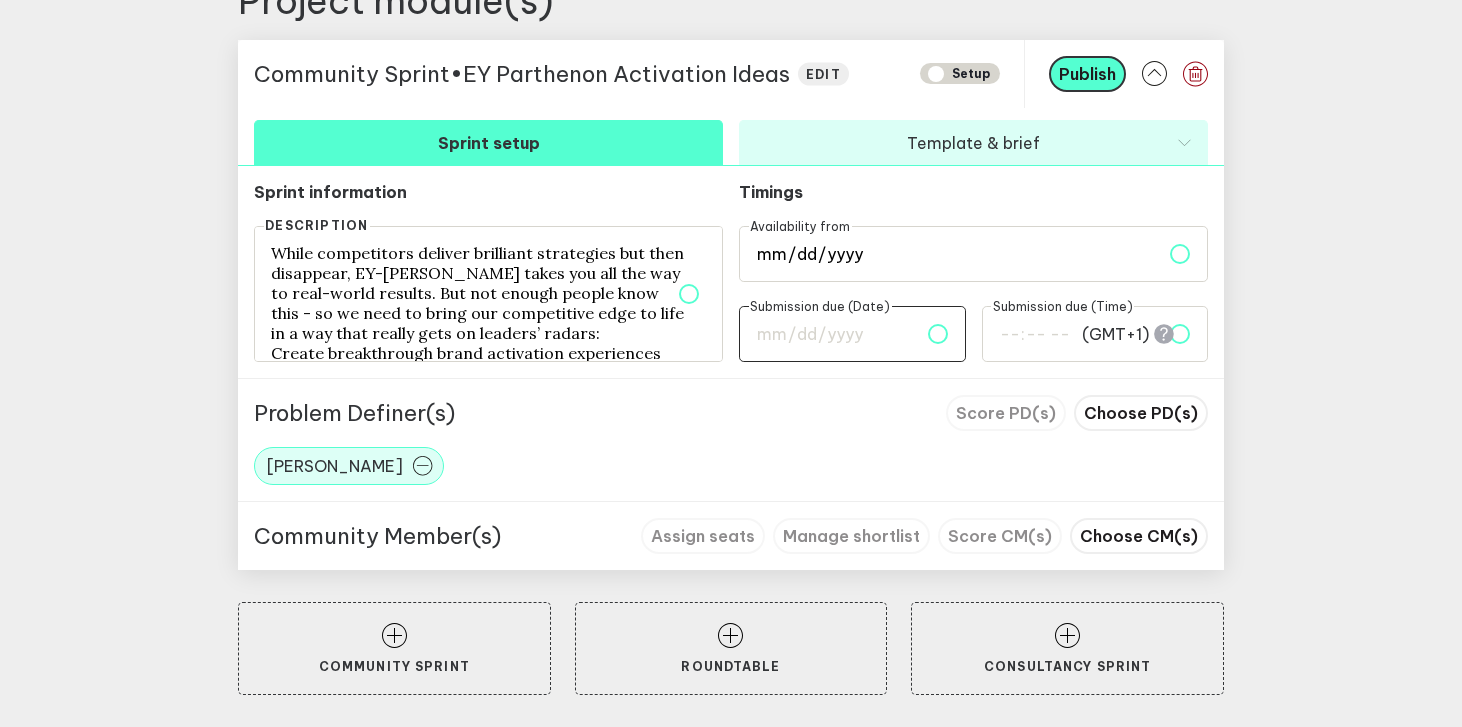 click at bounding box center (852, 334) 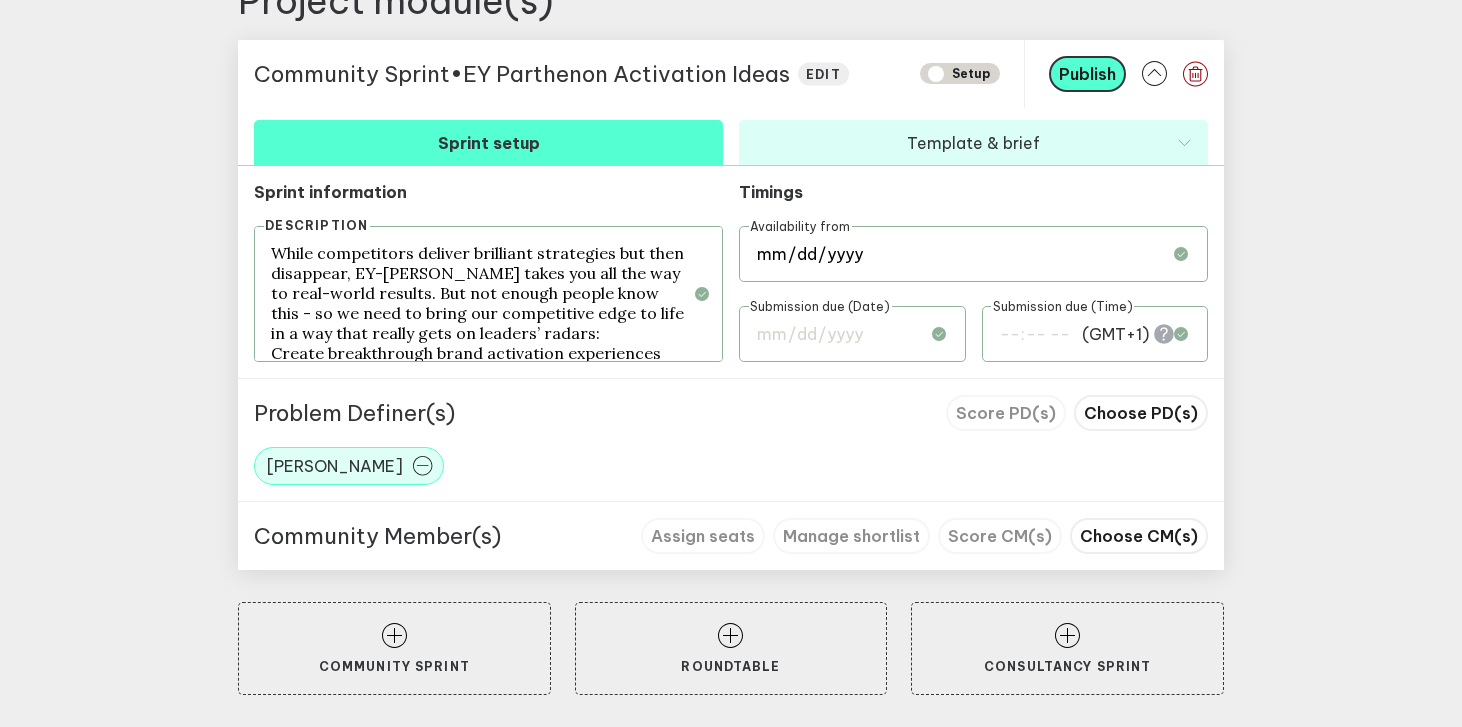 type 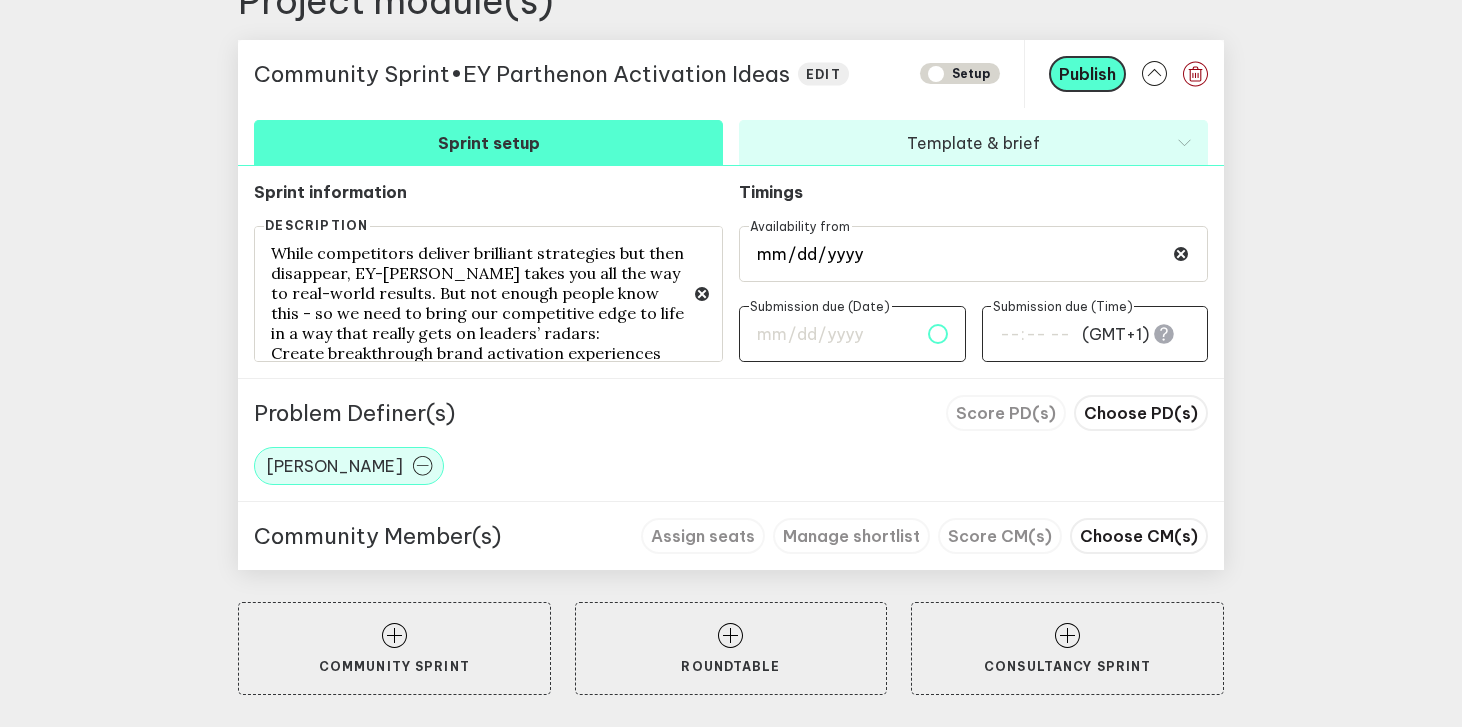 type 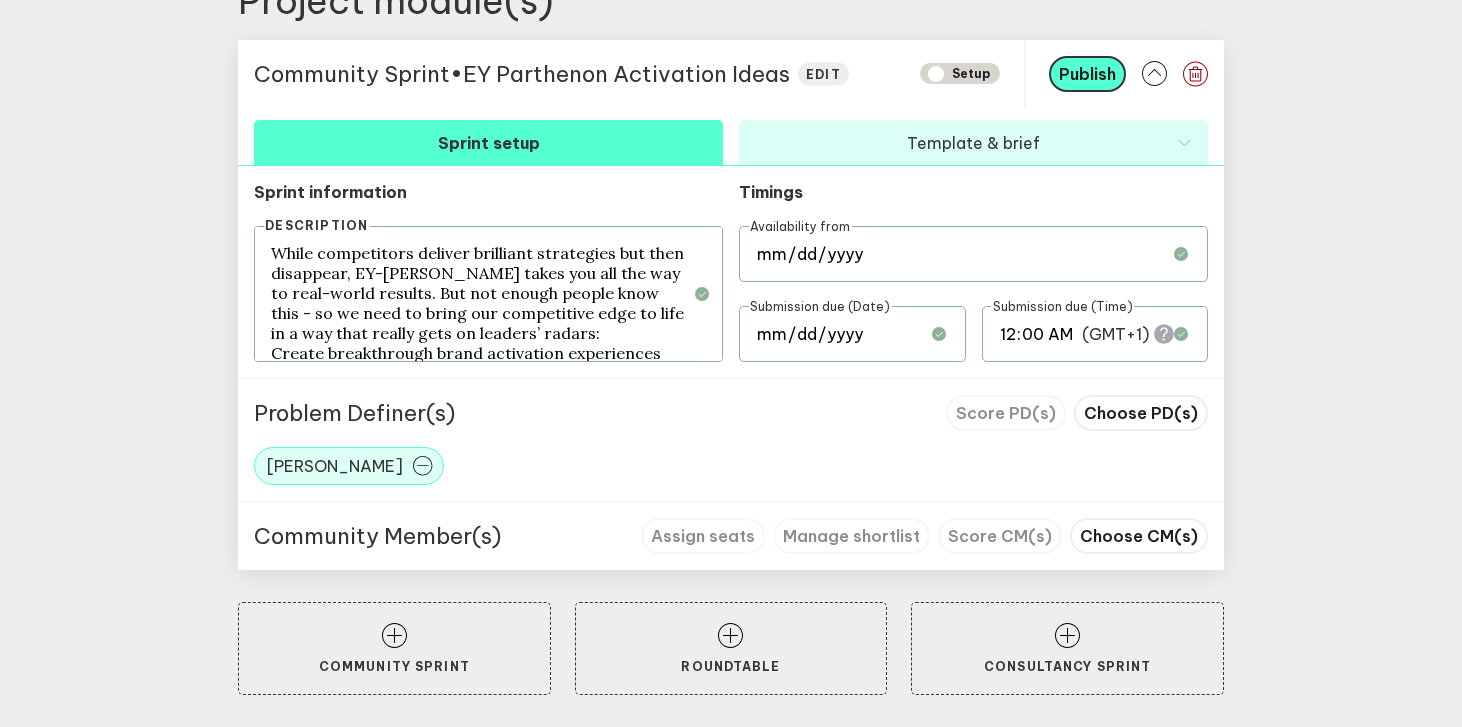 click on "00:00" at bounding box center (1095, 334) 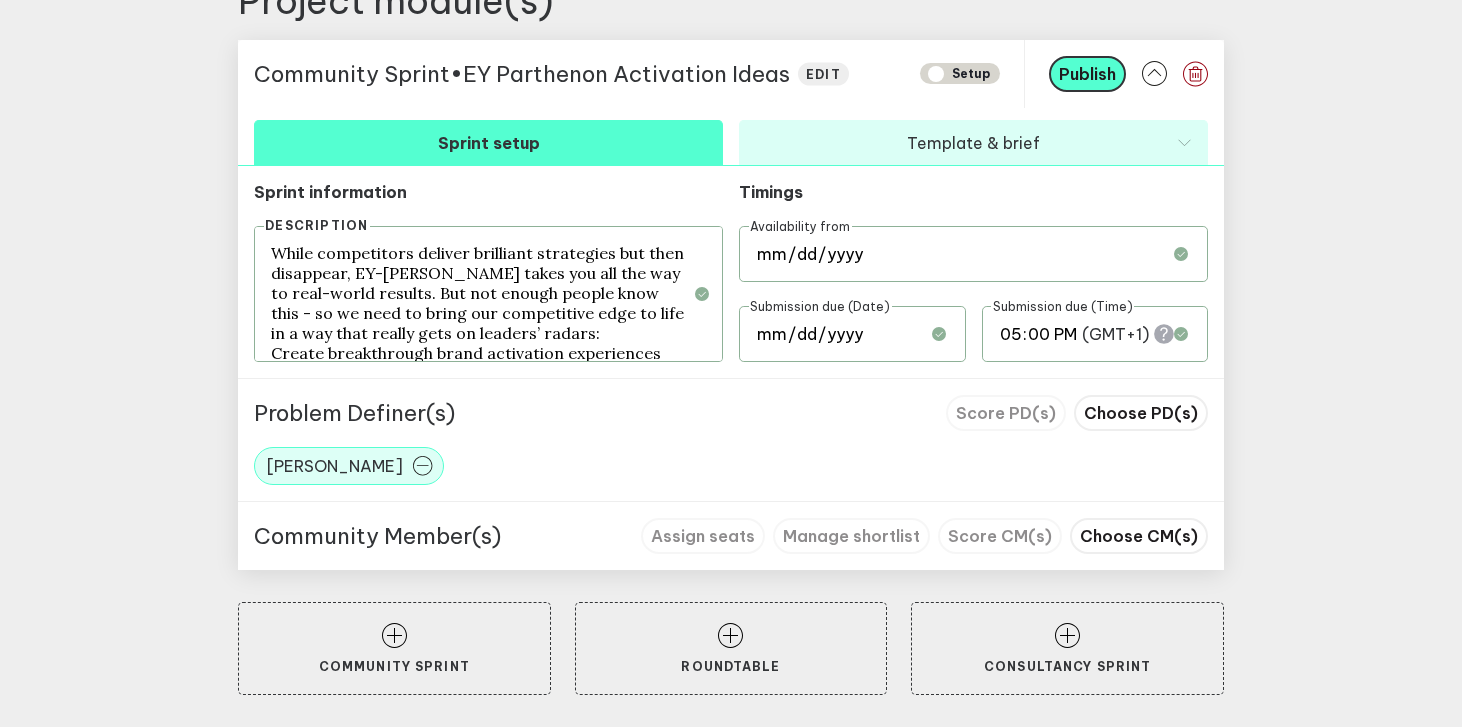 type on "17:00" 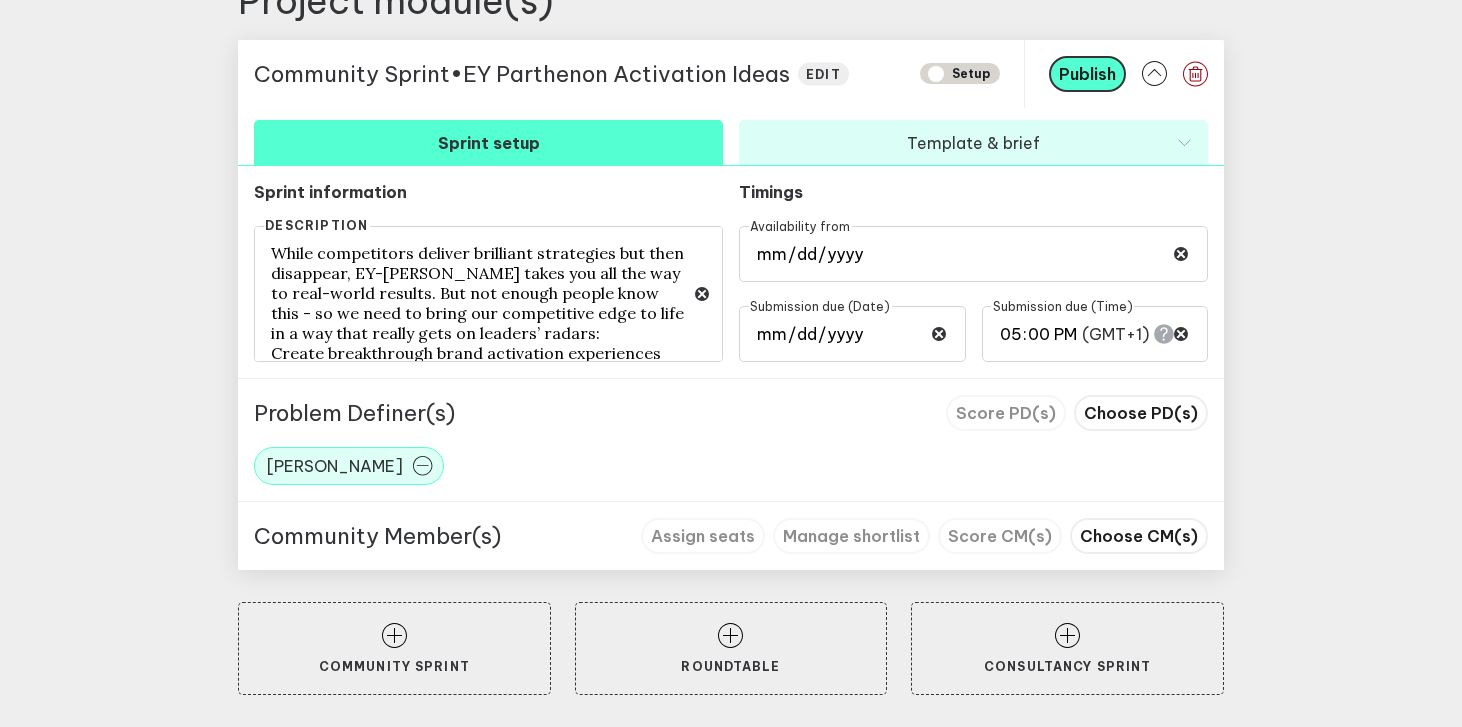click on "( GMT+1 )" at bounding box center [1115, 333] 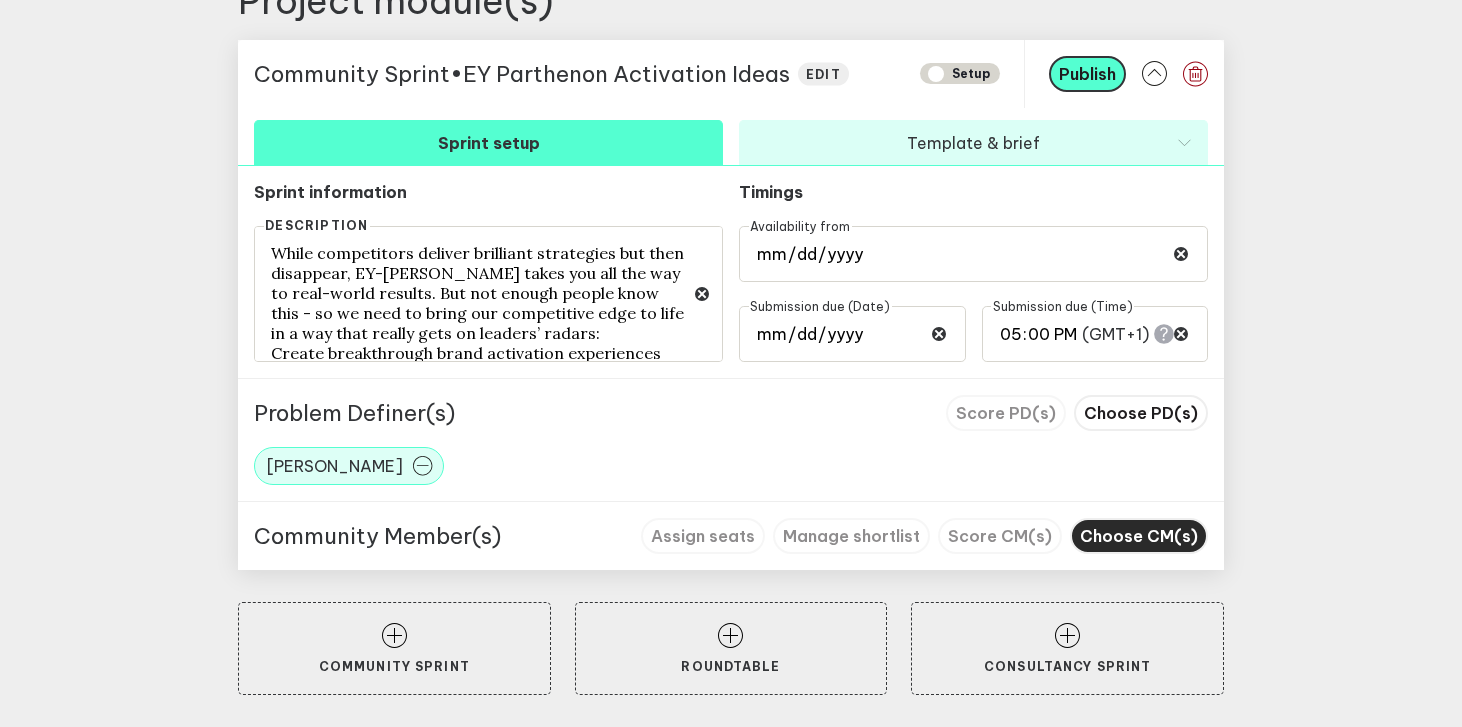 click on "Choose CM(s)" at bounding box center (1139, 536) 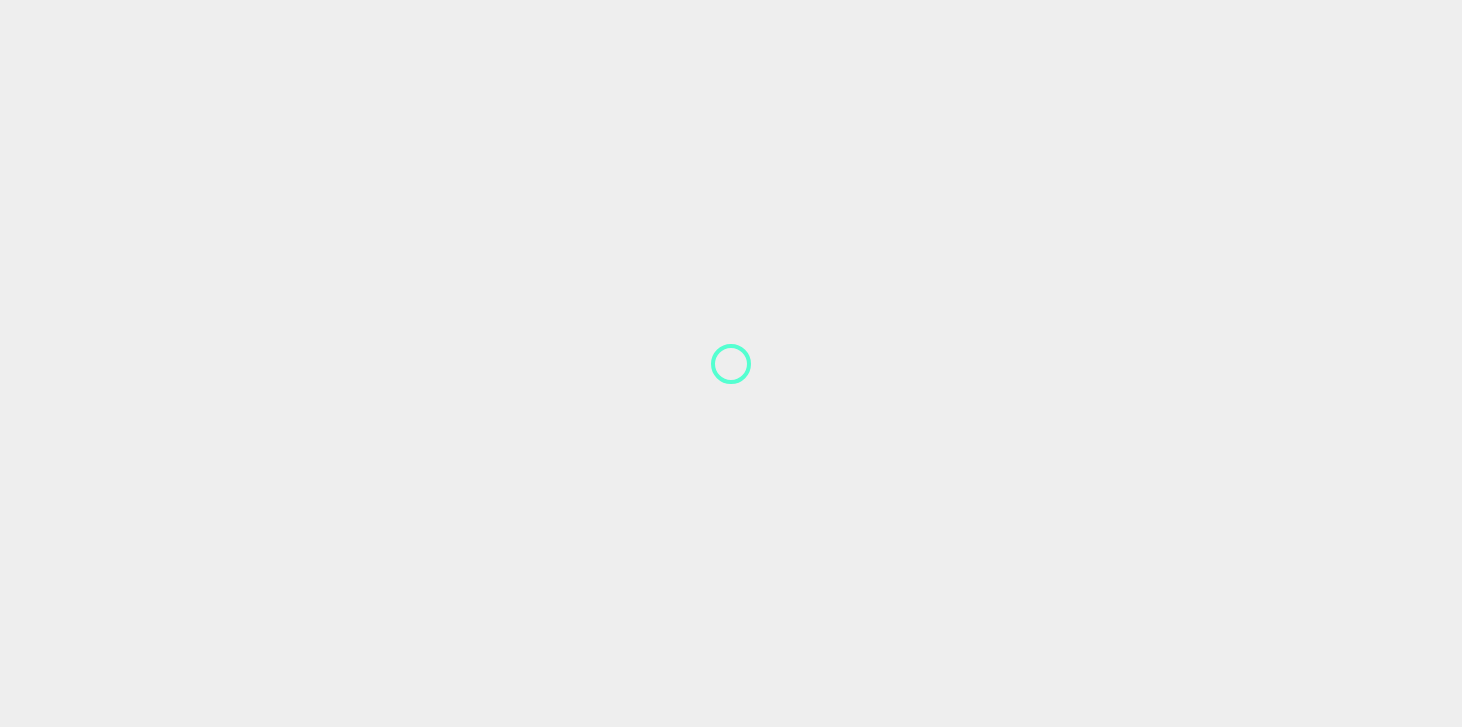 scroll, scrollTop: 2, scrollLeft: 0, axis: vertical 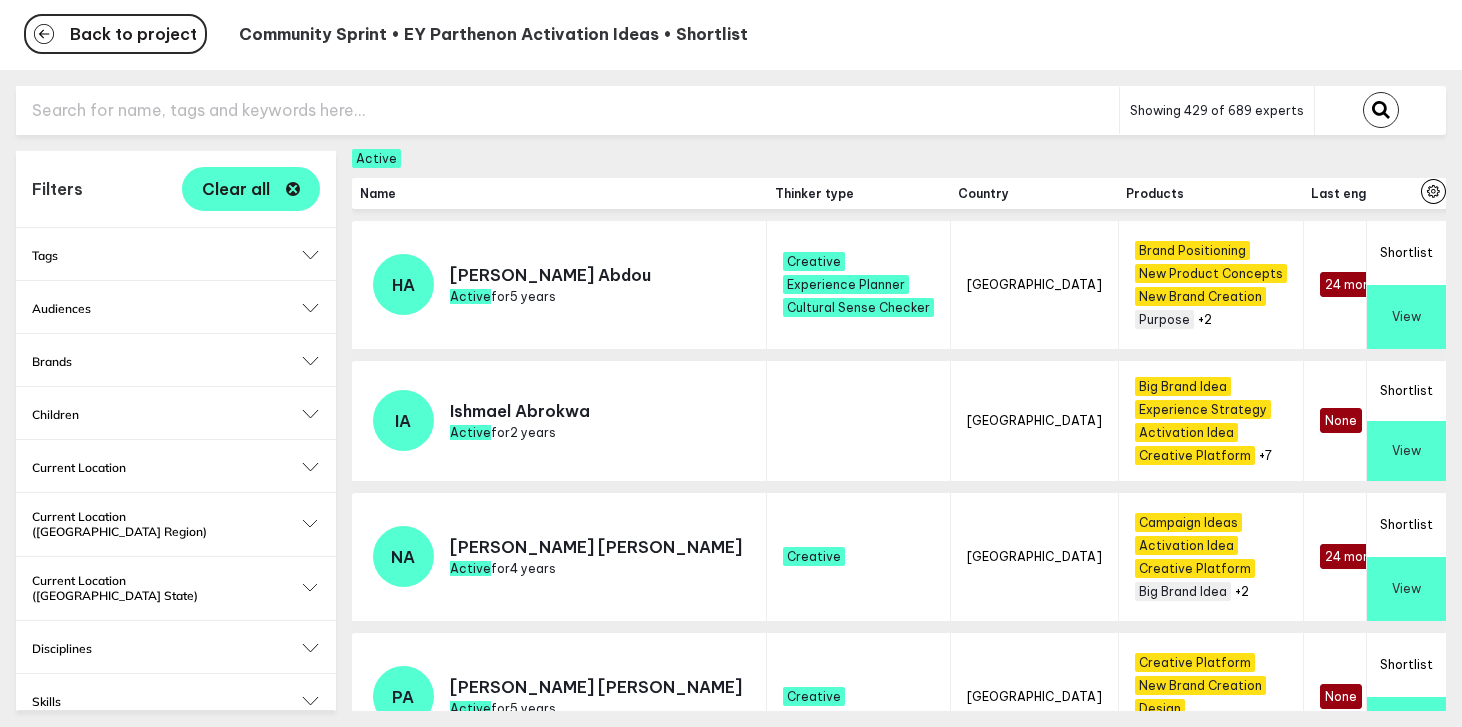 click at bounding box center [567, 110] 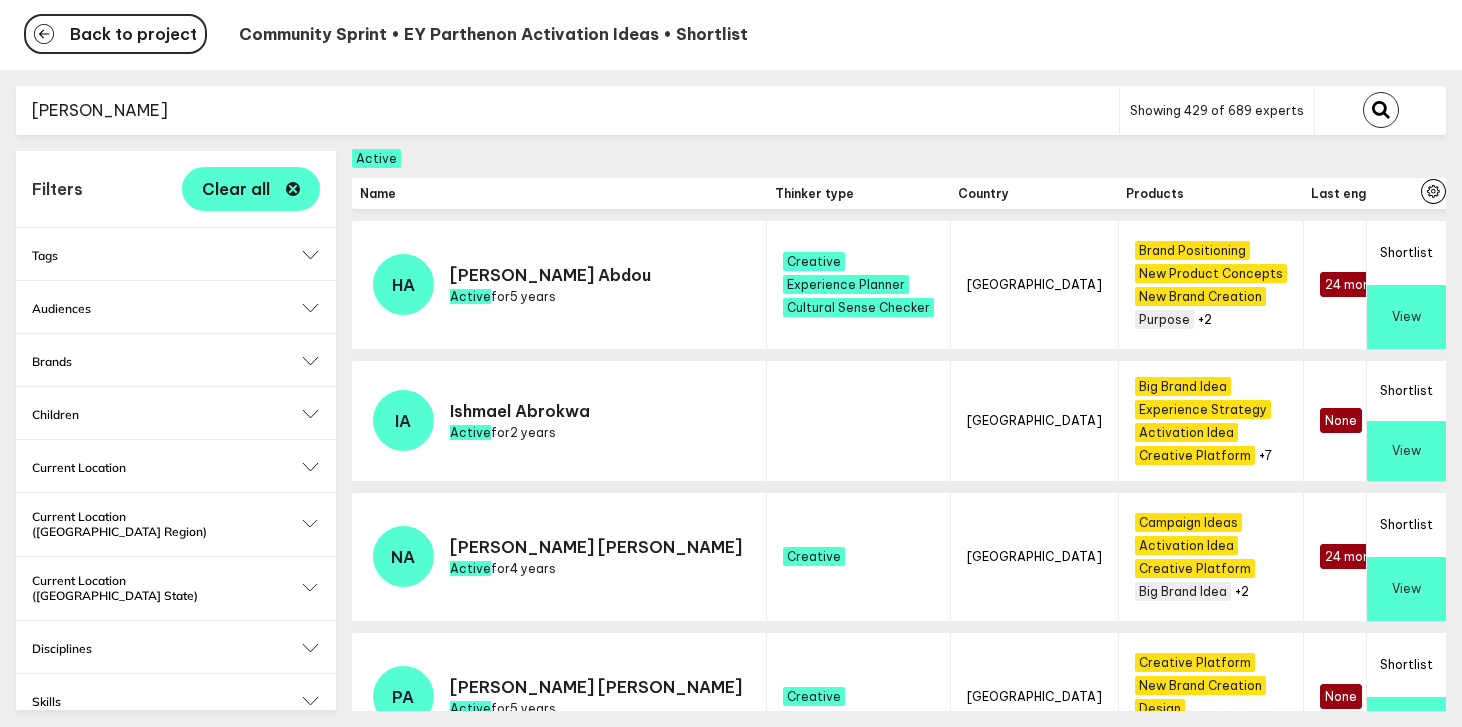 type on "erik" 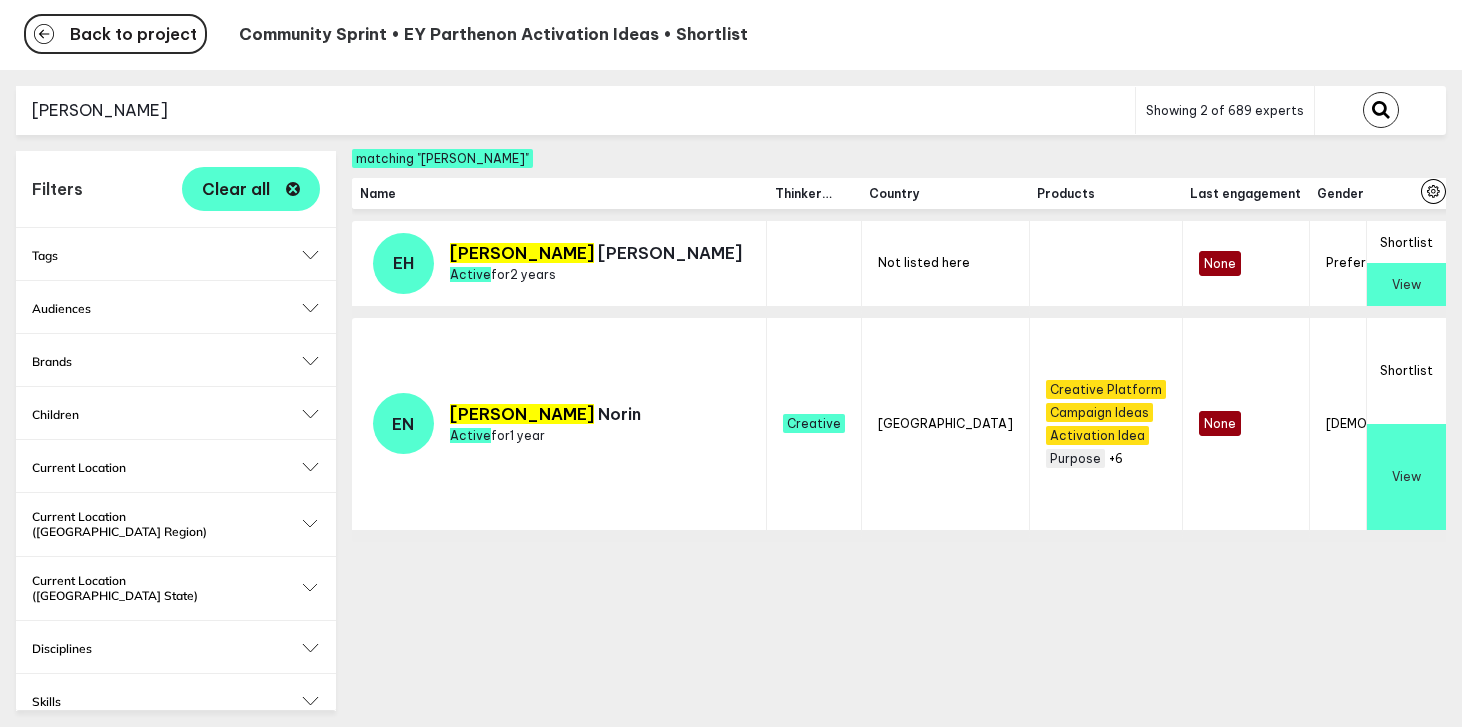 click on "Shortlist" at bounding box center (1406, 371) 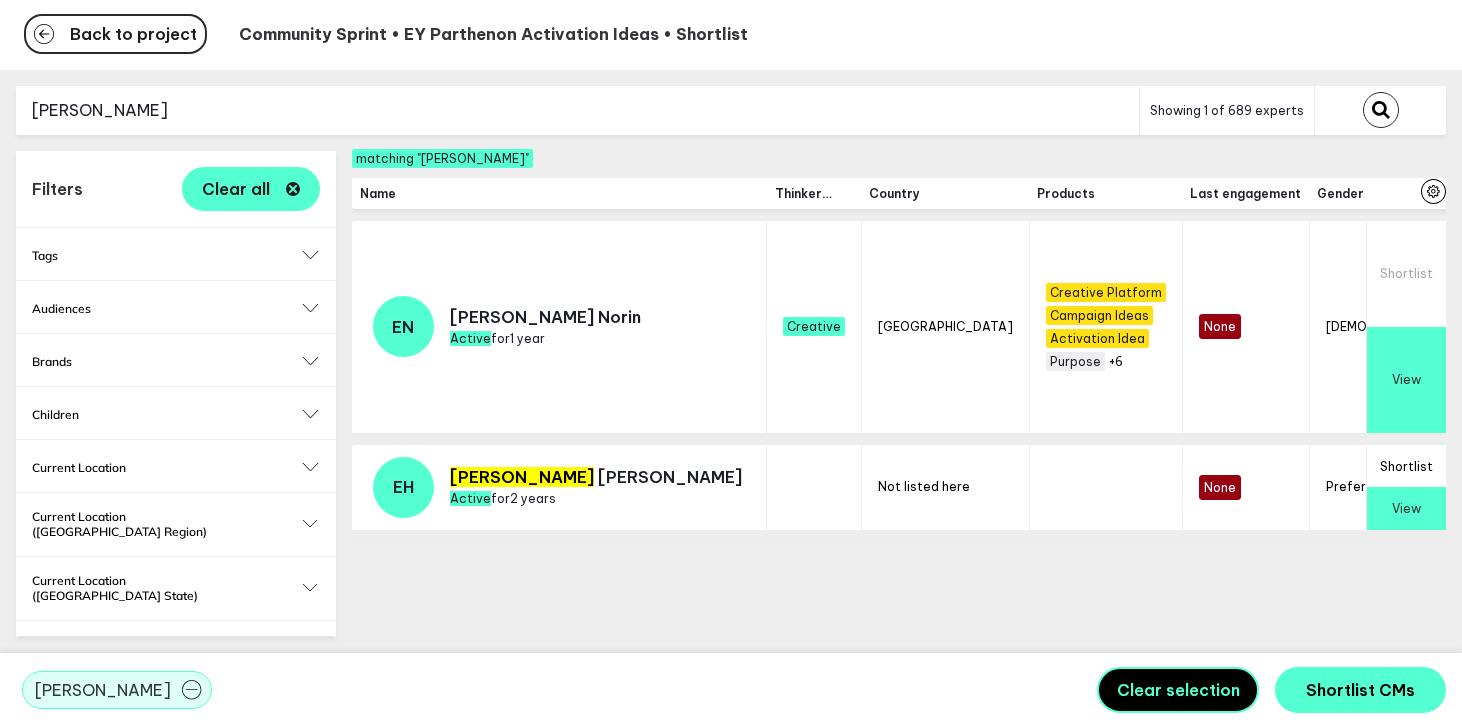 click on "erik" at bounding box center (577, 110) 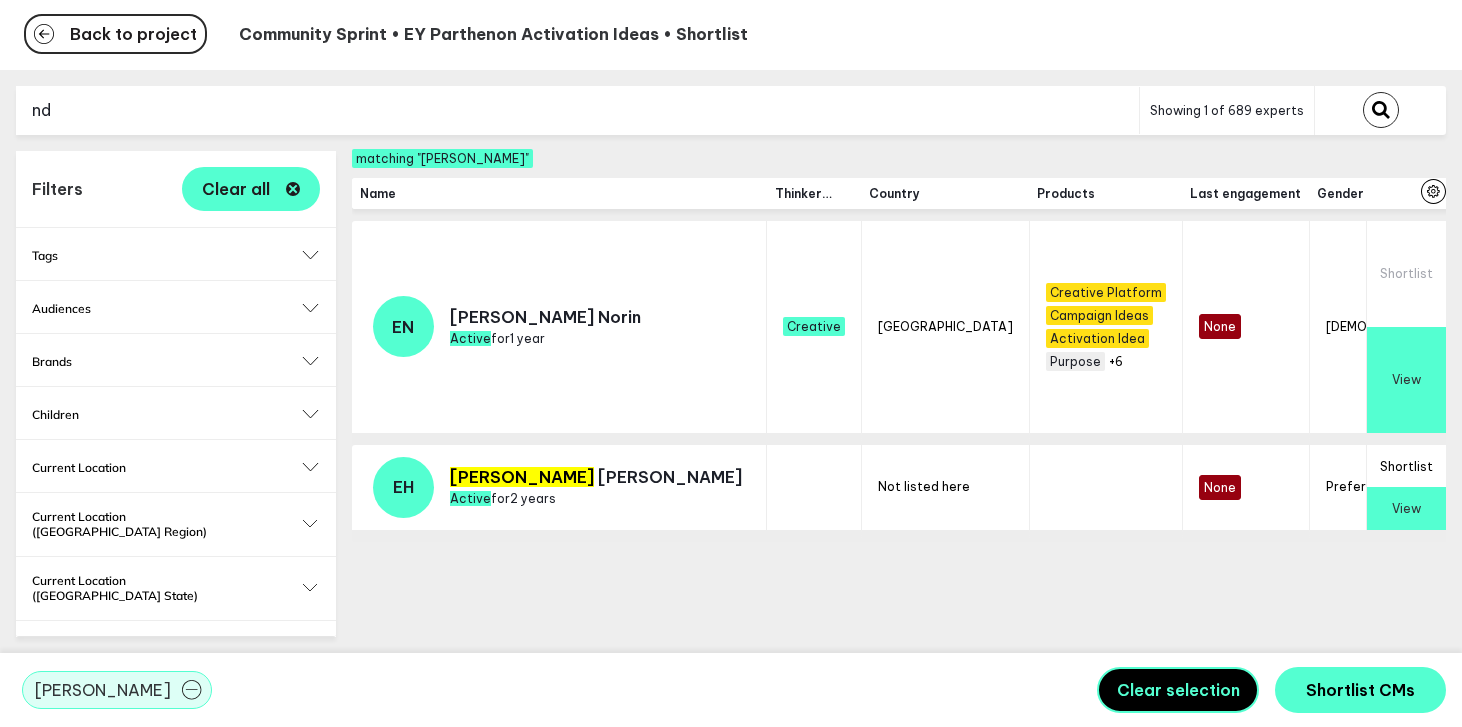 type on "n" 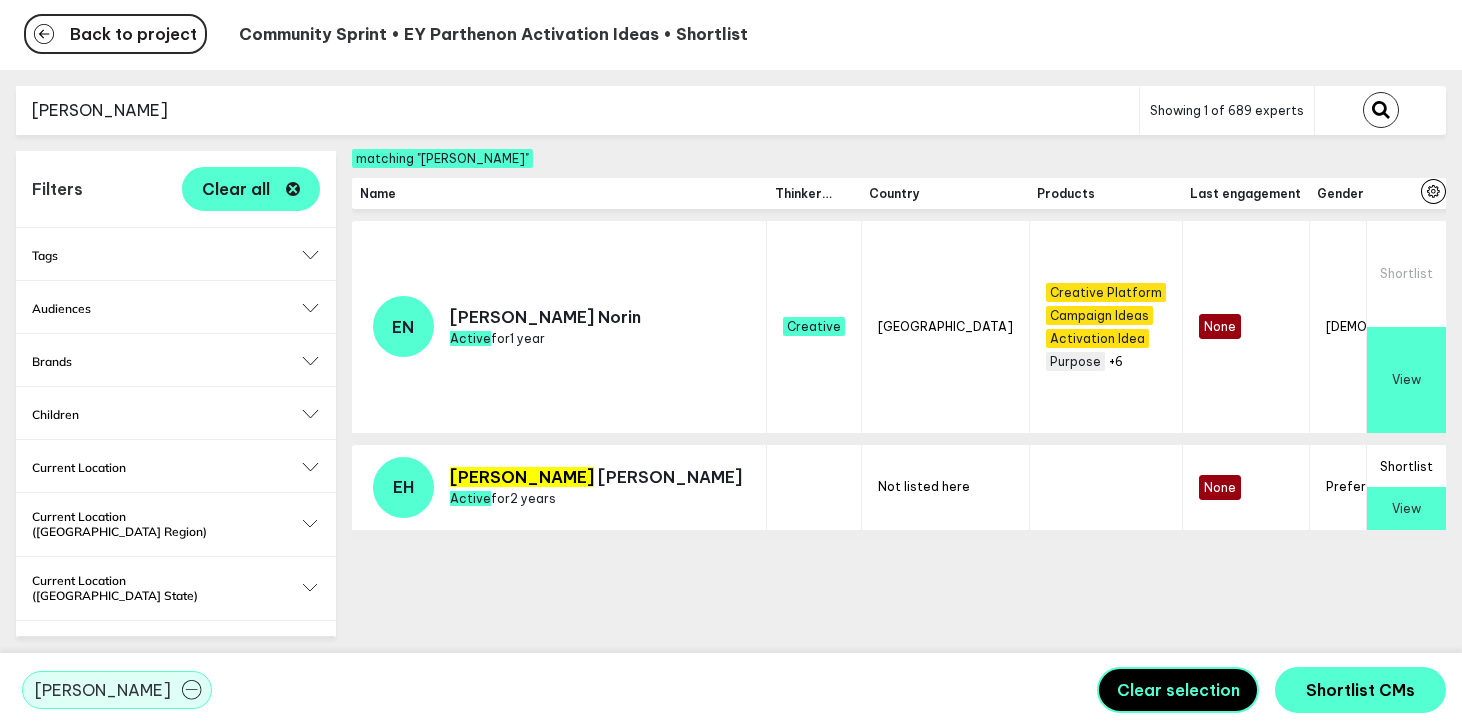 click at bounding box center (1381, 110) 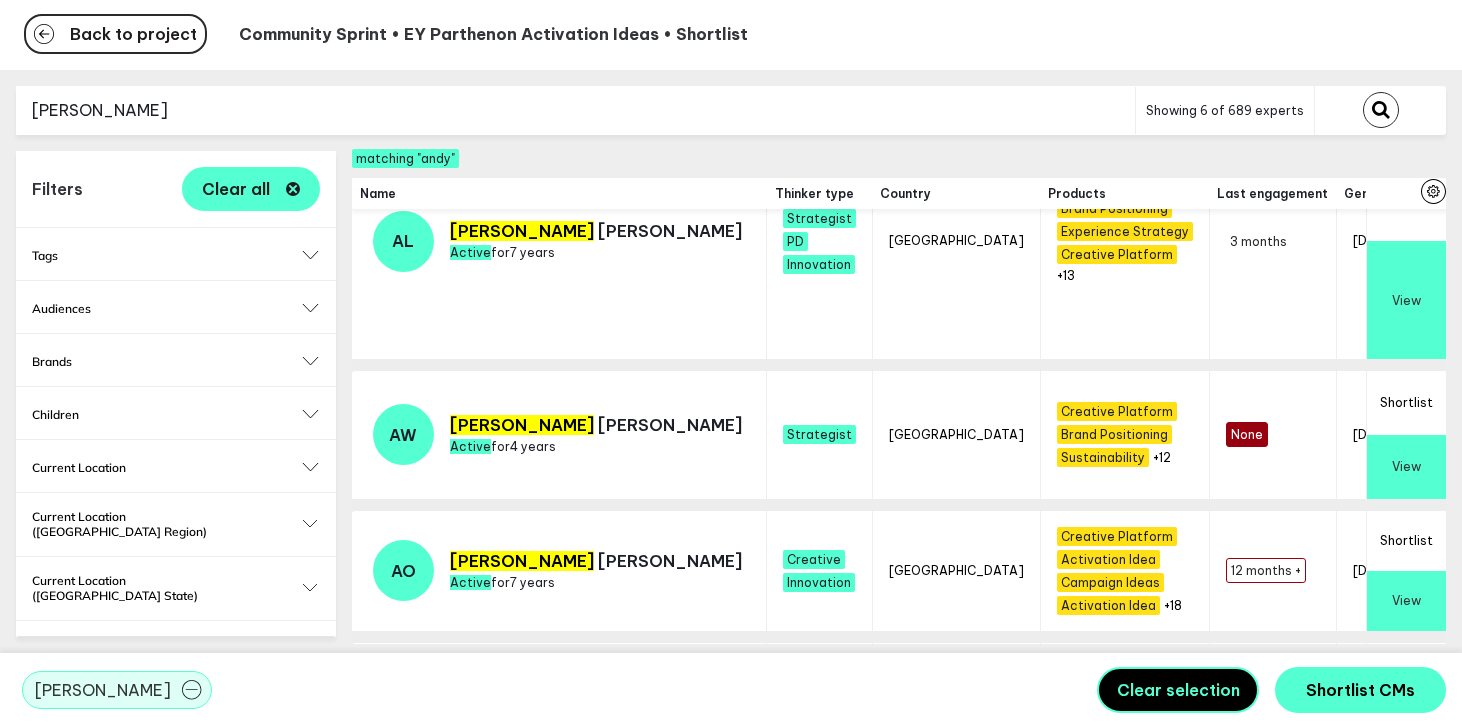 scroll, scrollTop: 789, scrollLeft: 0, axis: vertical 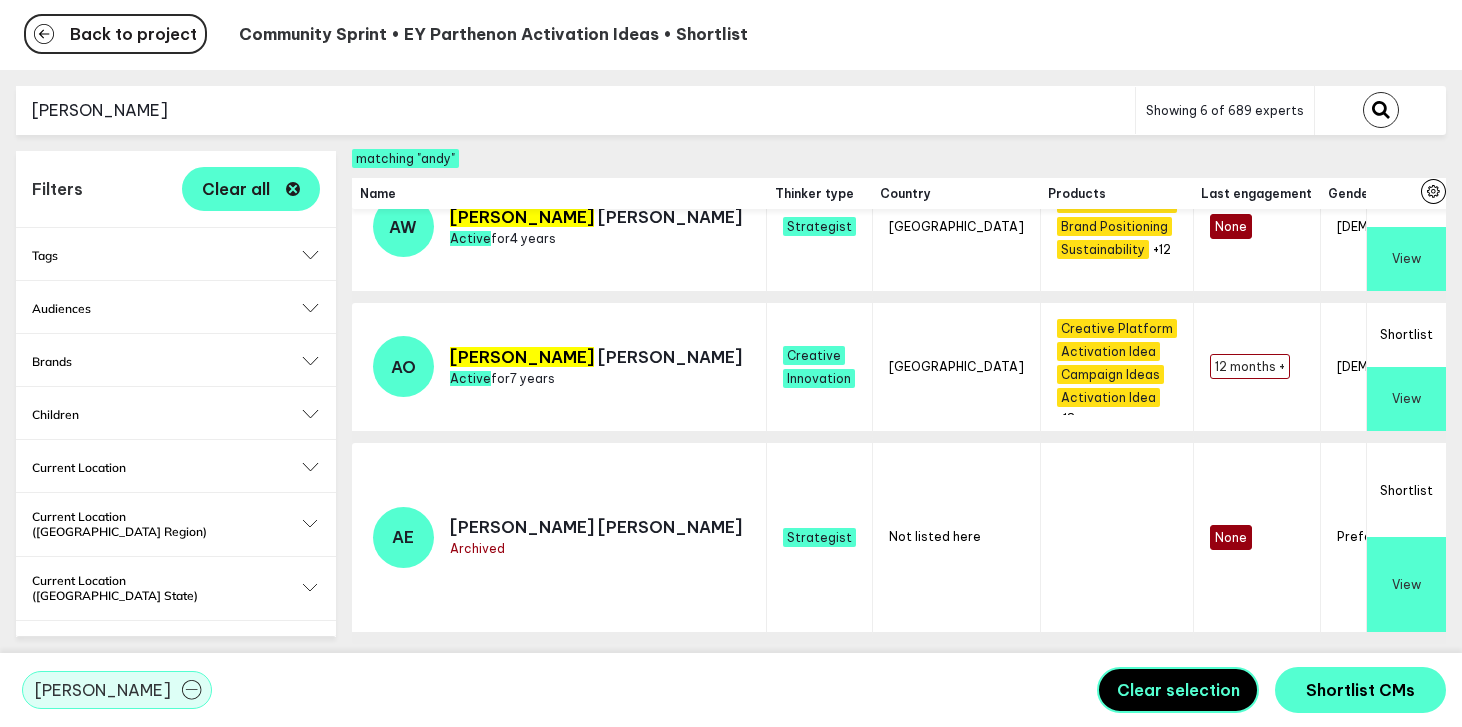 click on "Shortlist" at bounding box center (1406, 335) 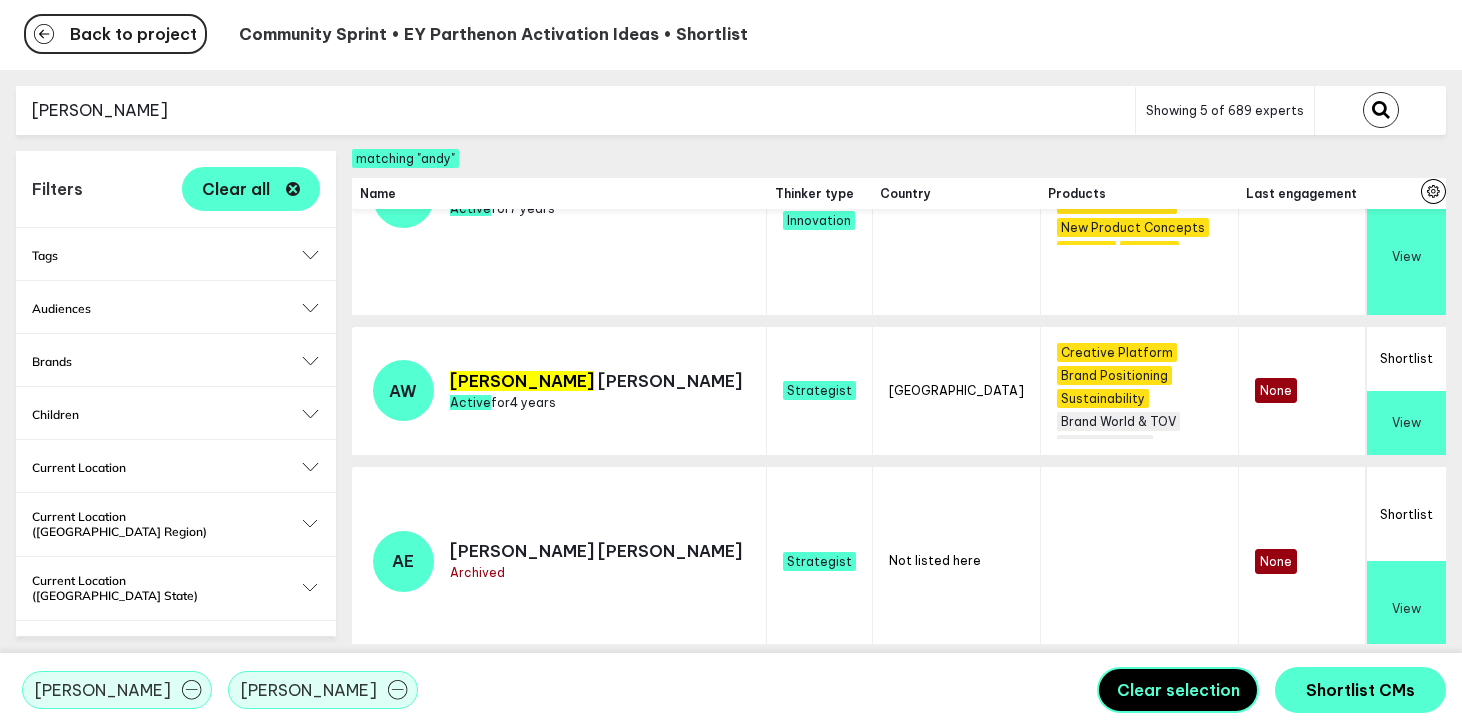 scroll, scrollTop: 872, scrollLeft: 0, axis: vertical 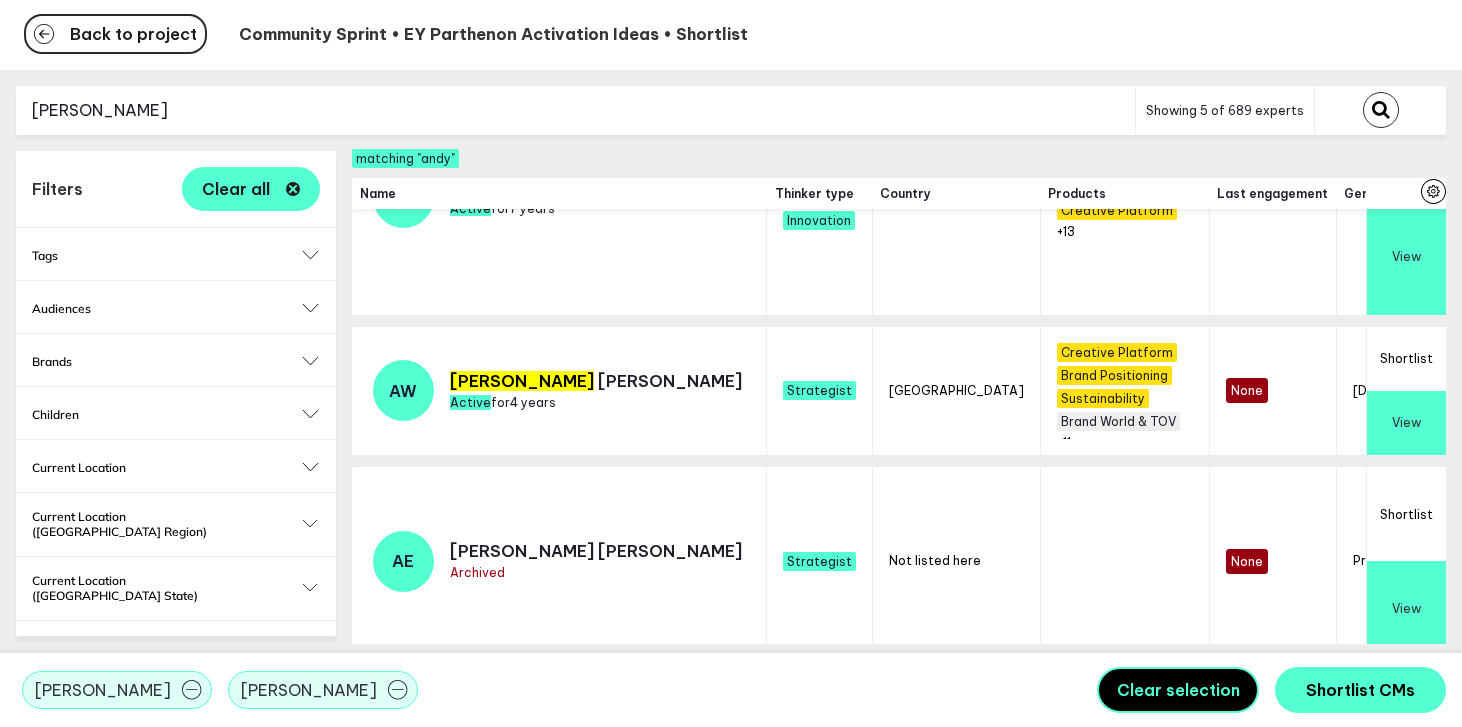 click on "andy" at bounding box center [575, 110] 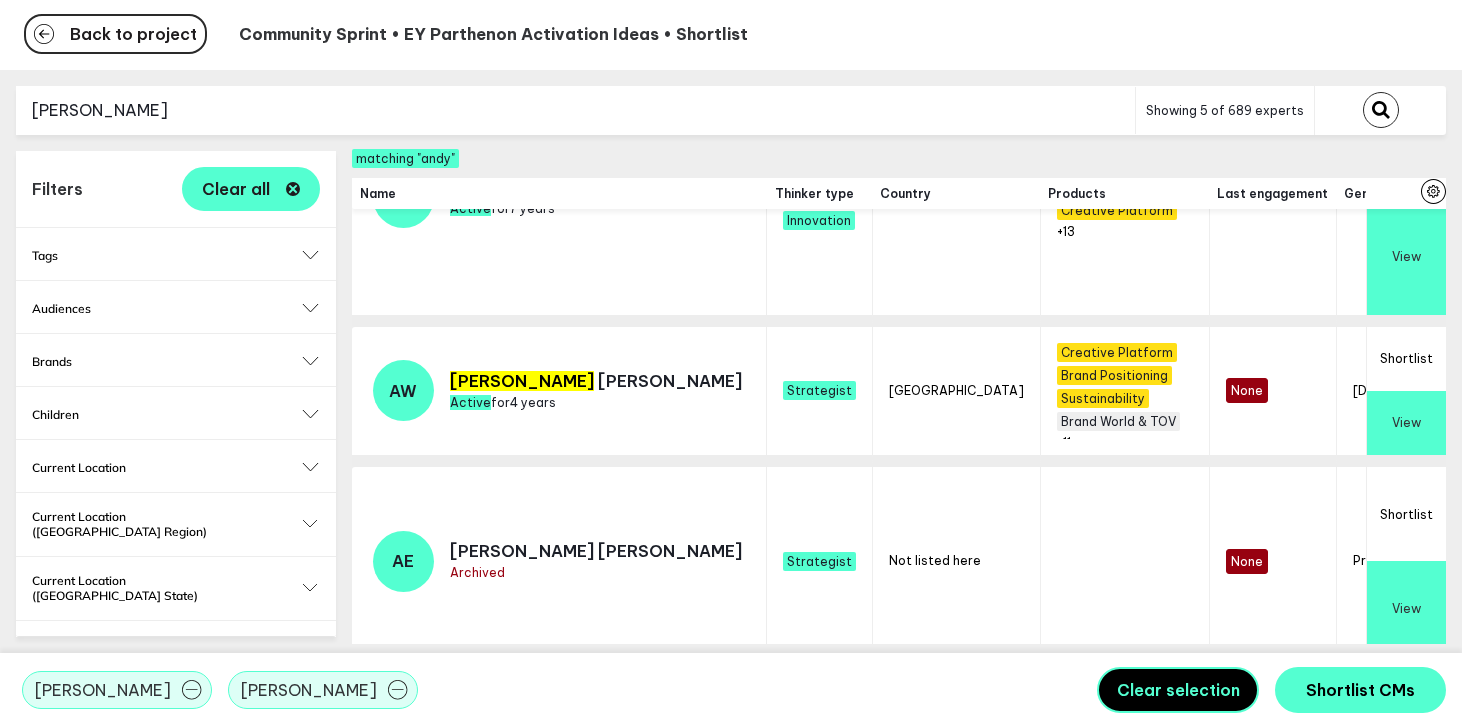 click at bounding box center (1381, 110) 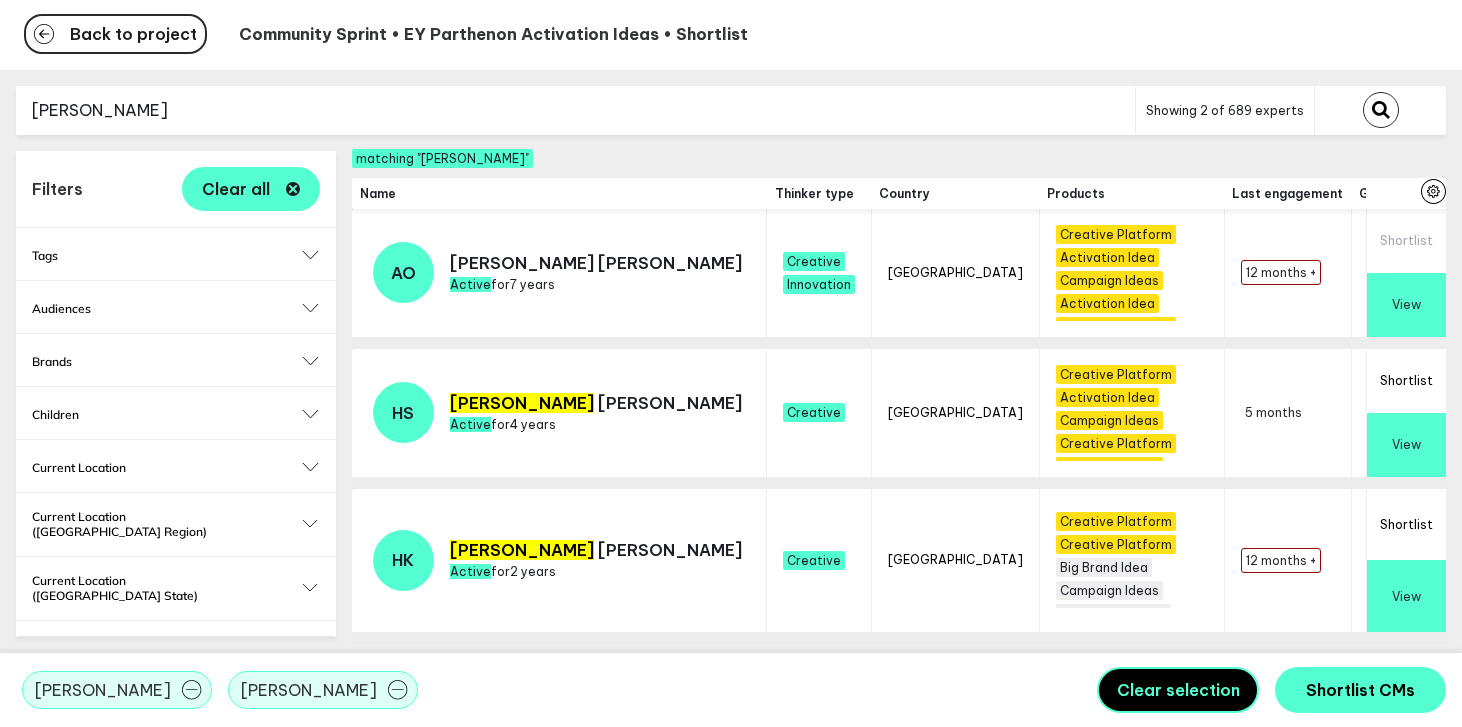 scroll, scrollTop: 193, scrollLeft: 0, axis: vertical 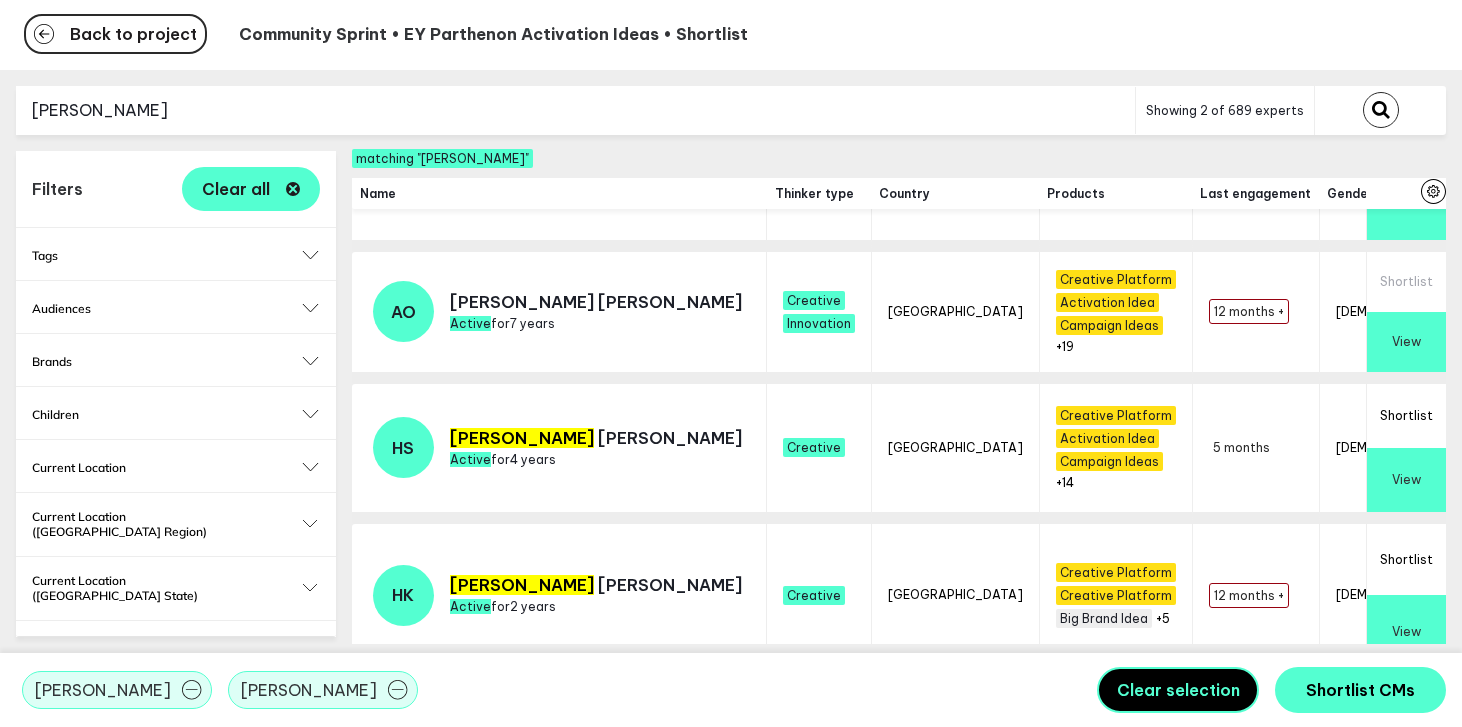 click on "Shortlist" at bounding box center (1406, 416) 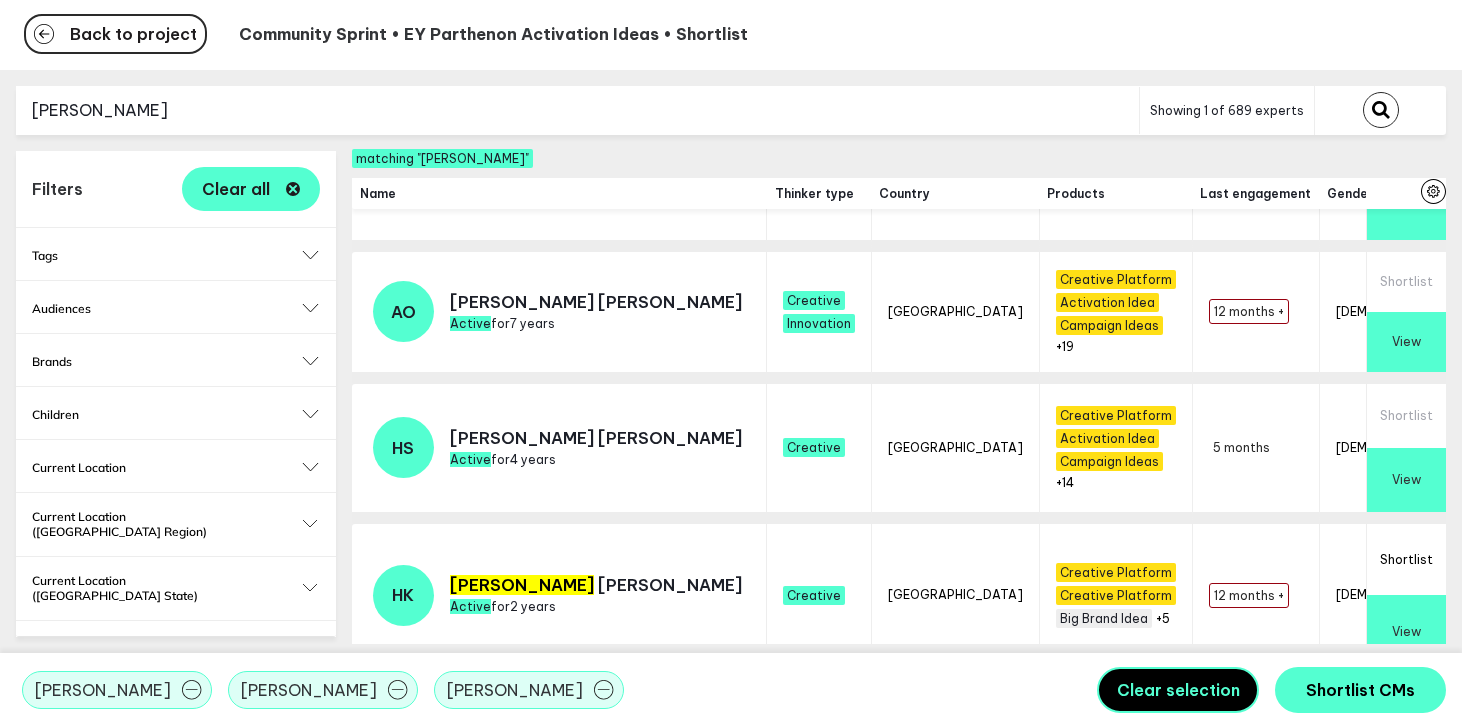 click on "heidi" at bounding box center (577, 110) 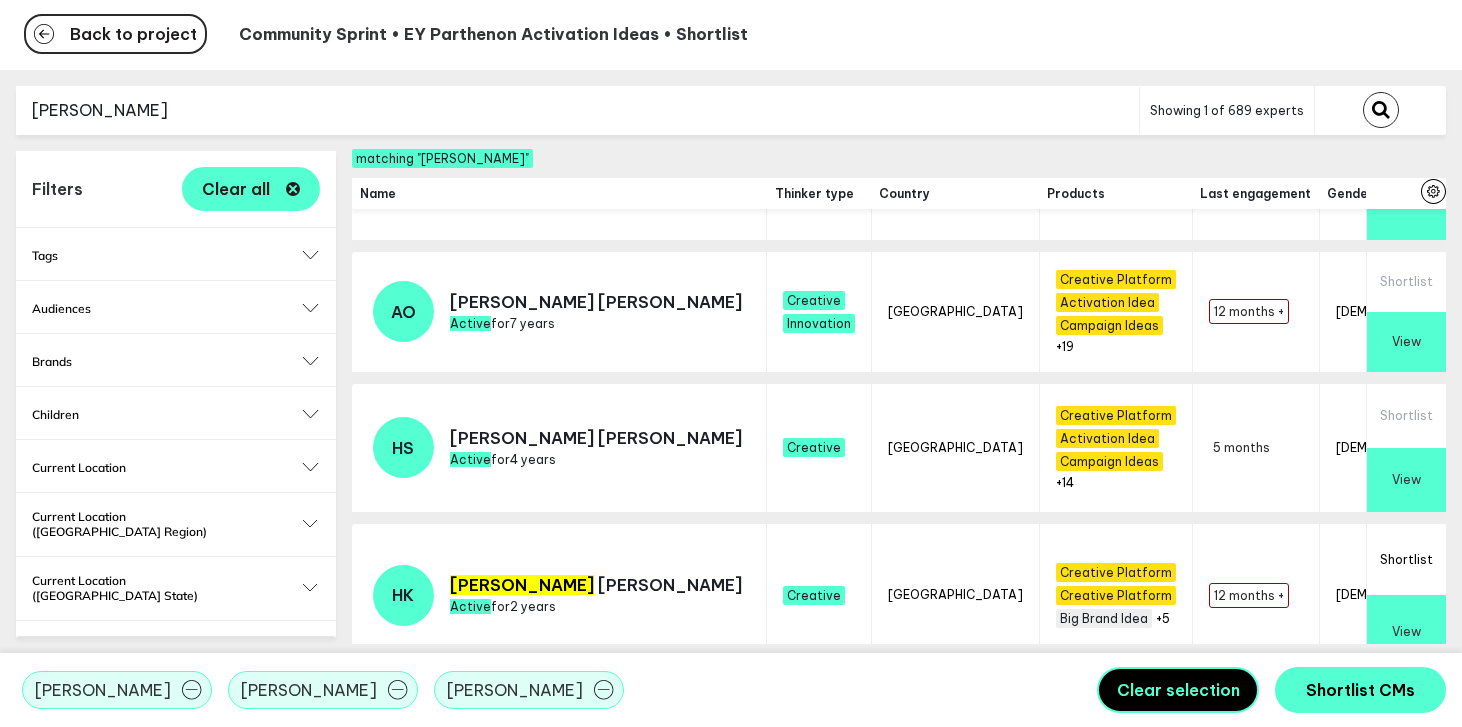 click at bounding box center [1381, 110] 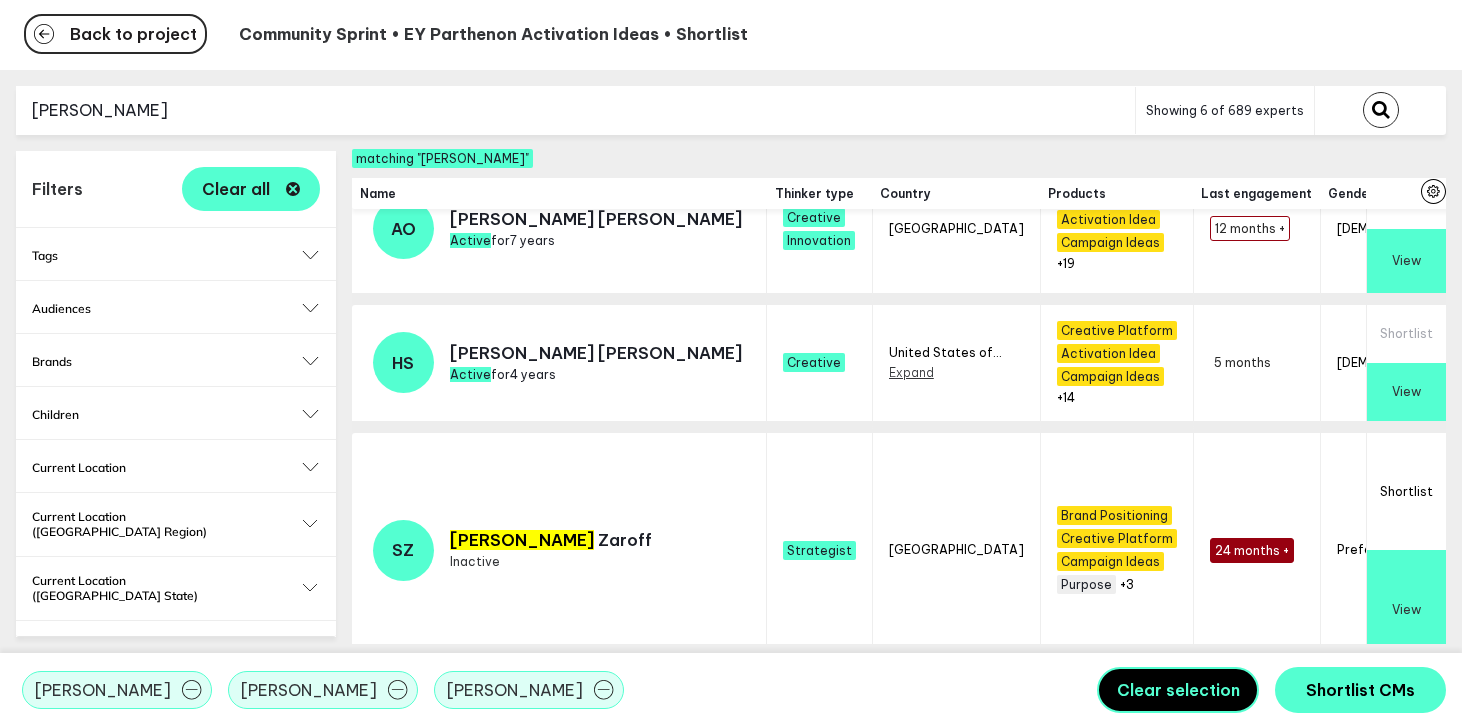 scroll, scrollTop: 232, scrollLeft: 0, axis: vertical 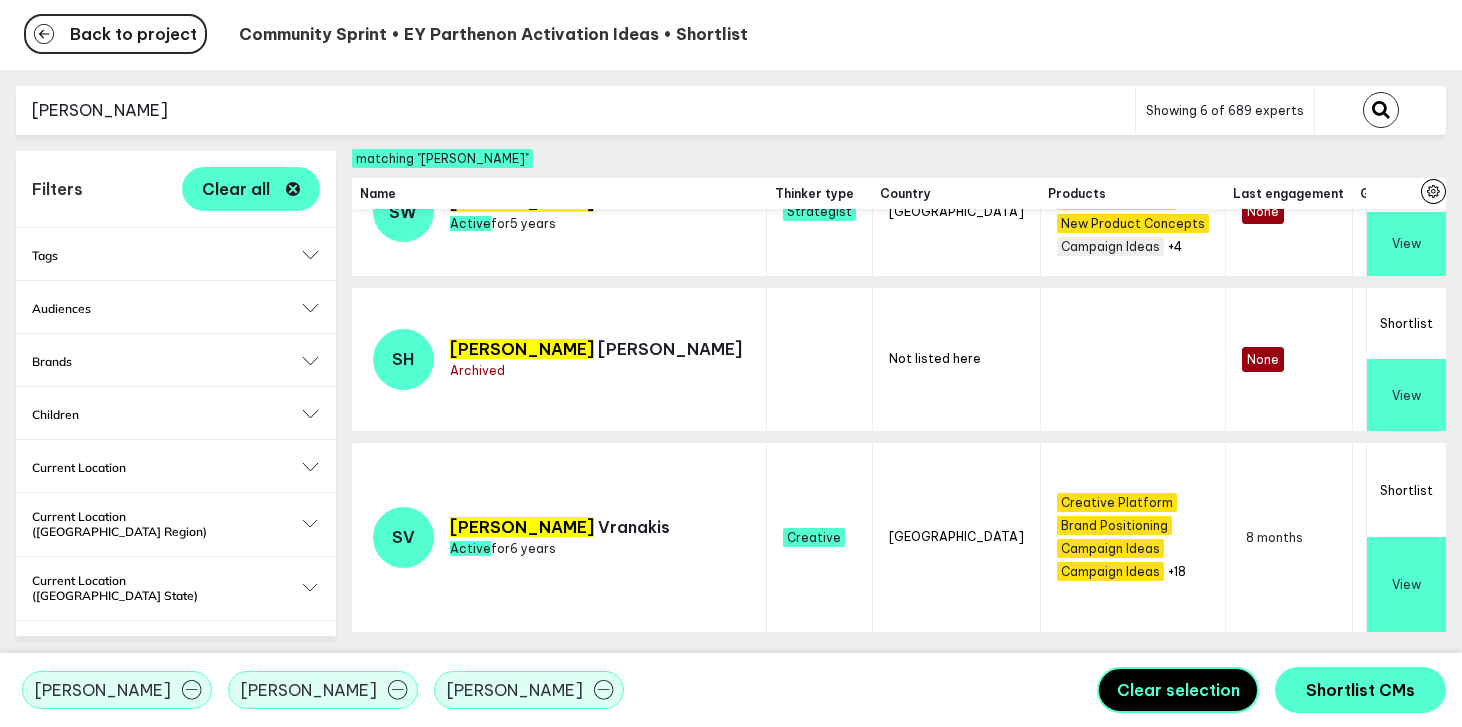 click on "View" at bounding box center (1406, 584) 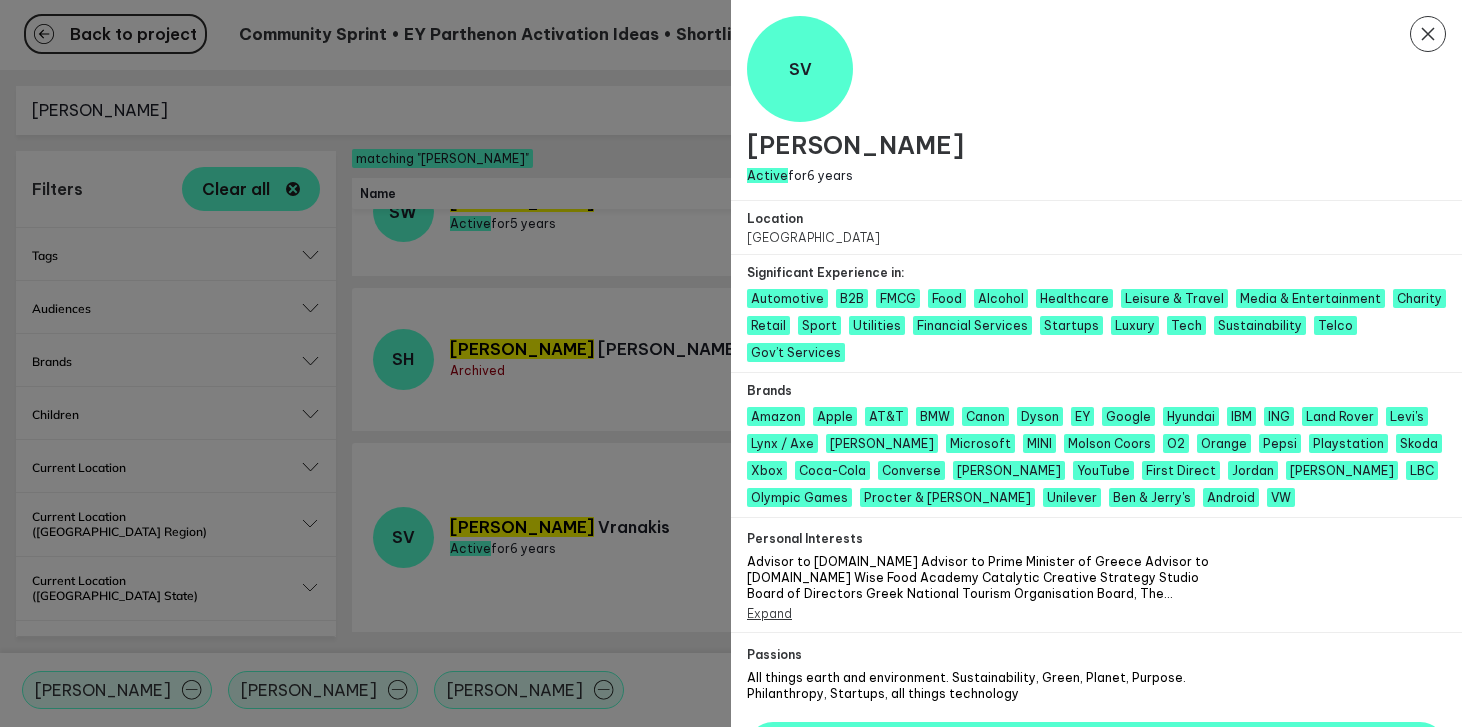 click on "SV Steve Vranakis Active  for  6 years" at bounding box center (1096, 100) 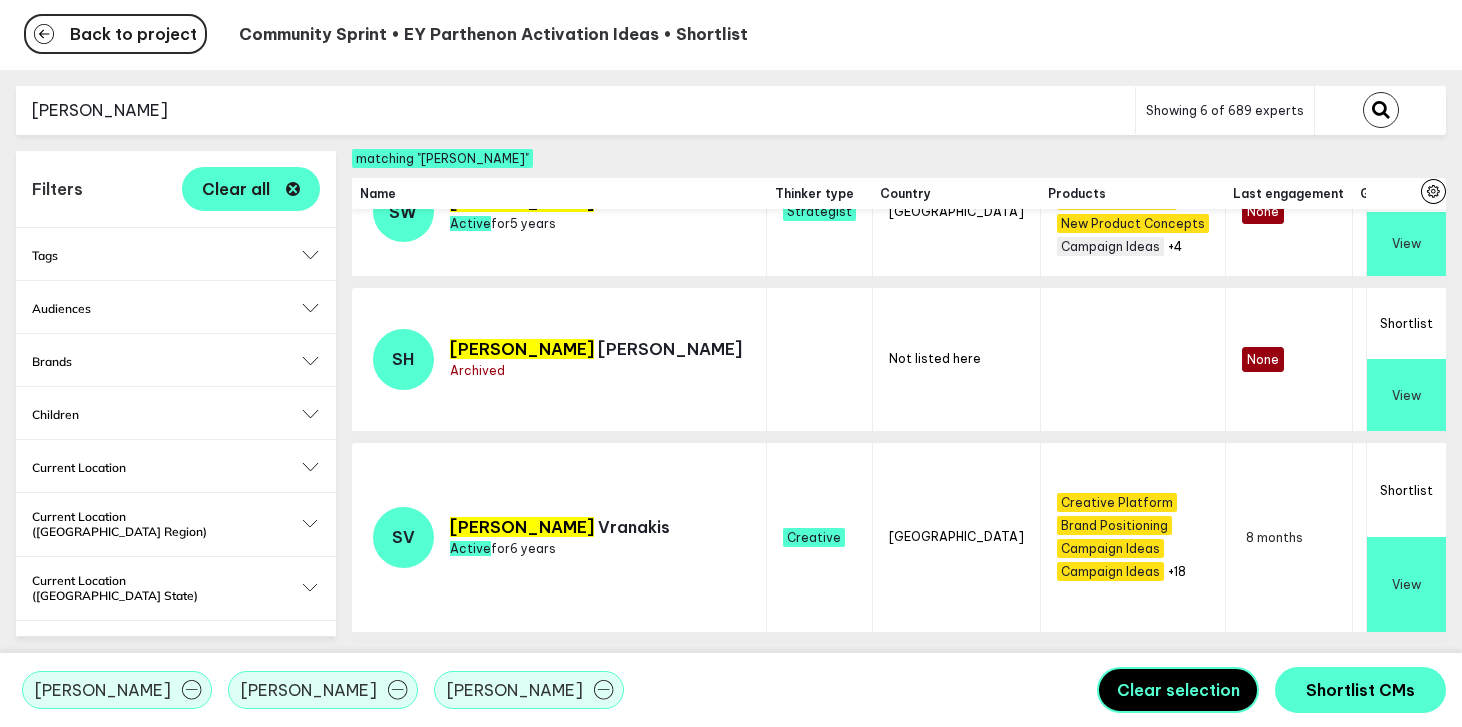 click on "Shortlist" at bounding box center [1406, 490] 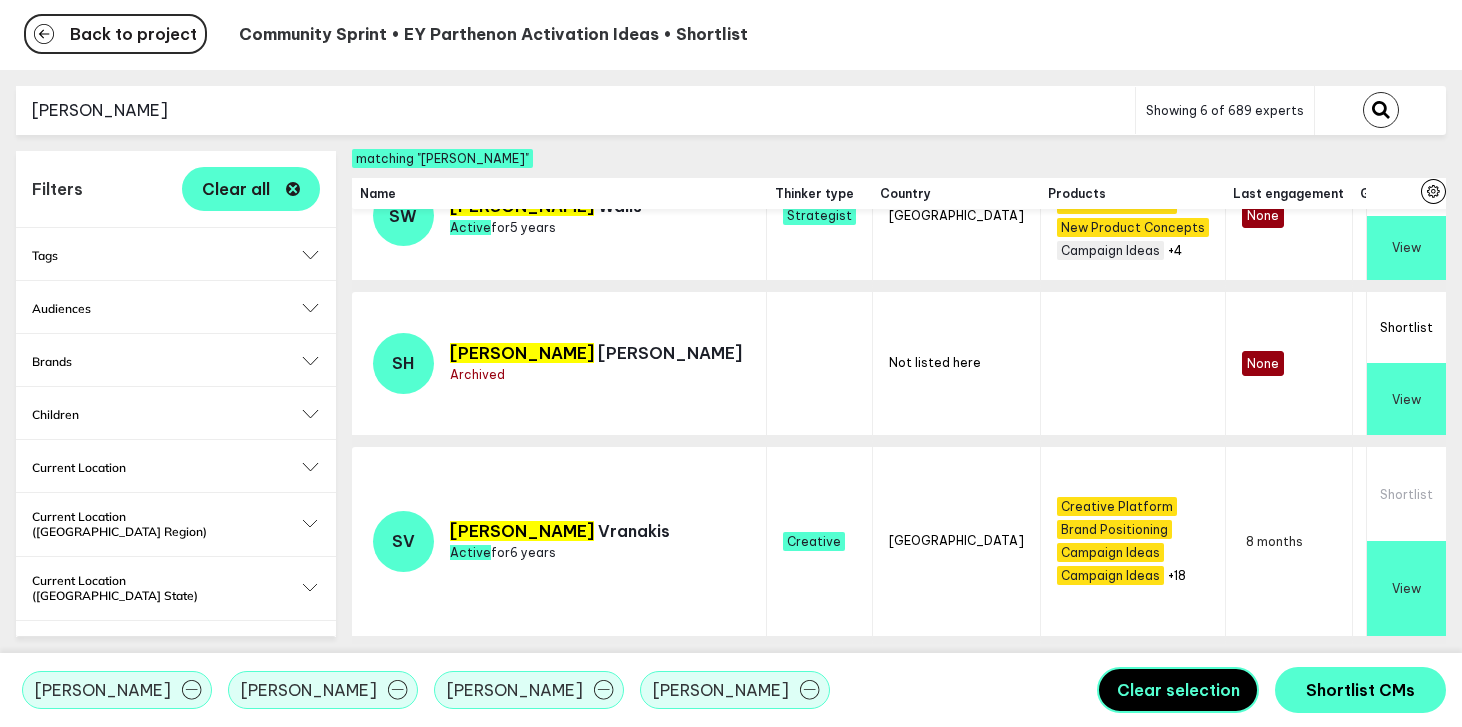 scroll, scrollTop: 1183, scrollLeft: 0, axis: vertical 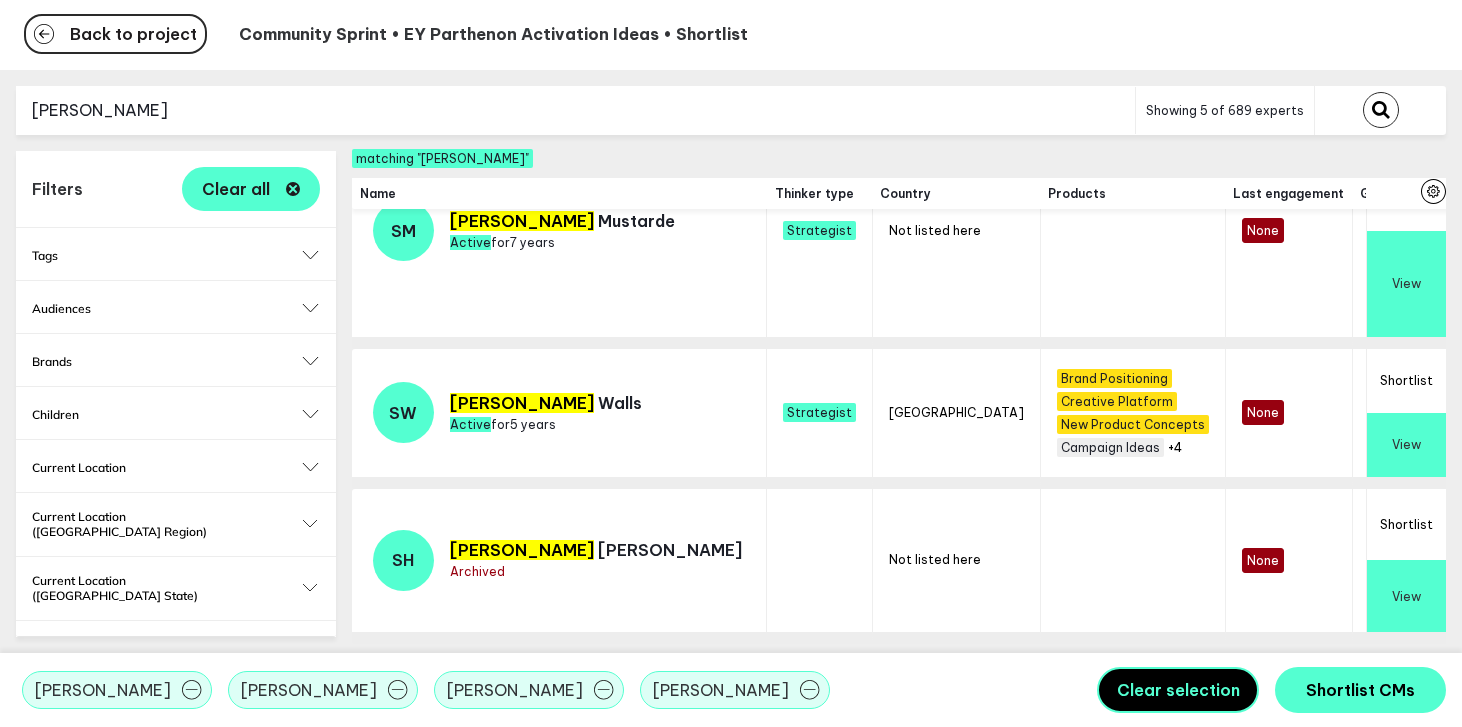 click on "steve" at bounding box center [575, 110] 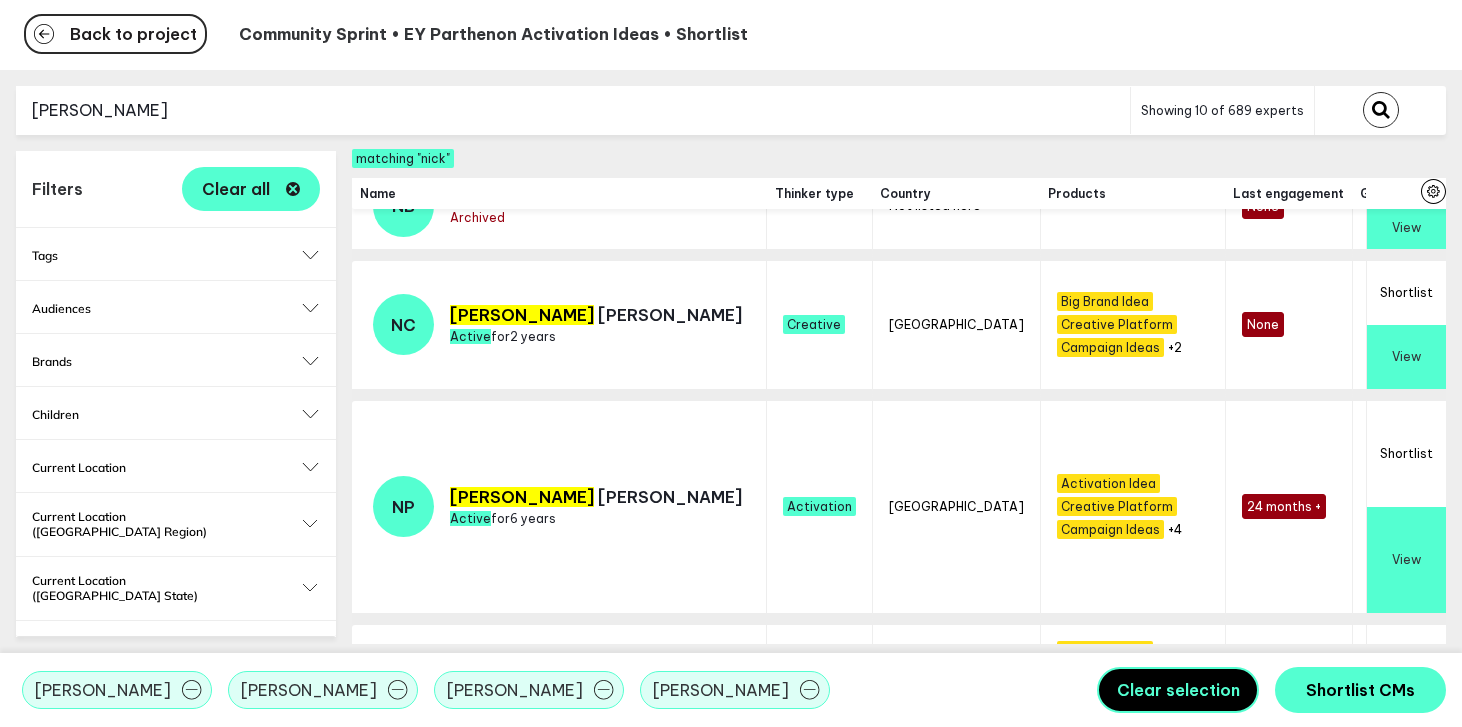 scroll, scrollTop: 1037, scrollLeft: 0, axis: vertical 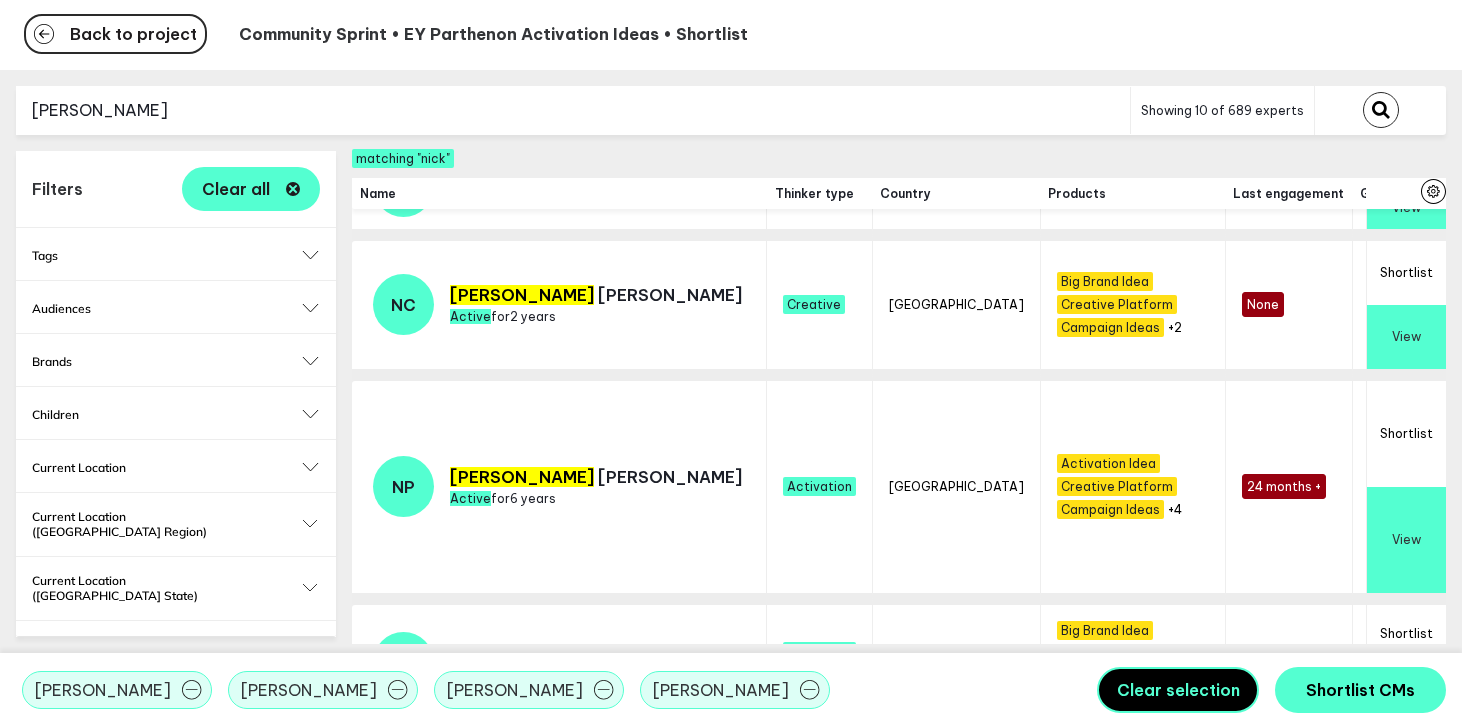 click on "Shortlist" at bounding box center (1406, 434) 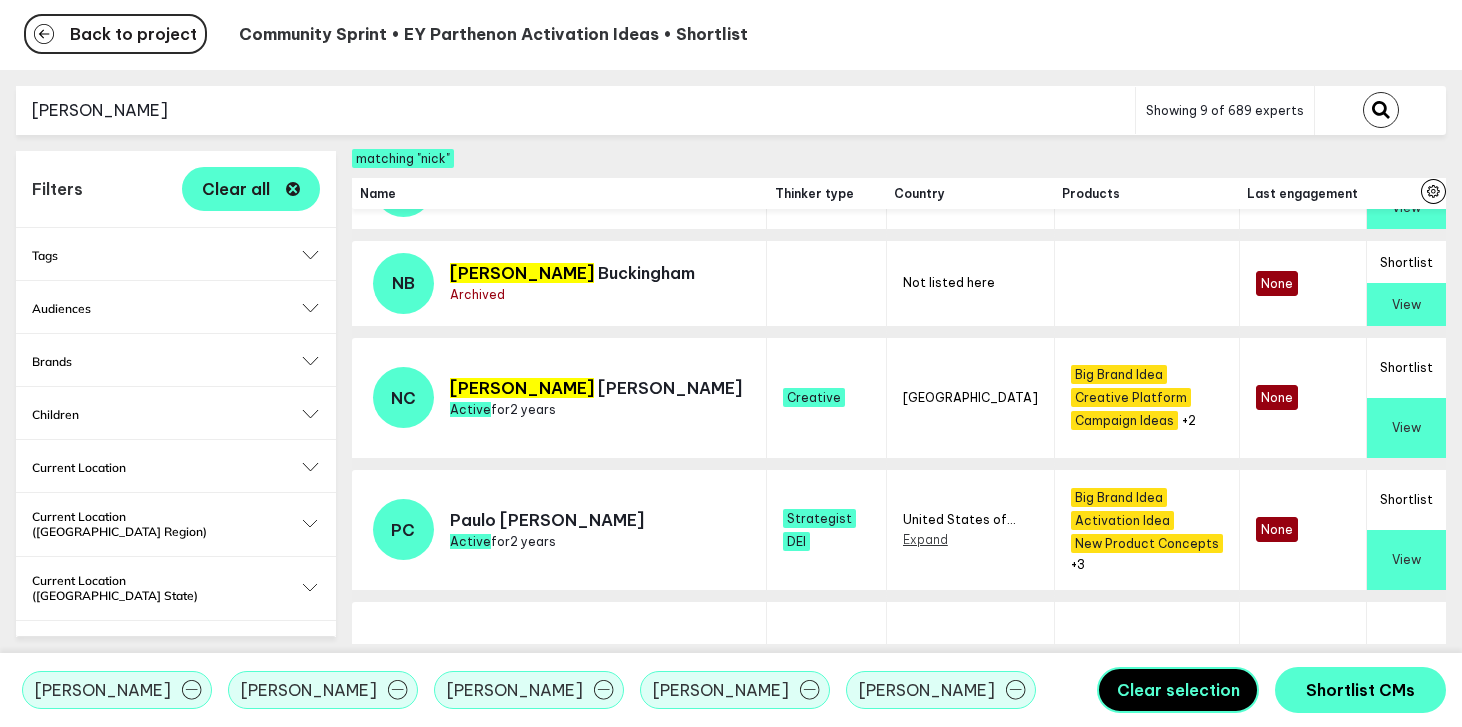 click on "nick" at bounding box center [575, 110] 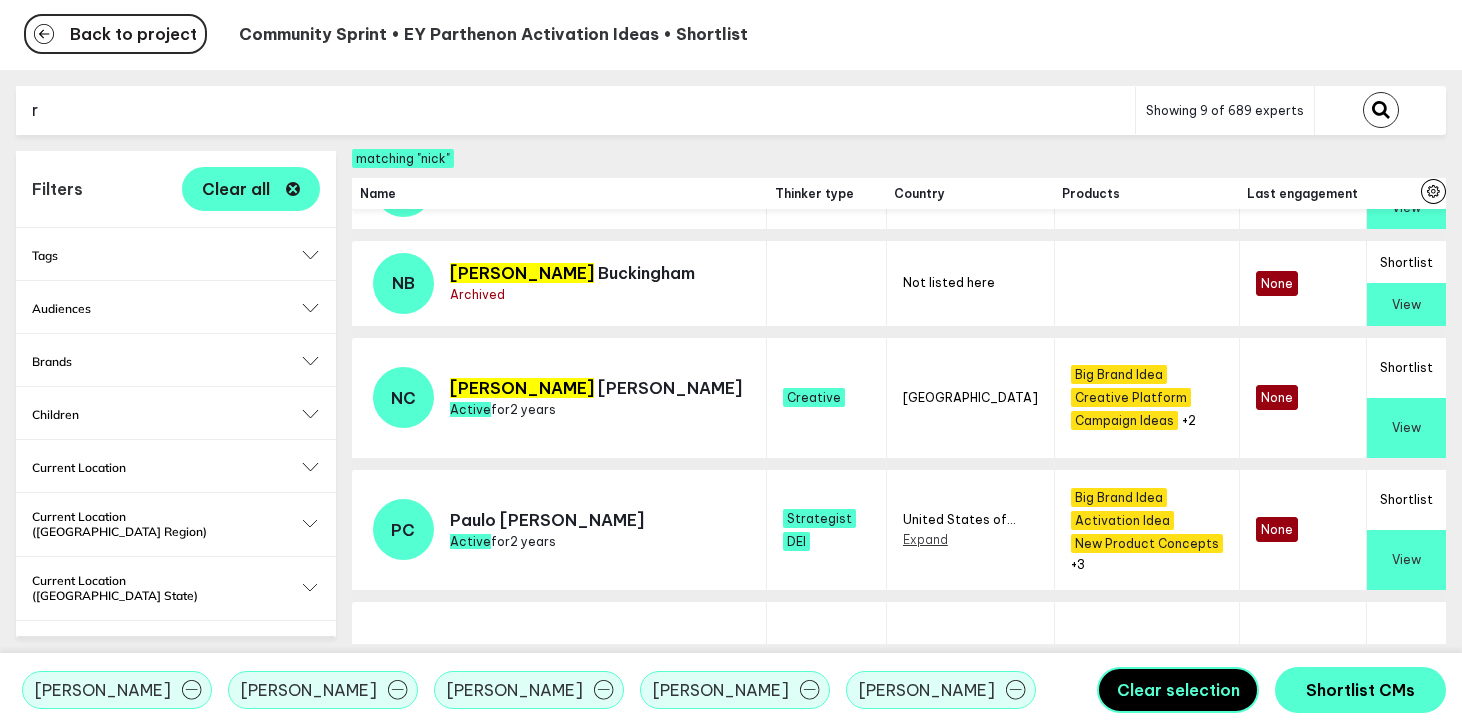 click on "r" at bounding box center (575, 110) 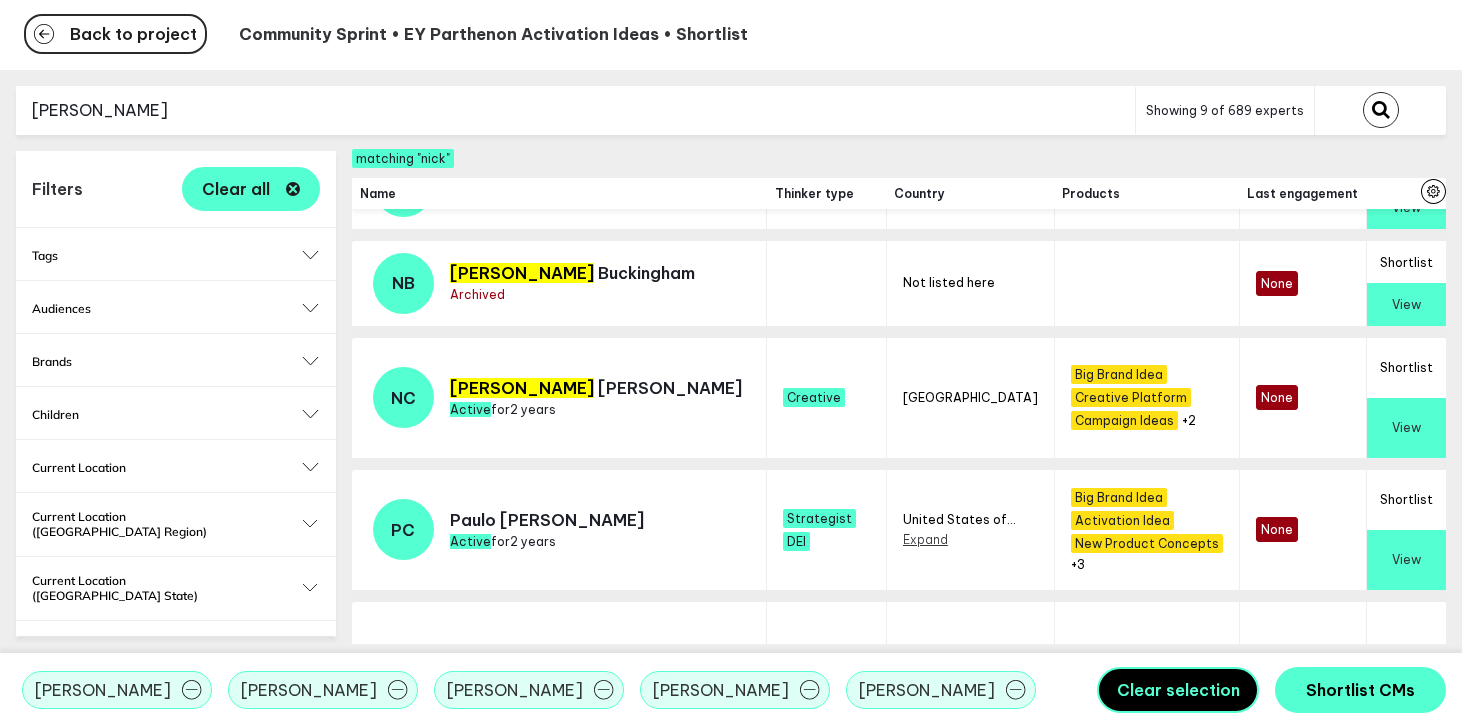 click at bounding box center (1381, 110) 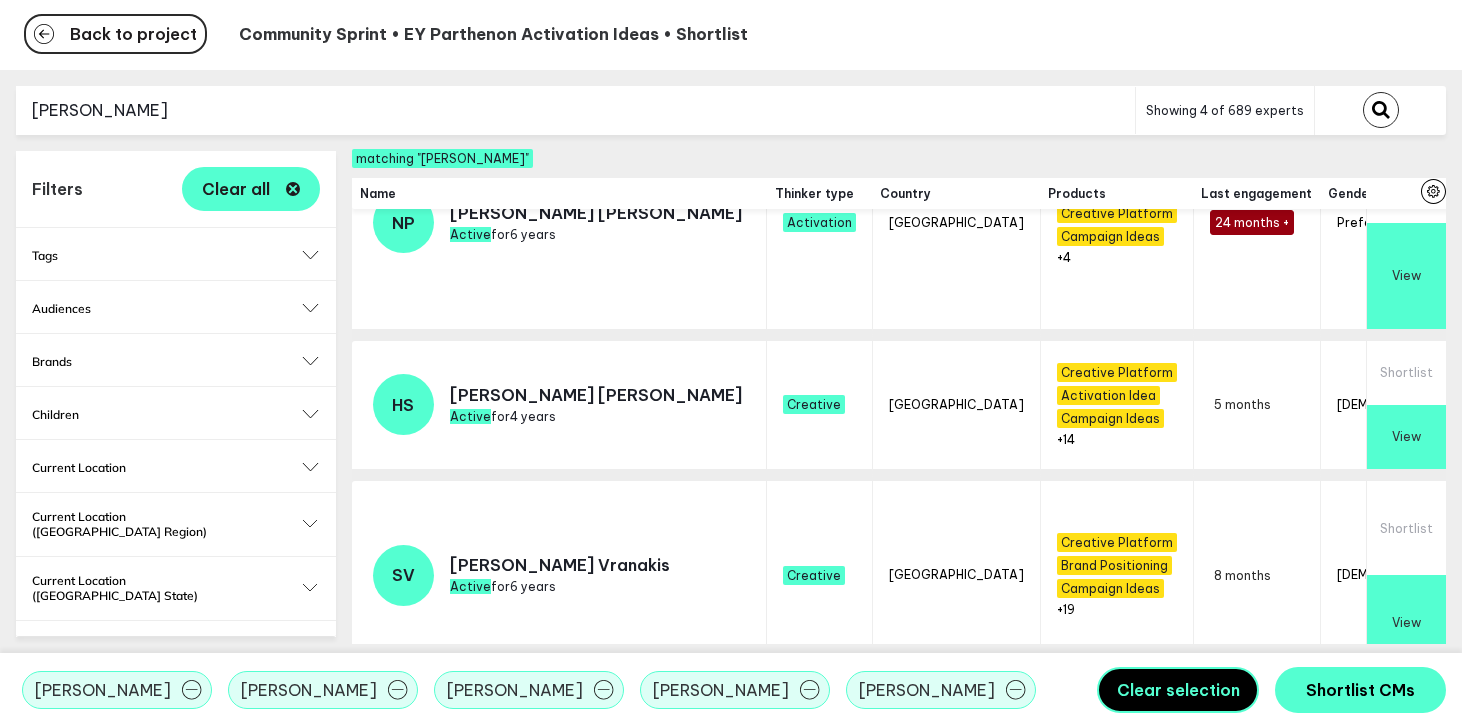 scroll, scrollTop: 0, scrollLeft: 0, axis: both 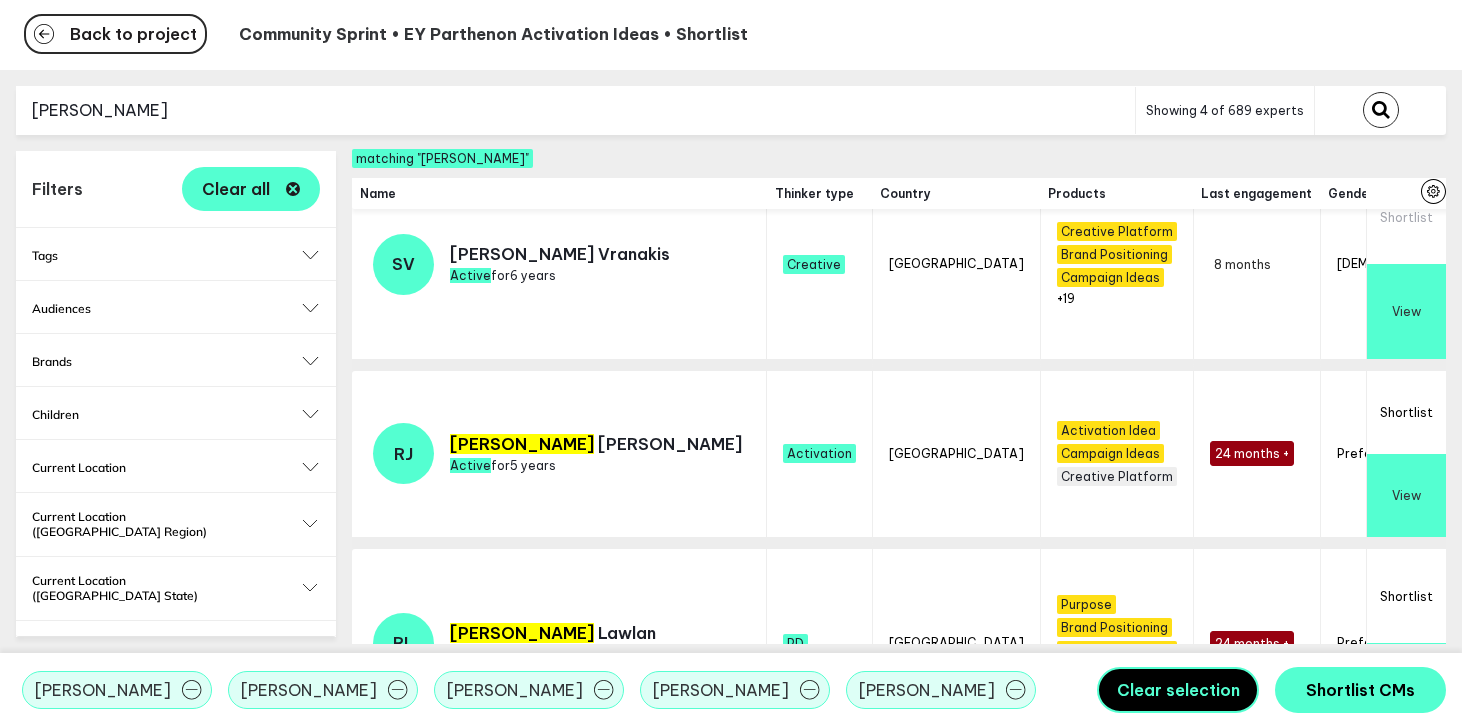 click on "Shortlist" at bounding box center (1406, 412) 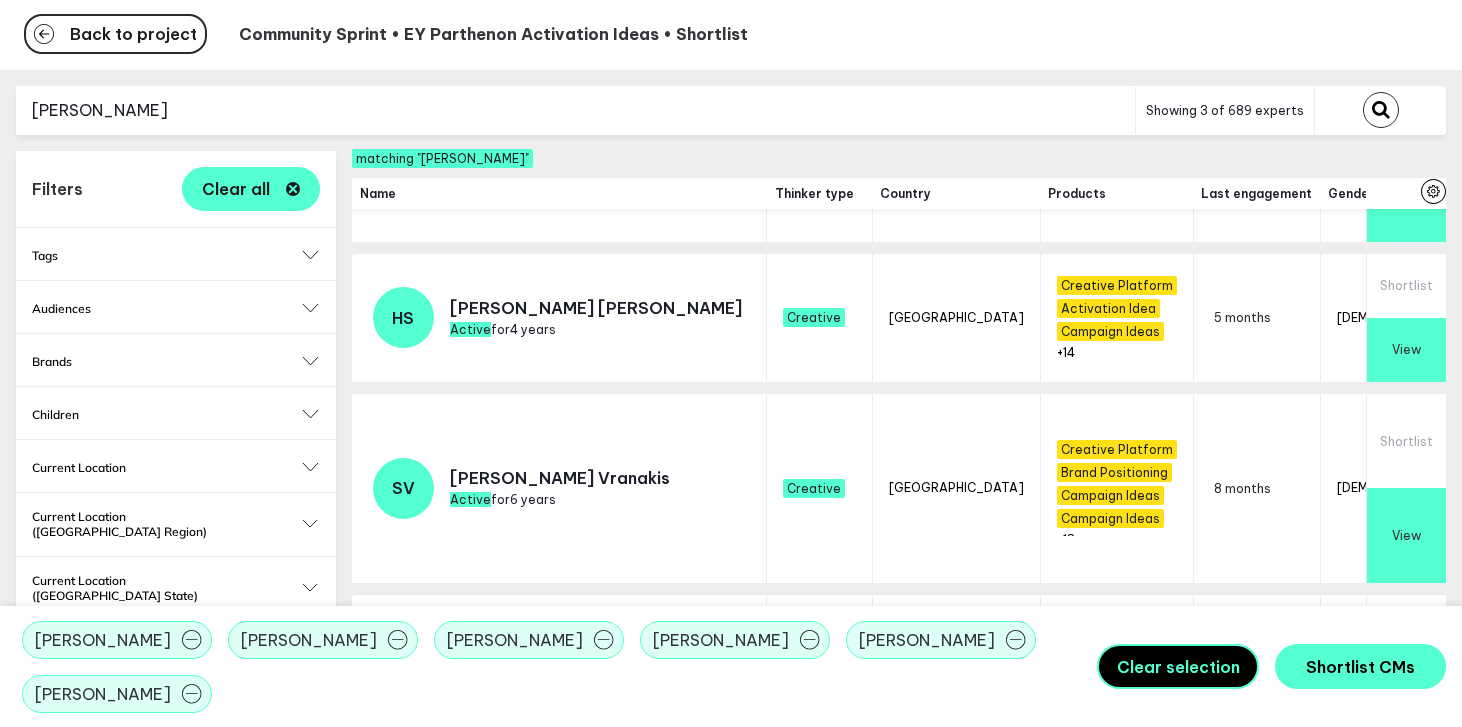 scroll, scrollTop: 817, scrollLeft: 0, axis: vertical 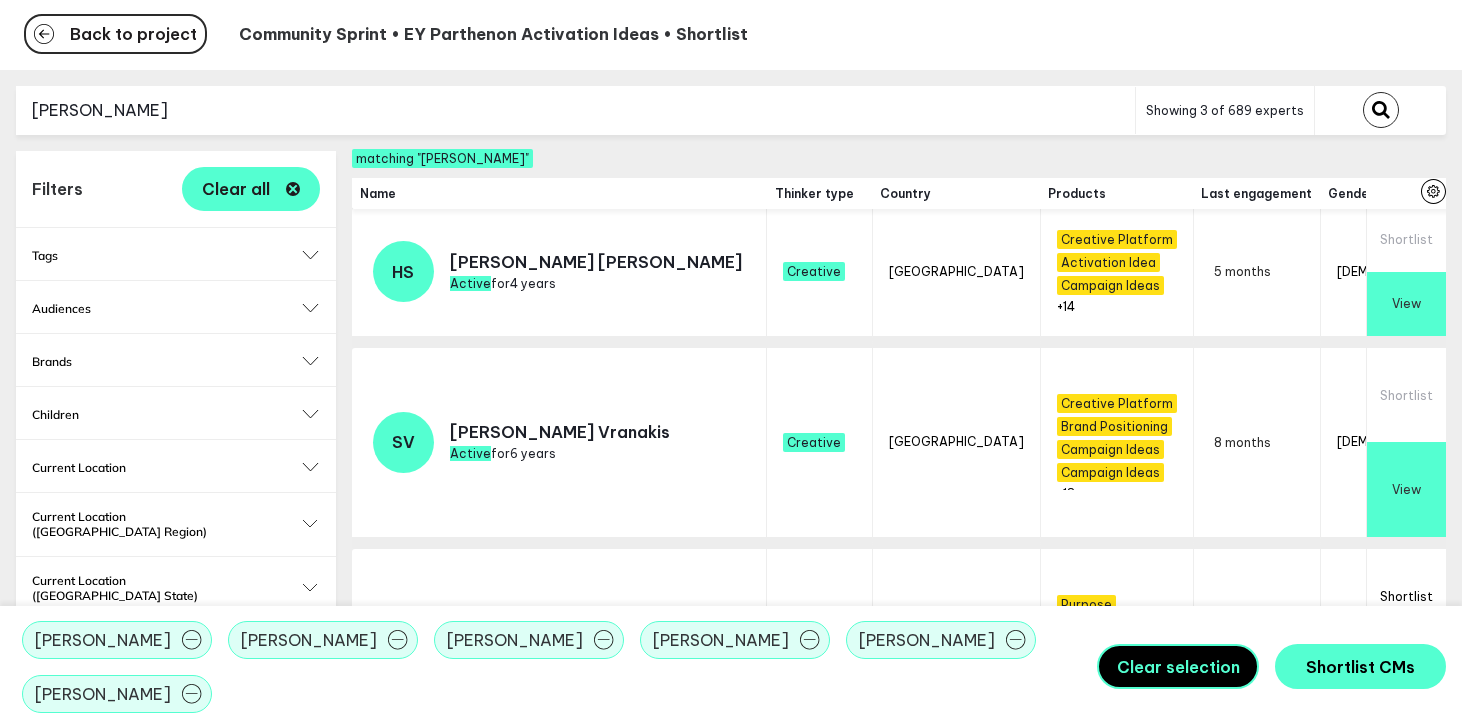 click on "rachel" at bounding box center [575, 110] 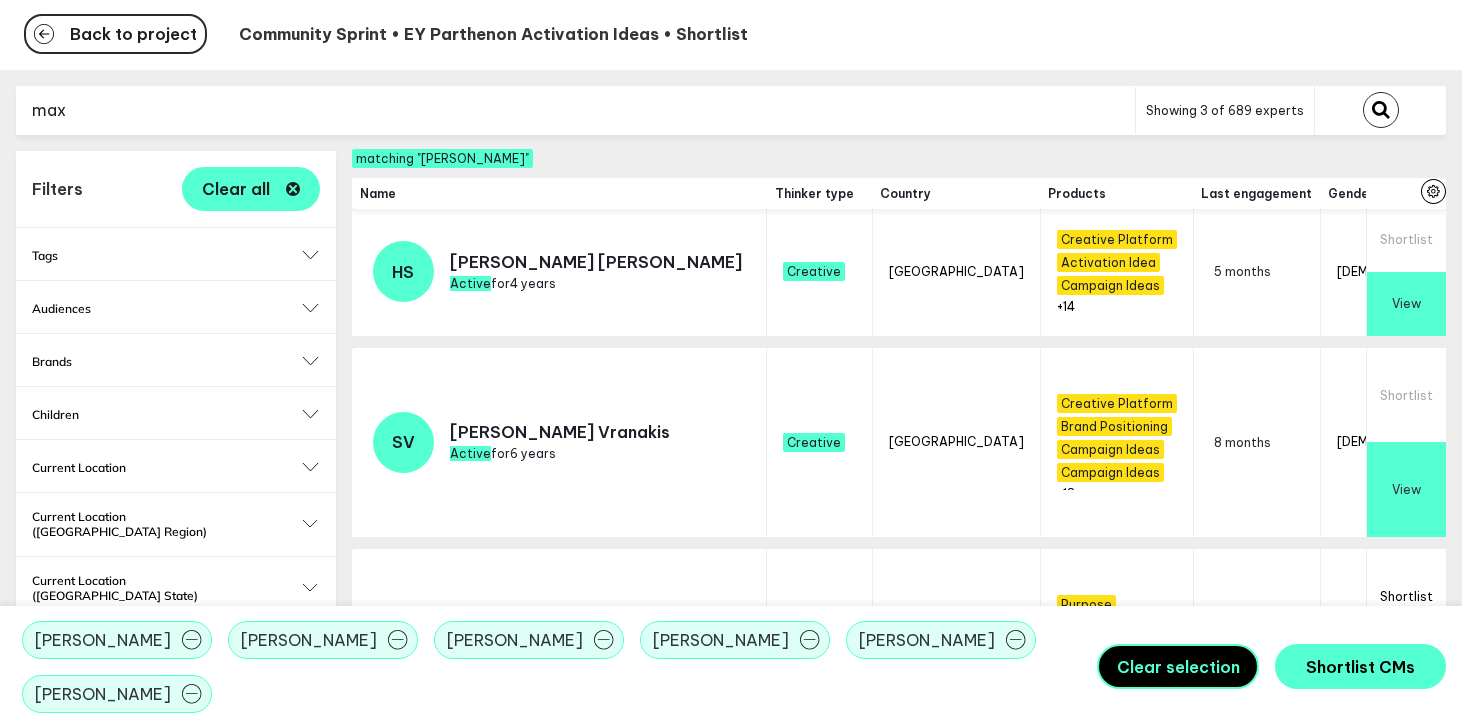 type on "max" 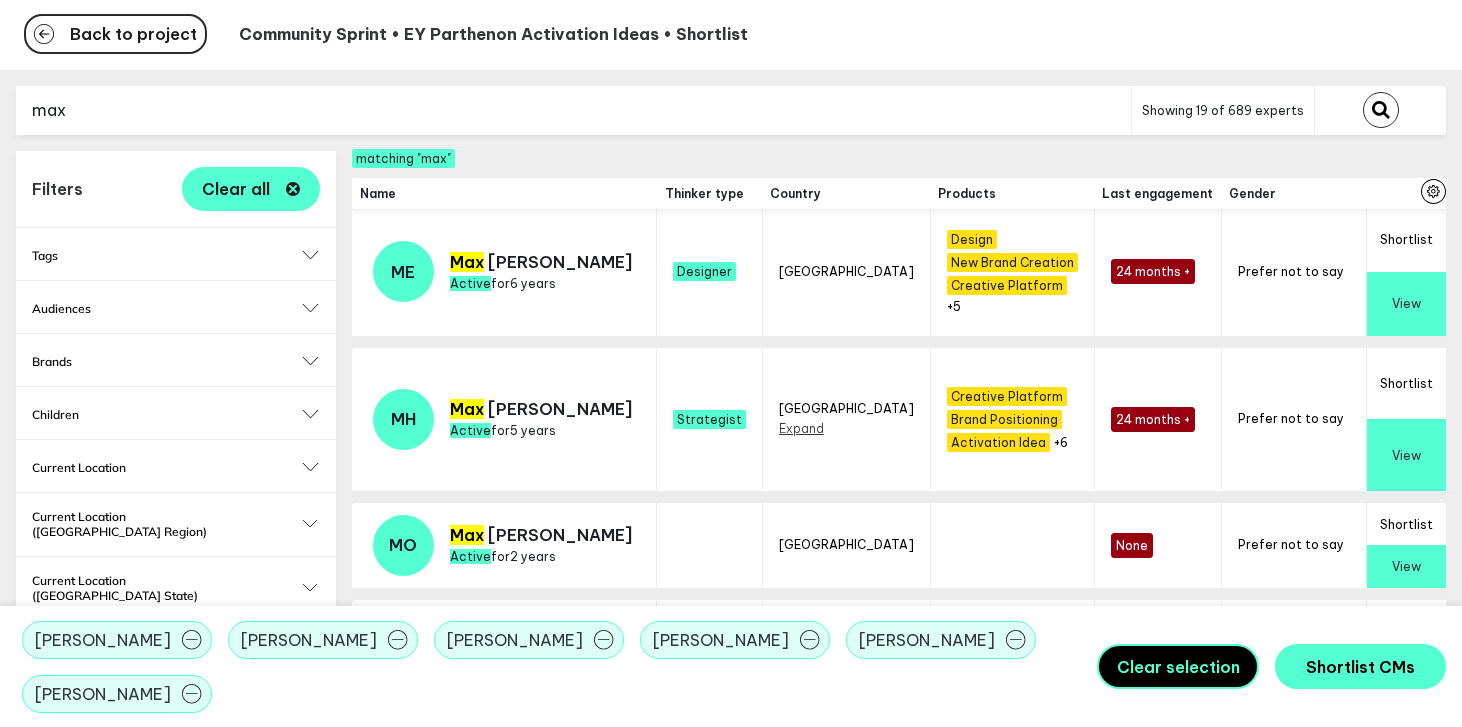 scroll, scrollTop: 1240, scrollLeft: 0, axis: vertical 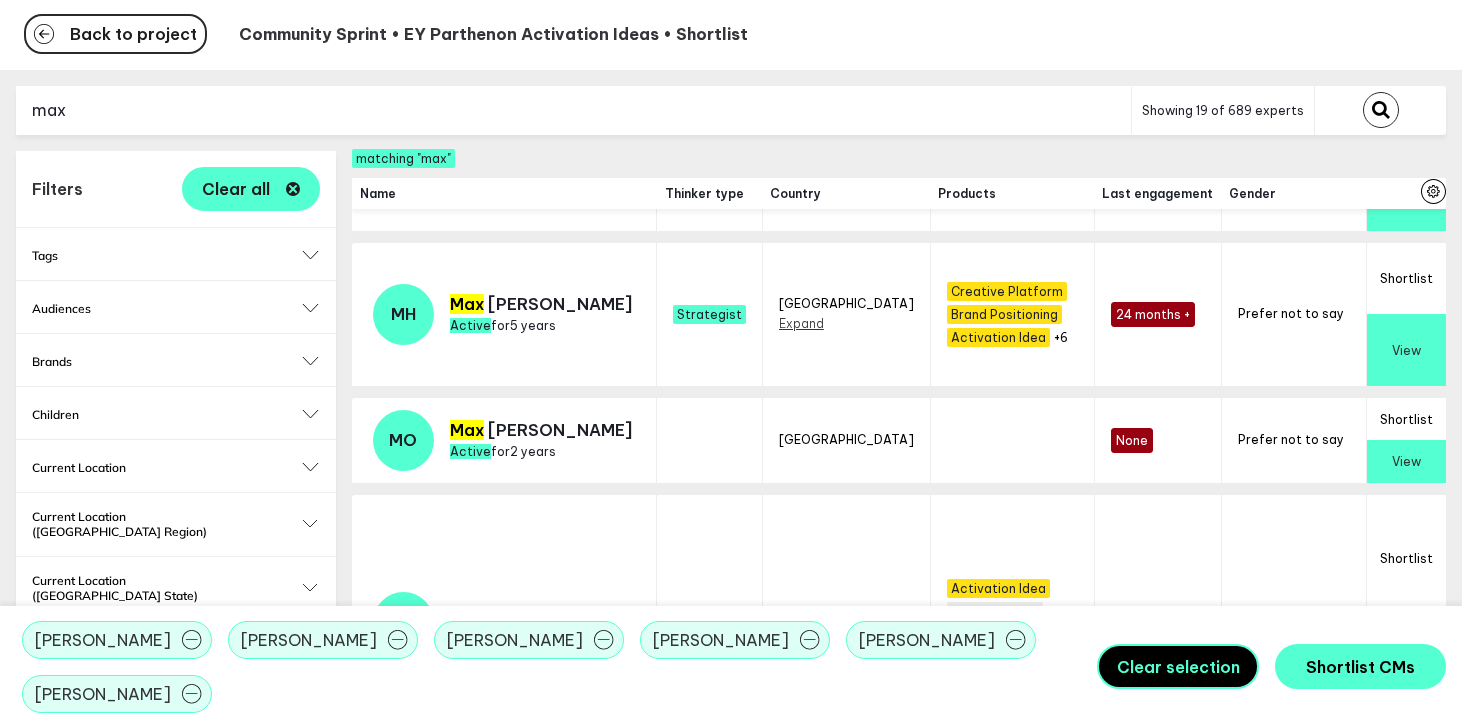 click on "Shortlist" at bounding box center [1406, 279] 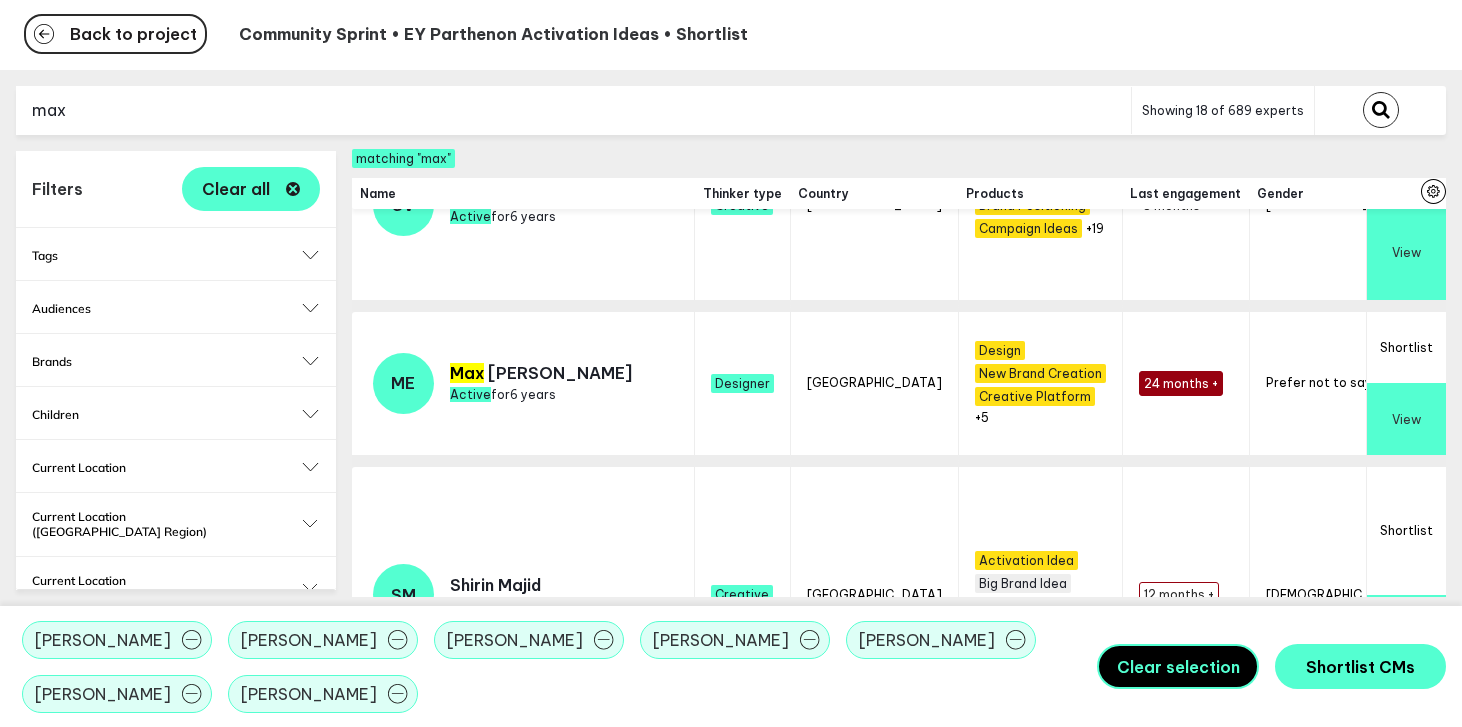 scroll, scrollTop: 1301, scrollLeft: 0, axis: vertical 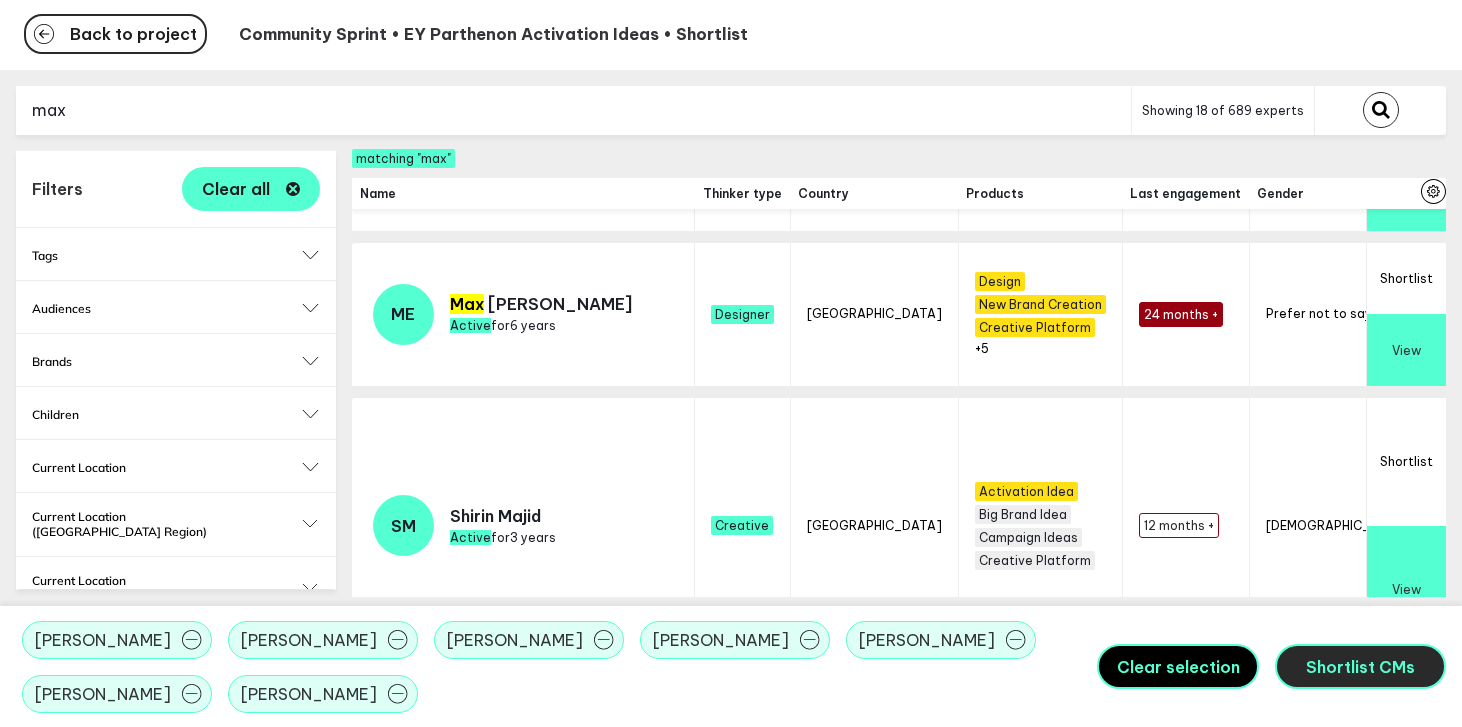 click on "Shortlist CMs" at bounding box center [1360, 667] 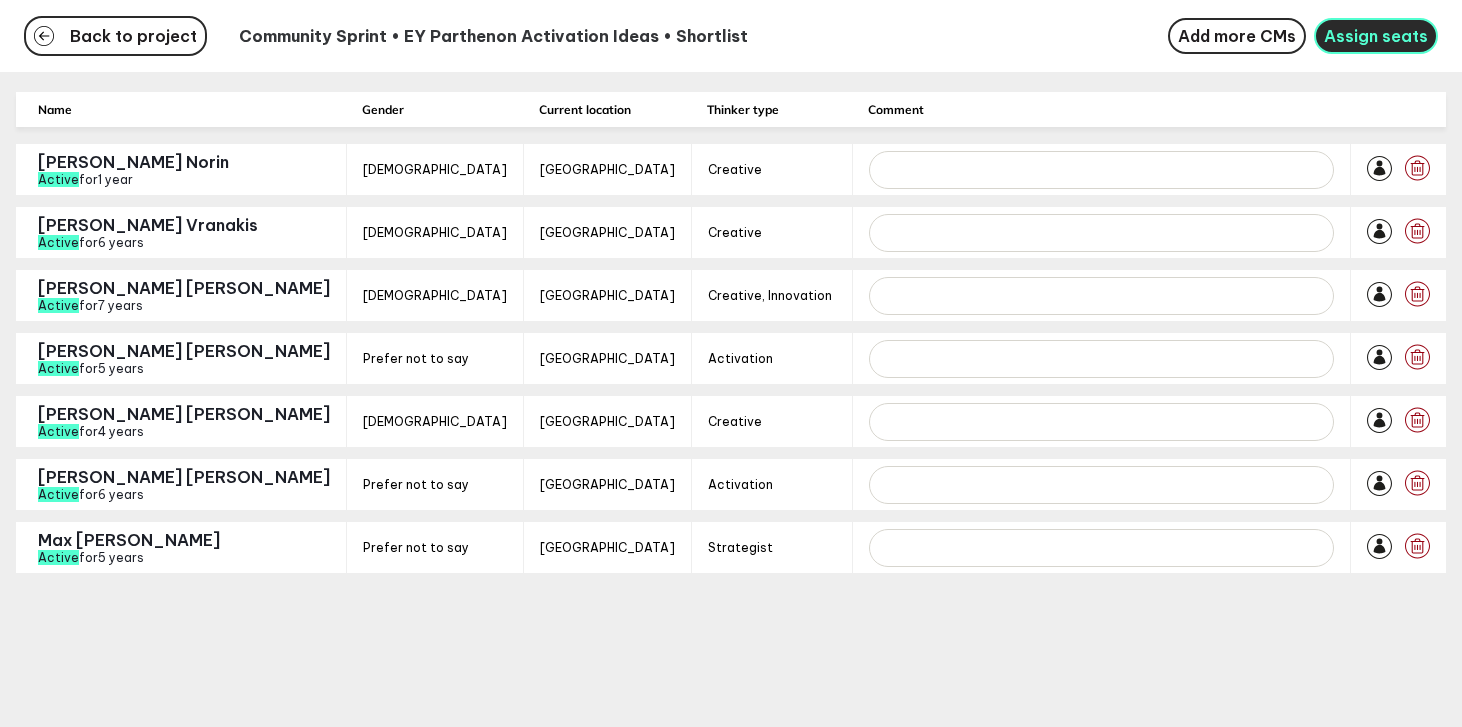 click on "Assign seats" at bounding box center (1376, 36) 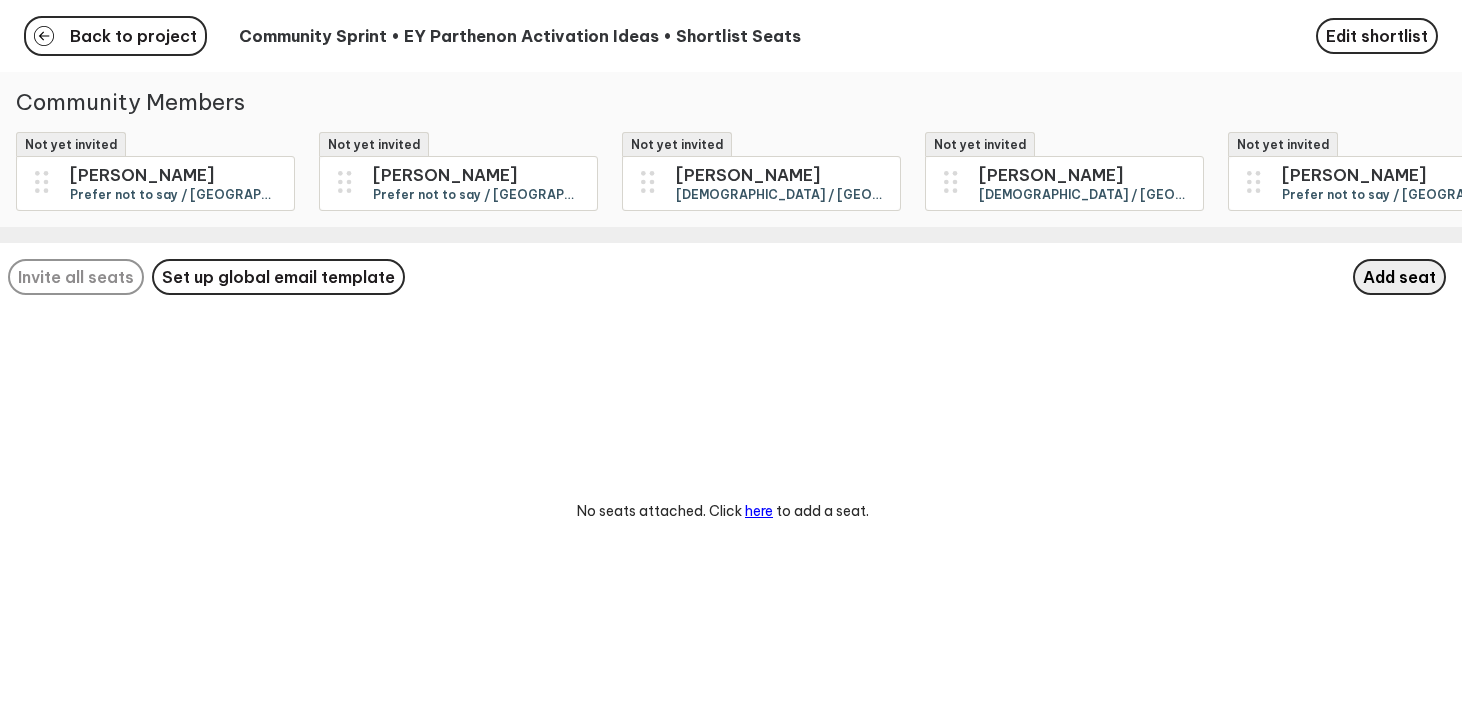 click on "Add seat" at bounding box center (1399, 277) 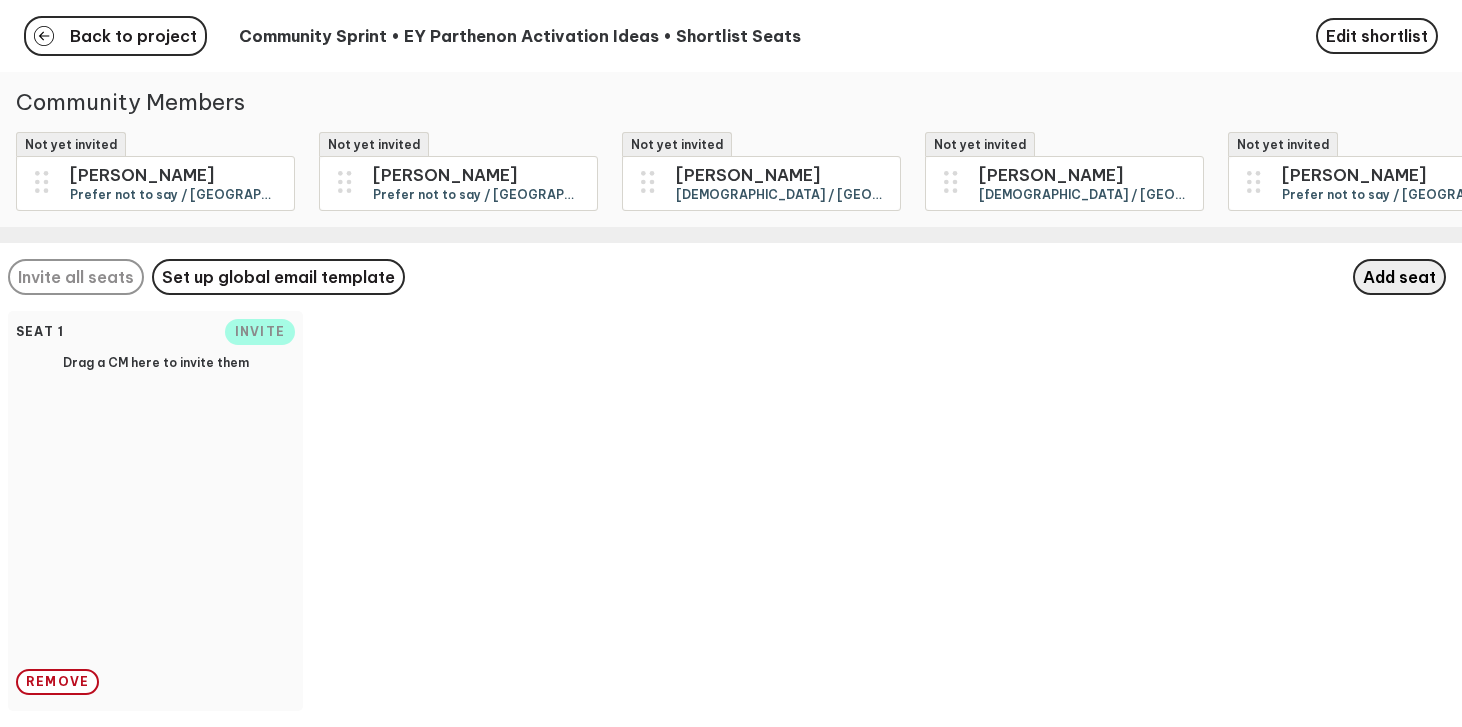 click on "Add seat" at bounding box center (1399, 277) 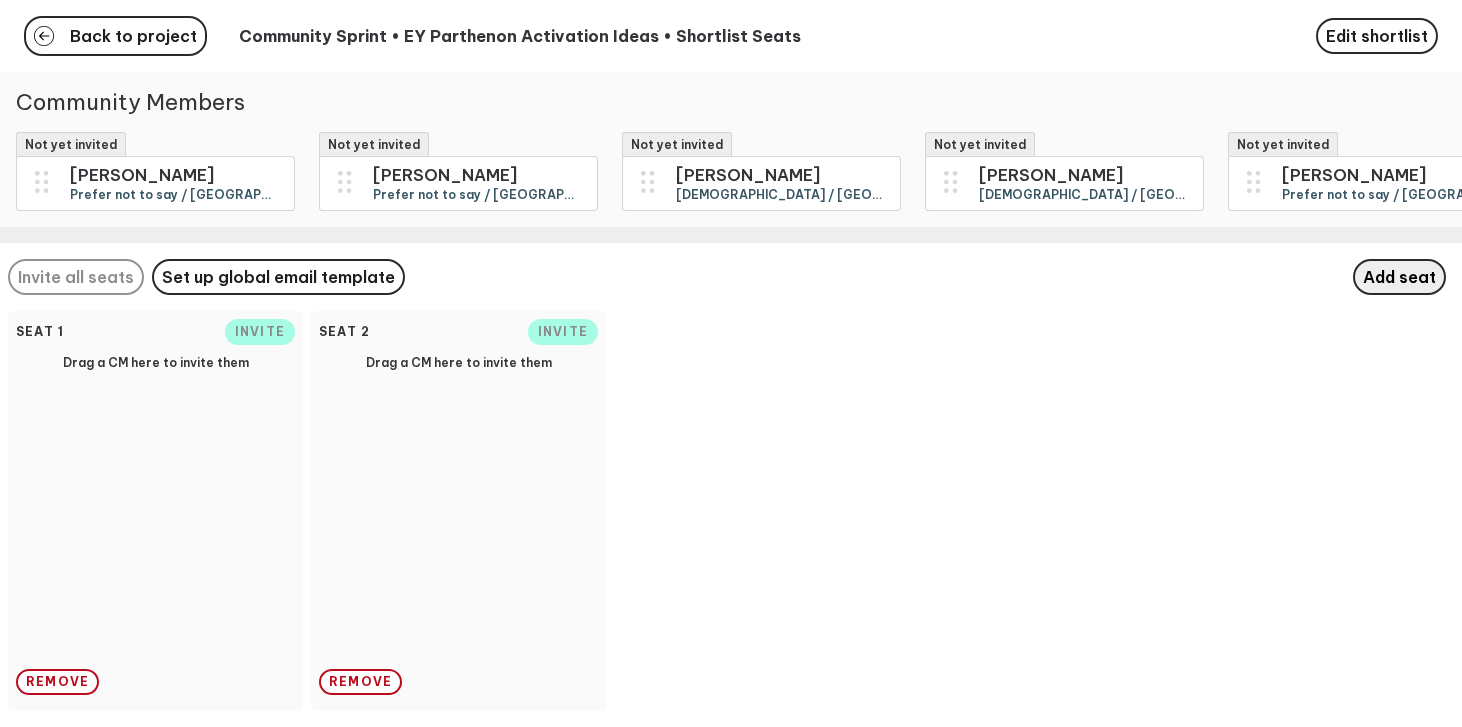 click on "Add seat" at bounding box center [1399, 277] 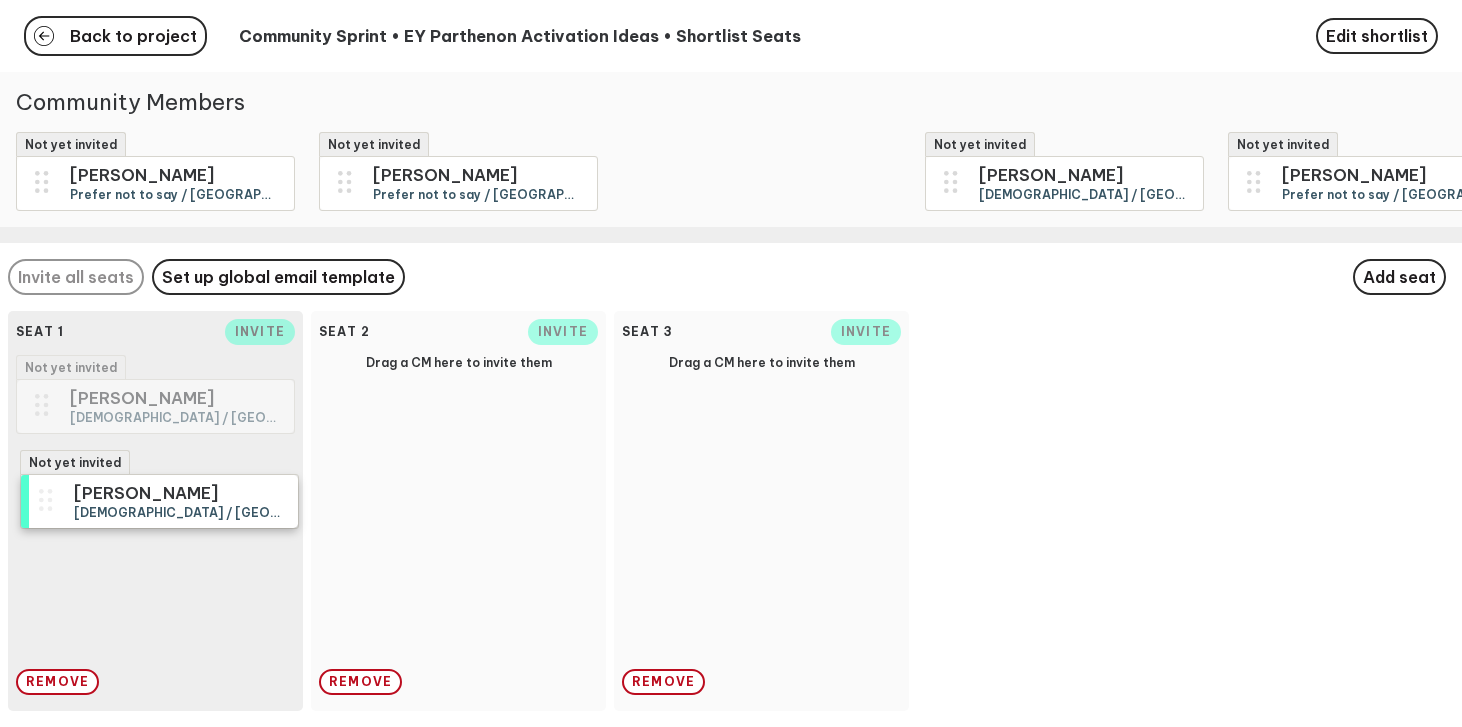 drag, startPoint x: 749, startPoint y: 198, endPoint x: 141, endPoint y: 514, distance: 685.2153 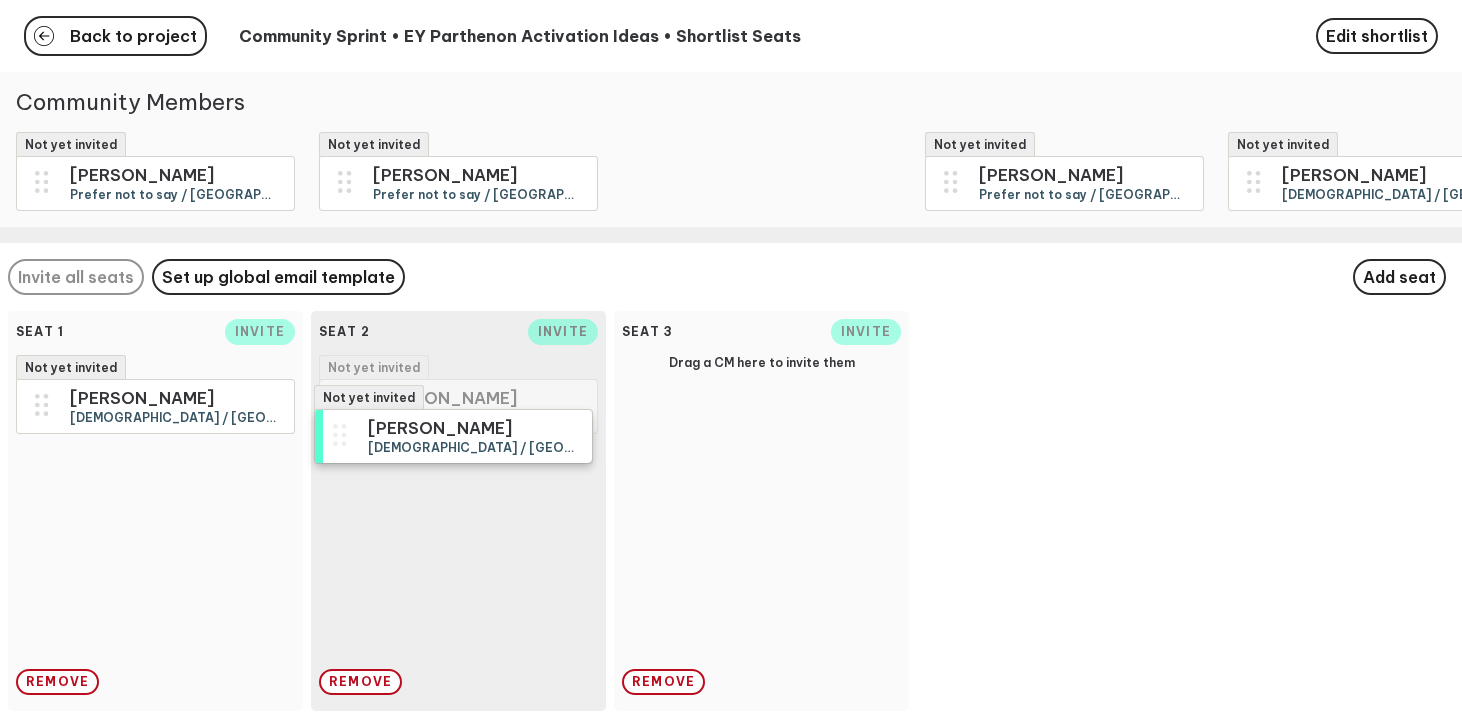drag, startPoint x: 774, startPoint y: 196, endPoint x: 465, endPoint y: 451, distance: 400.632 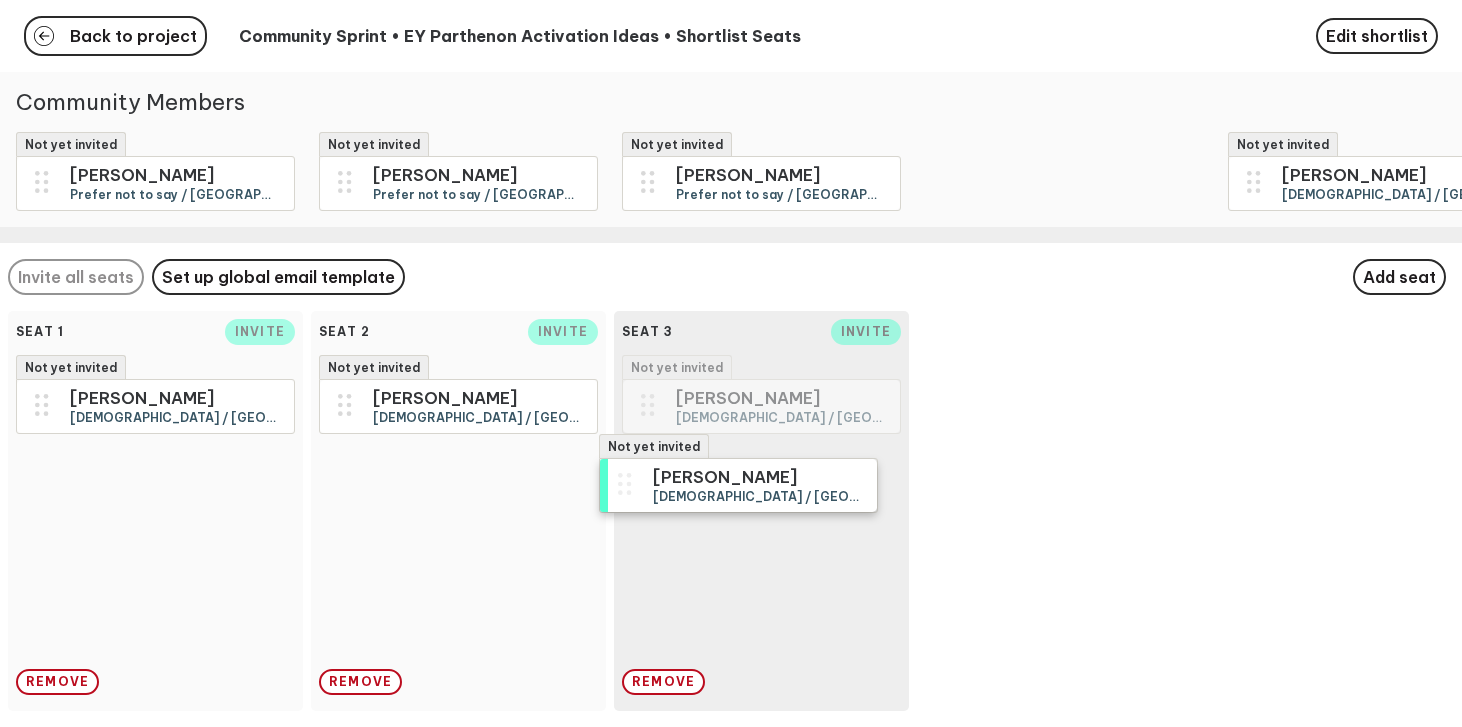 drag, startPoint x: 1080, startPoint y: 177, endPoint x: 754, endPoint y: 463, distance: 433.6727 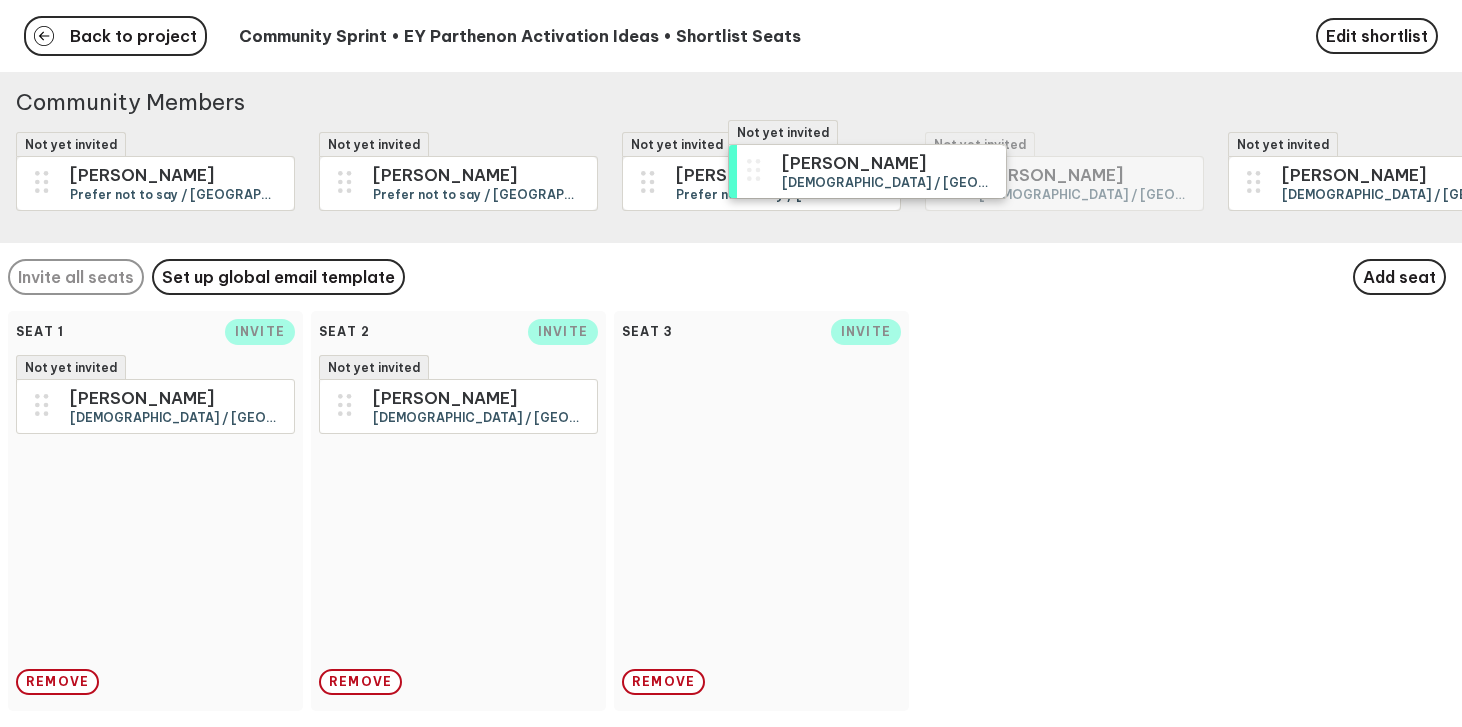 drag, startPoint x: 641, startPoint y: 409, endPoint x: 747, endPoint y: 174, distance: 257.80032 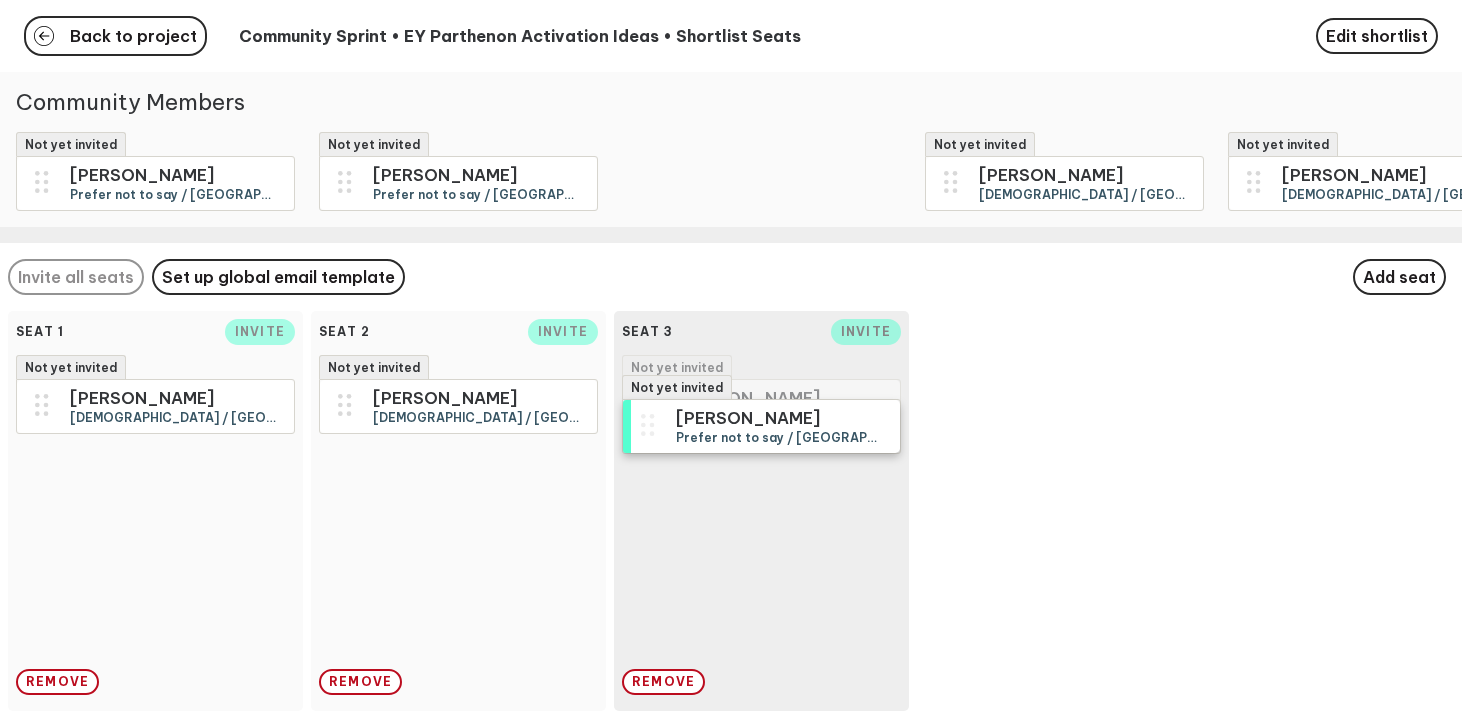 drag, startPoint x: 695, startPoint y: 181, endPoint x: 694, endPoint y: 424, distance: 243.00206 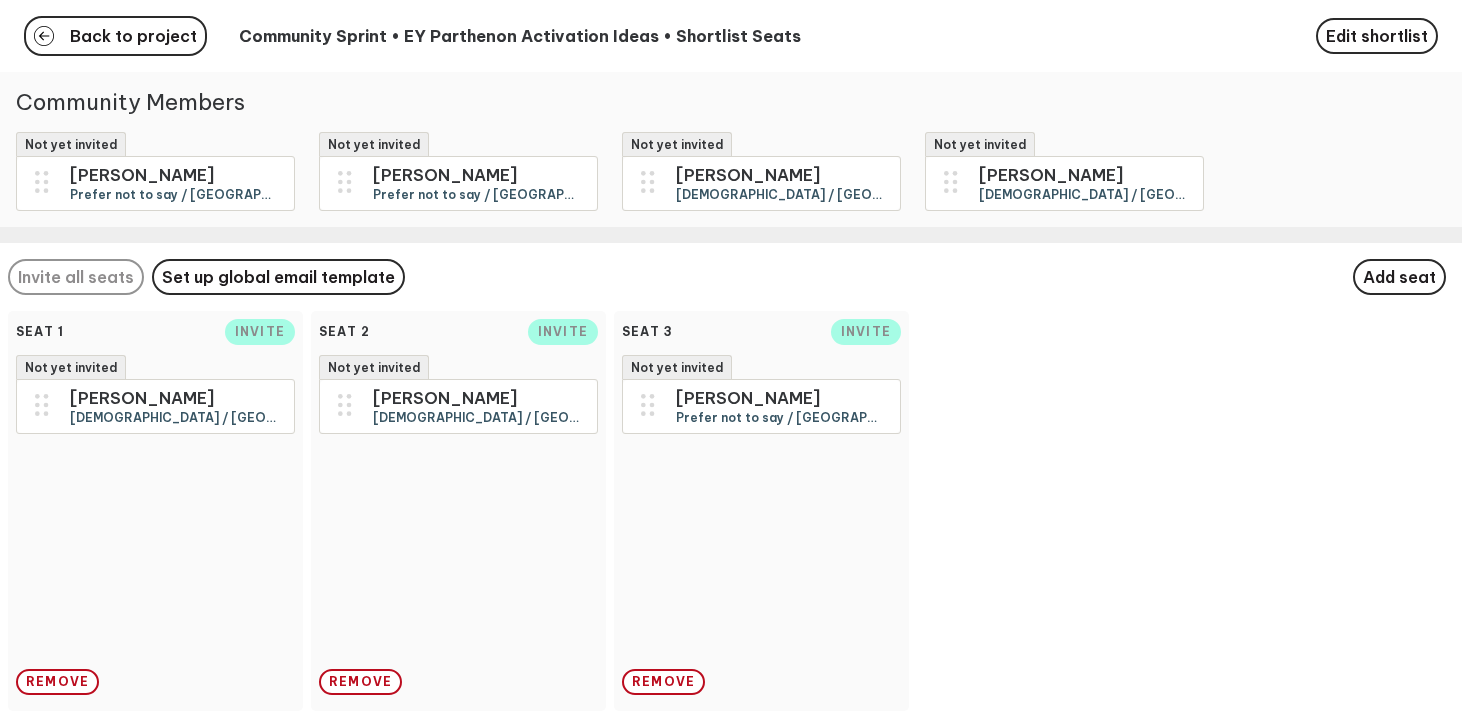 click on "Not yet invited" at bounding box center [677, 367] 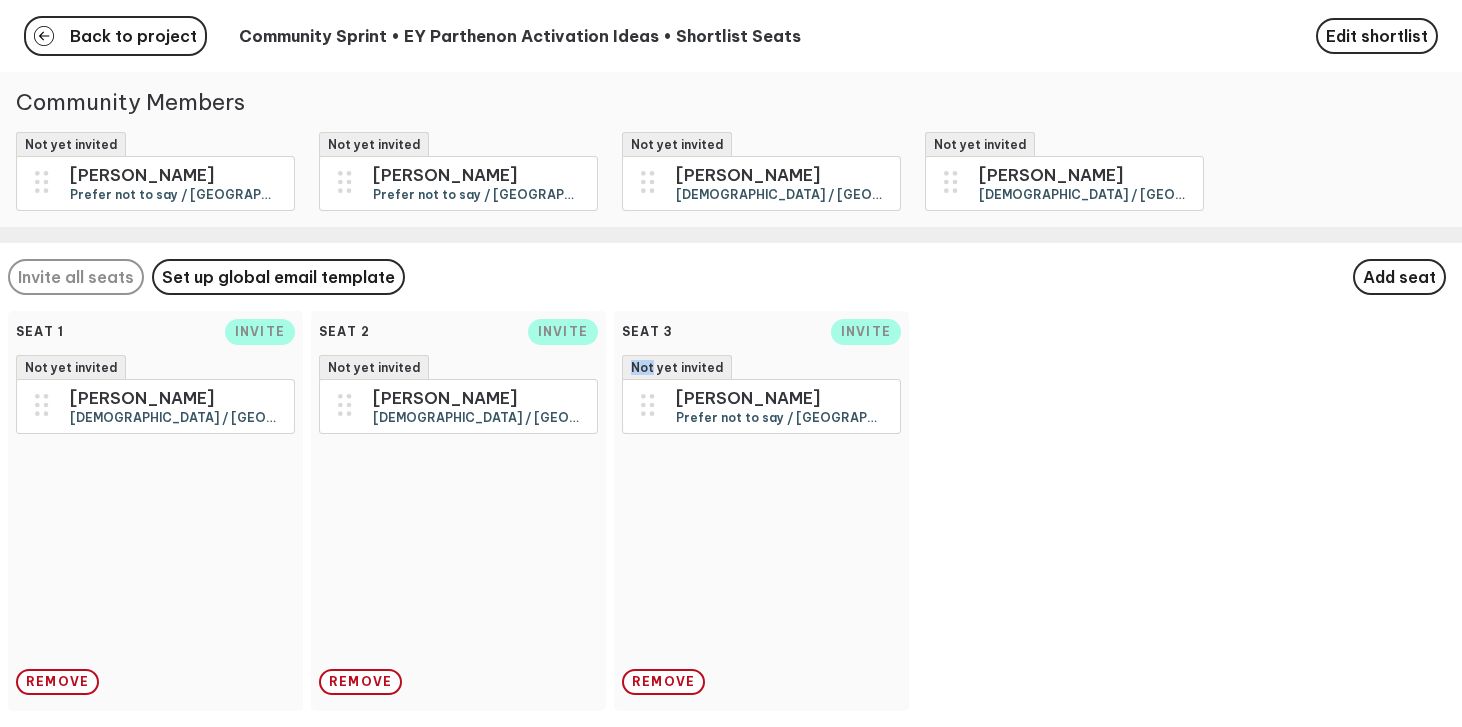 click on "Seat 3 invite" at bounding box center [761, 332] 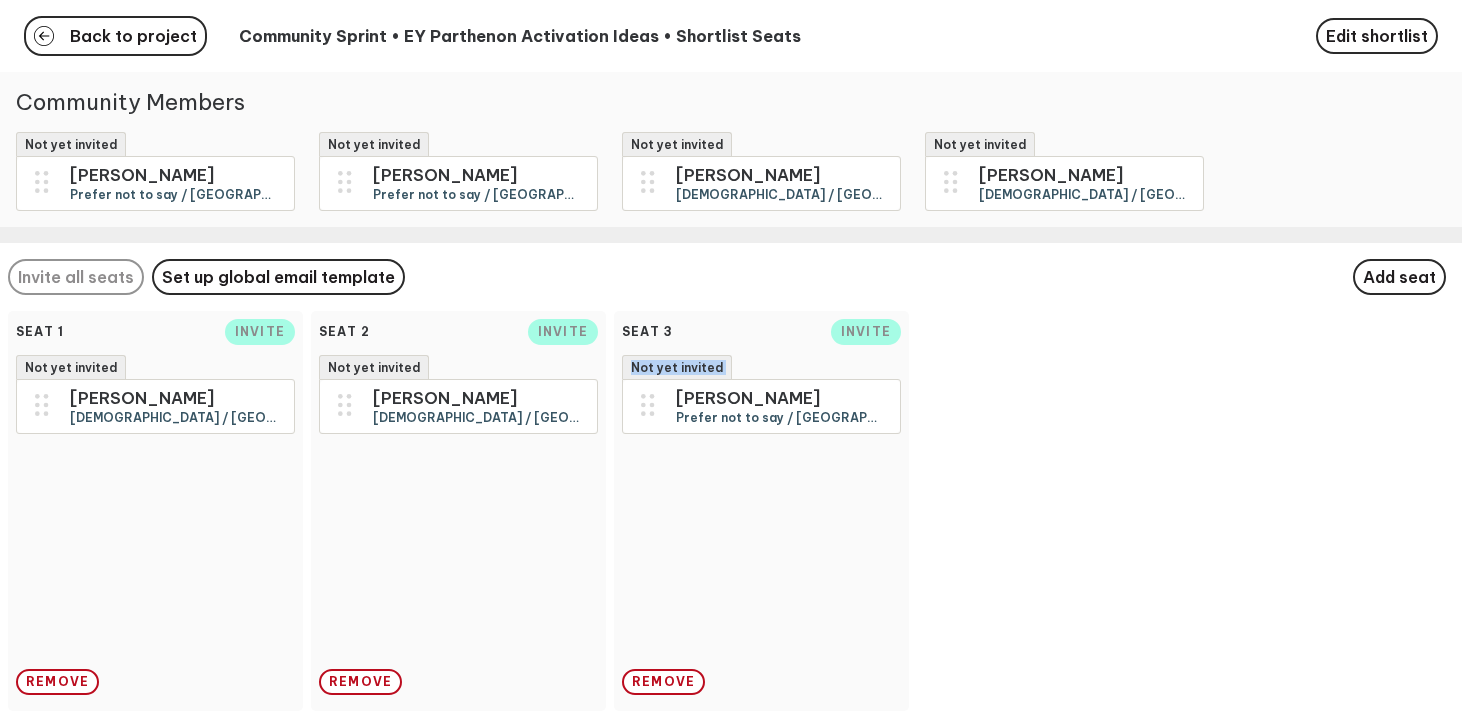click on "Seat 3 invite" at bounding box center [761, 332] 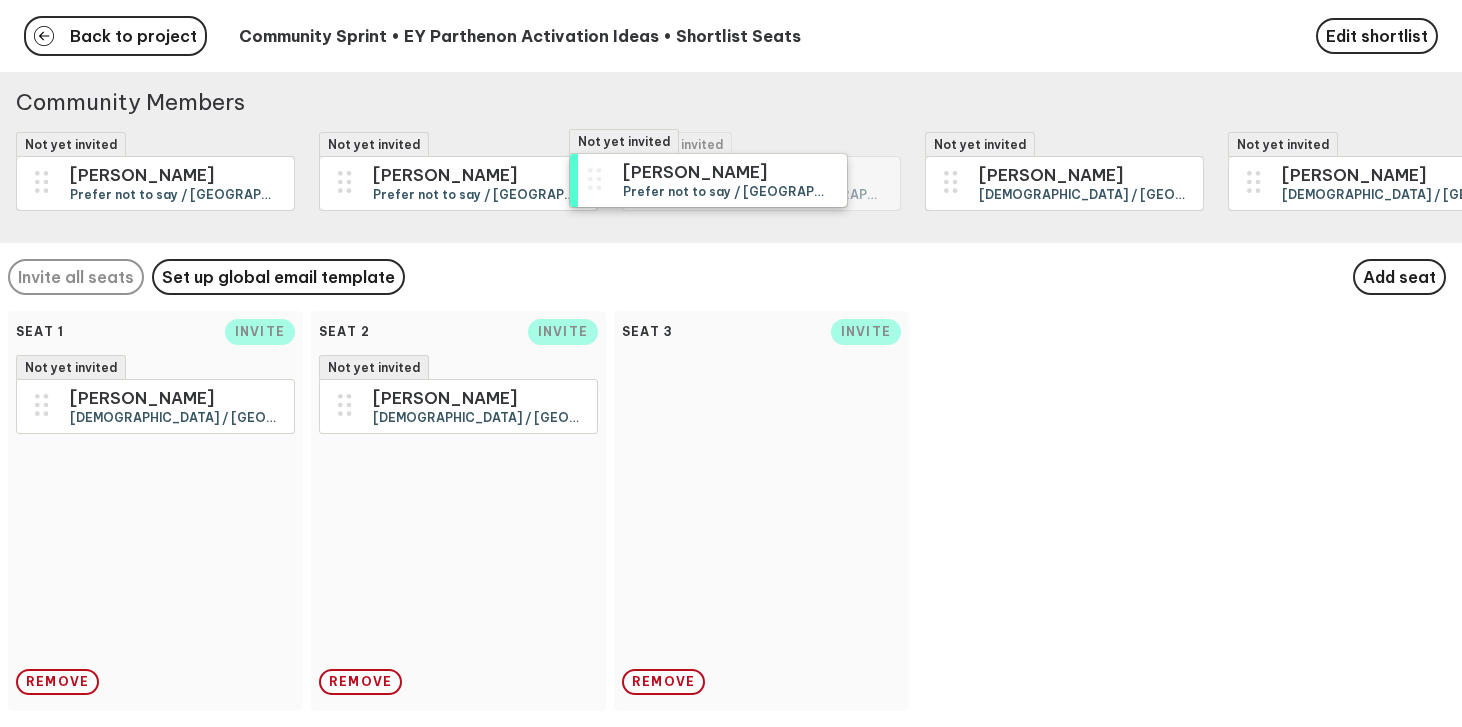 drag, startPoint x: 701, startPoint y: 421, endPoint x: 643, endPoint y: 188, distance: 240.1104 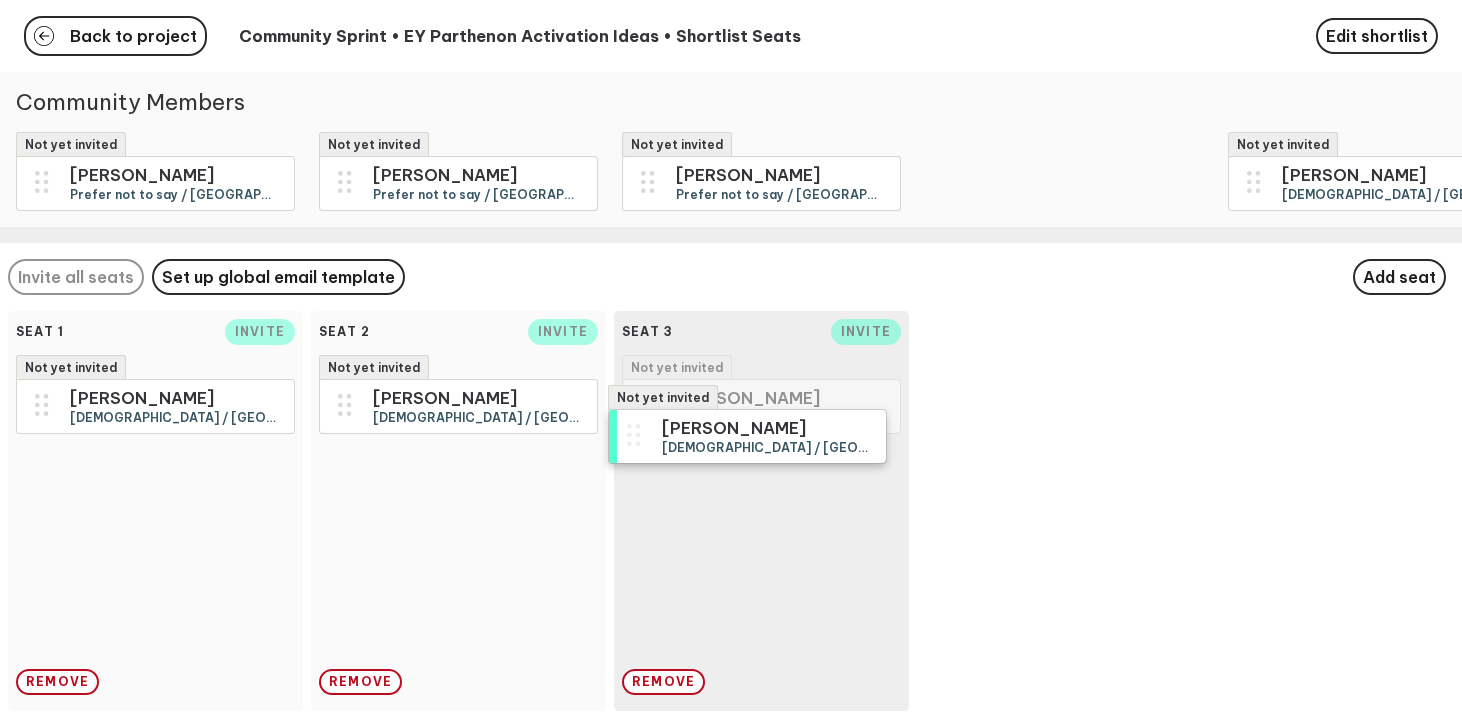 drag, startPoint x: 991, startPoint y: 183, endPoint x: 674, endPoint y: 433, distance: 403.71896 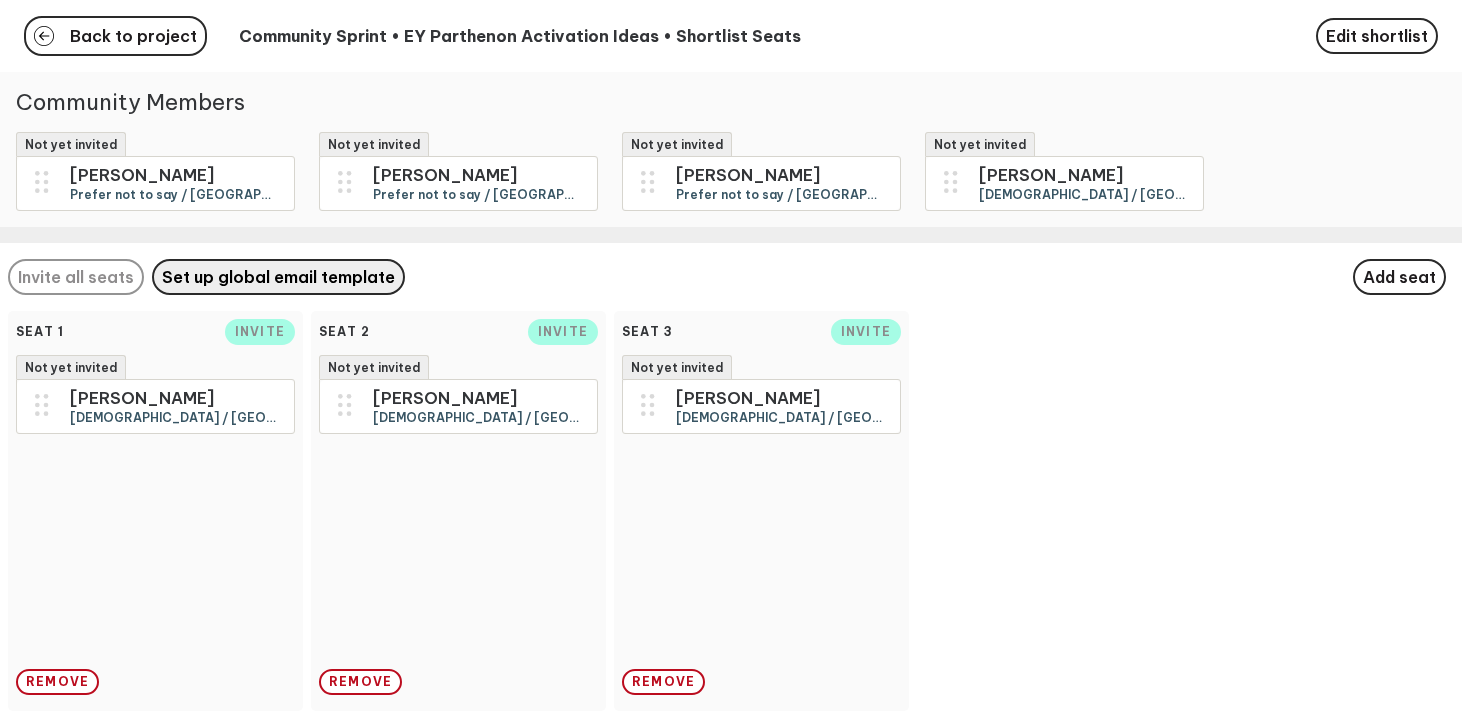 click on "Set up global email template" at bounding box center [278, 277] 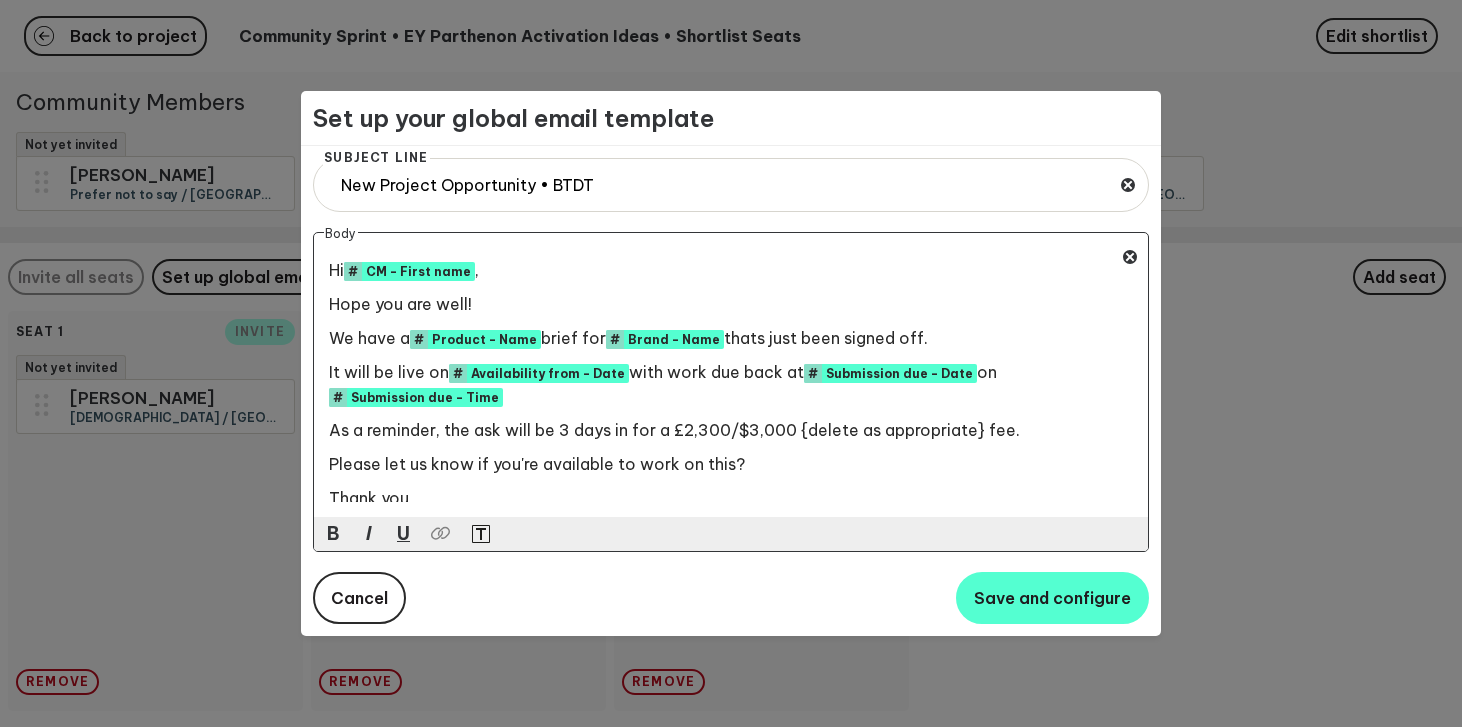 click on "CM - First name" at bounding box center [418, 271] 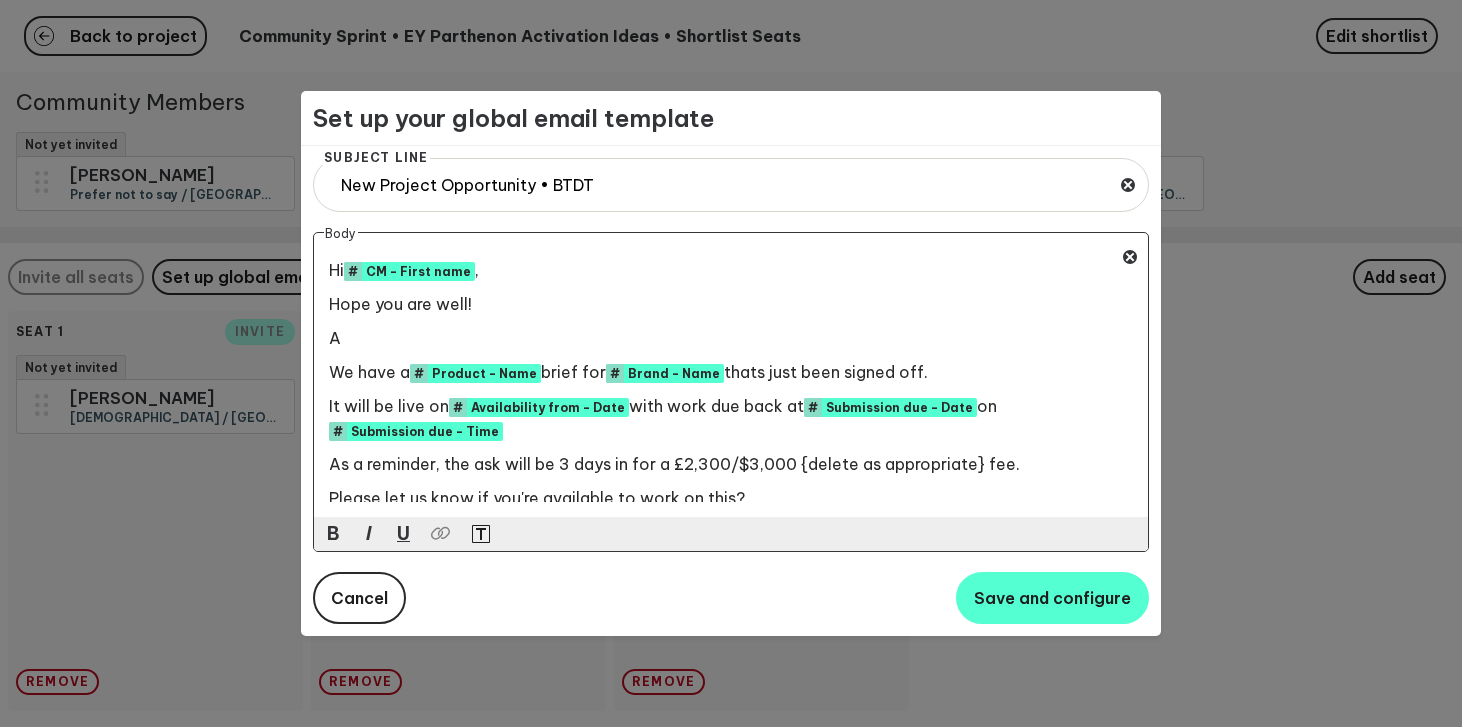 type 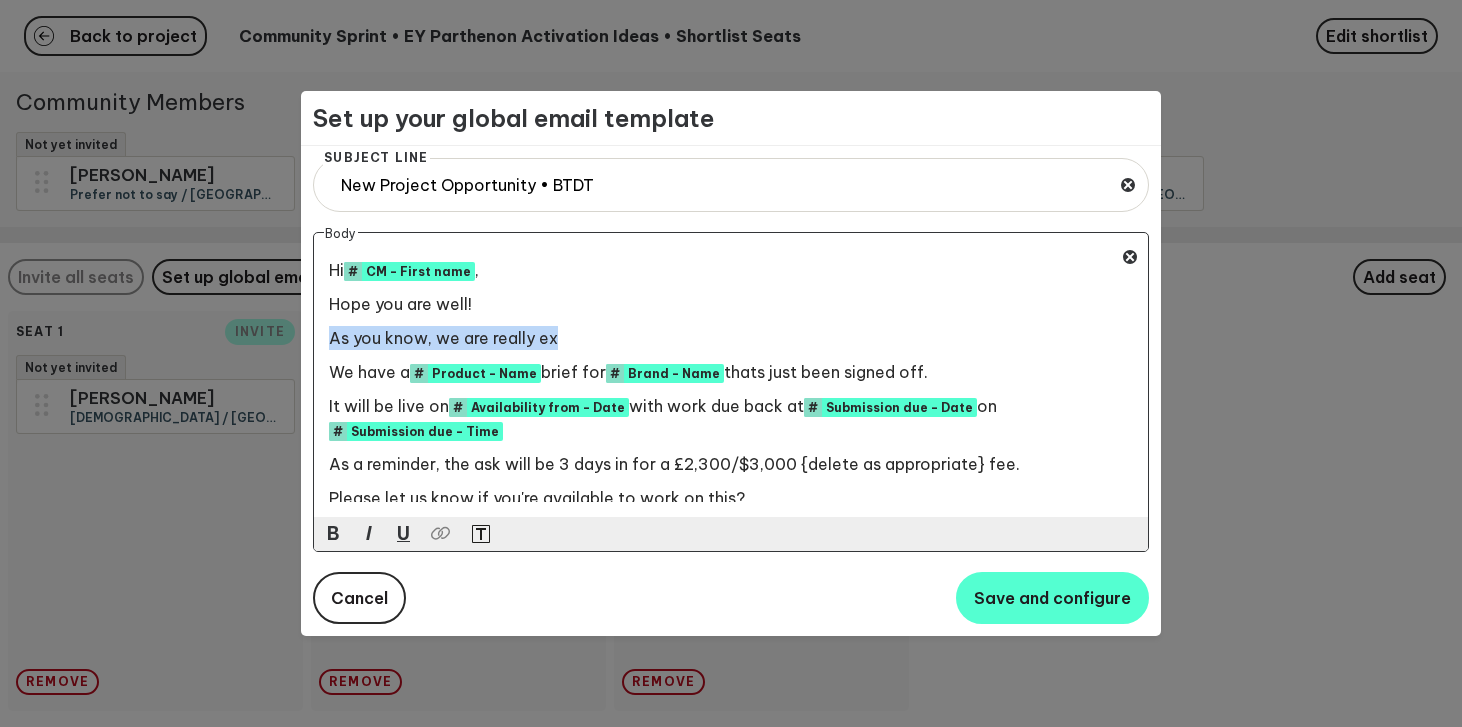 drag, startPoint x: 609, startPoint y: 333, endPoint x: 187, endPoint y: 333, distance: 422 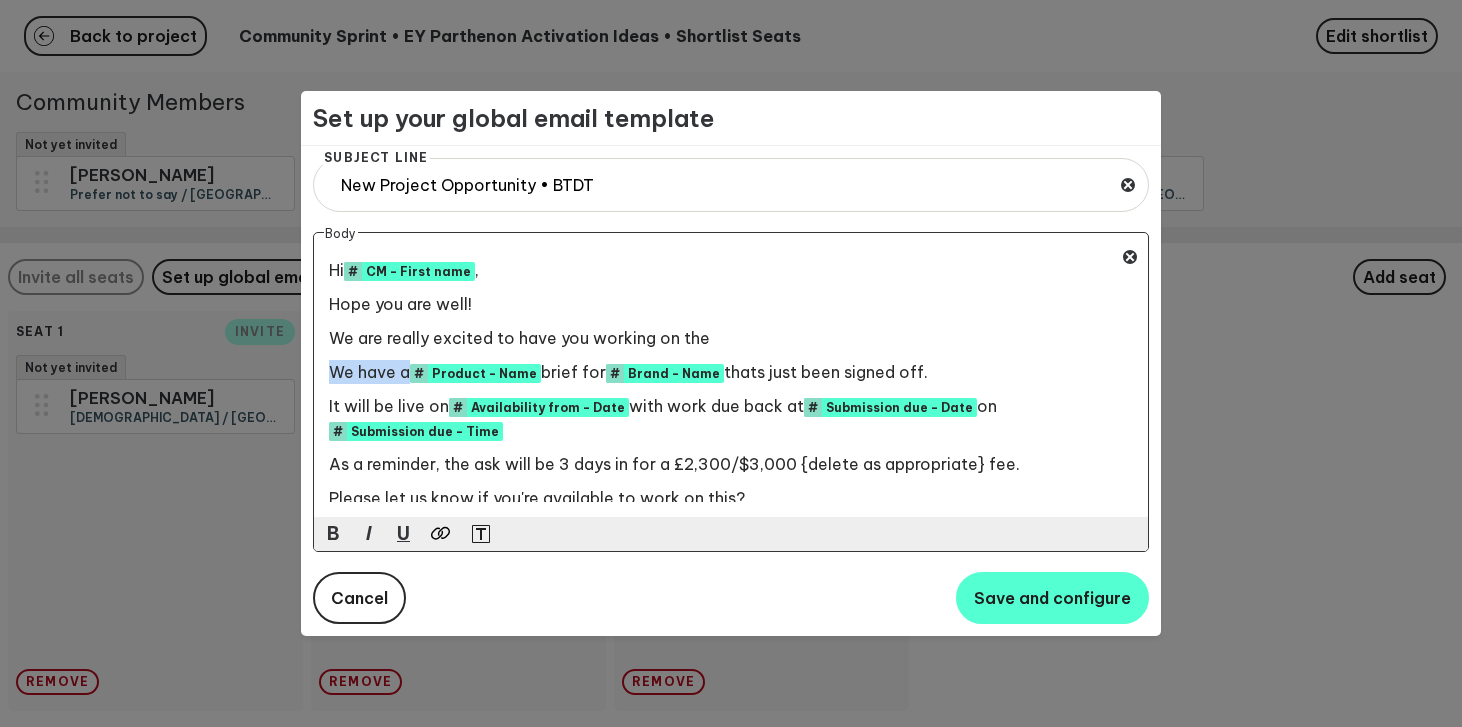 drag, startPoint x: 407, startPoint y: 372, endPoint x: 293, endPoint y: 372, distance: 114 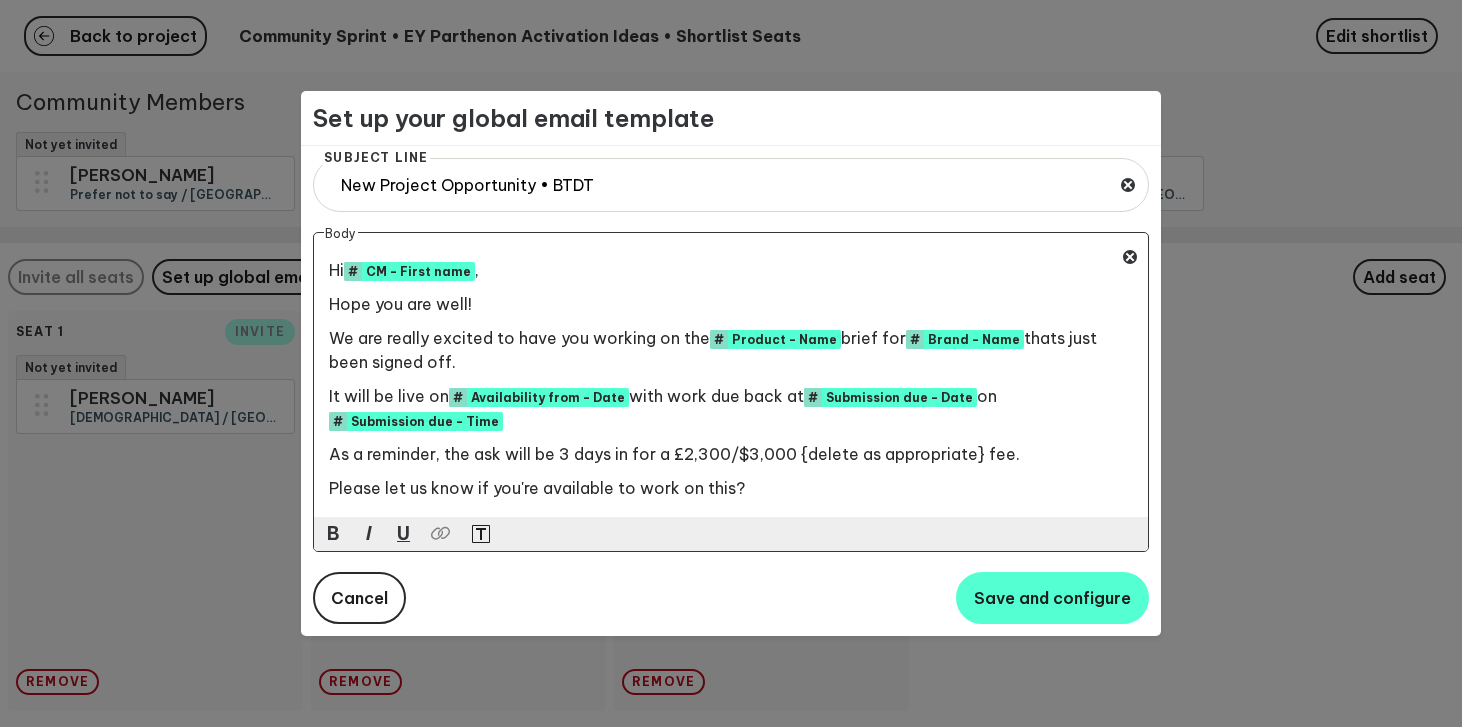 click on "We are really excited to have you working on the  # Product - Name ﻿  brief for  # Brand - Name ﻿  thats just been signed off." at bounding box center (723, 350) 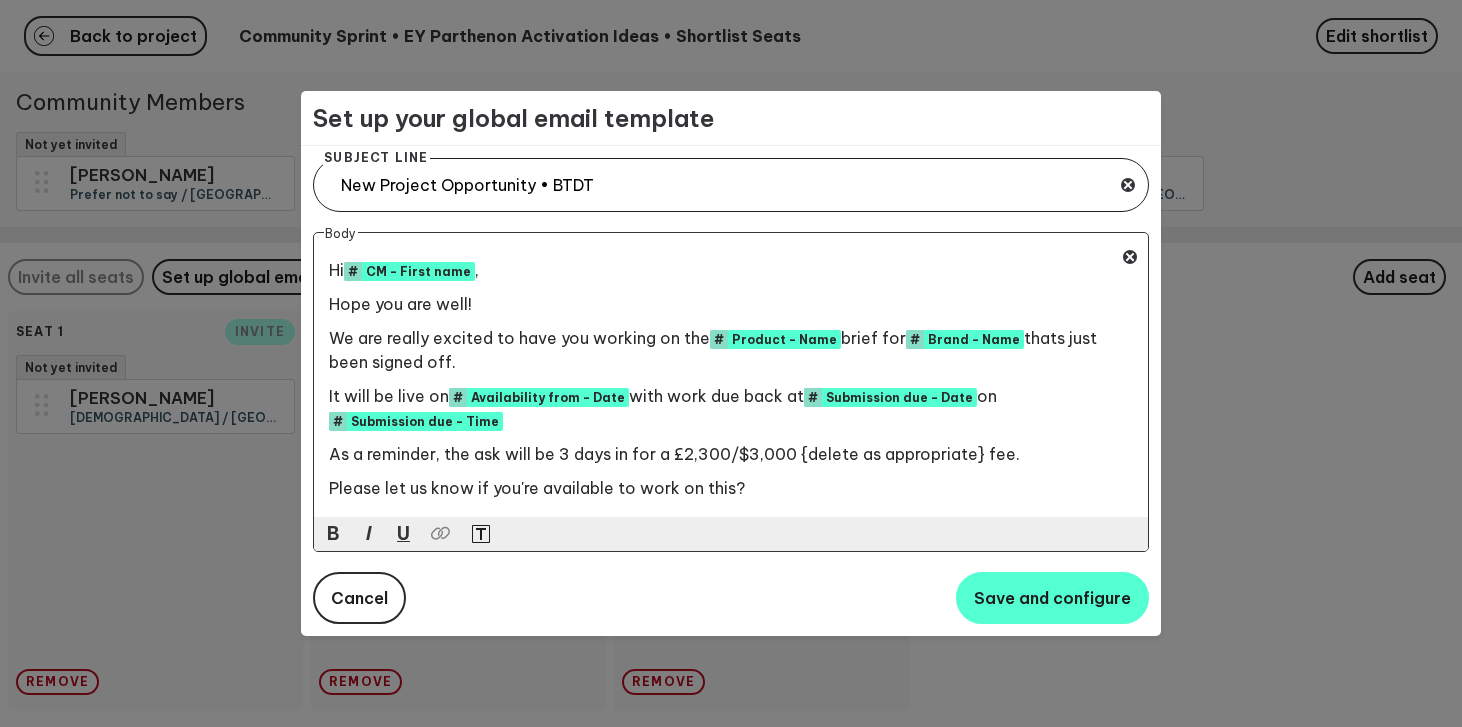 click on "New Project Opportunity • BTDT" at bounding box center (731, 185) 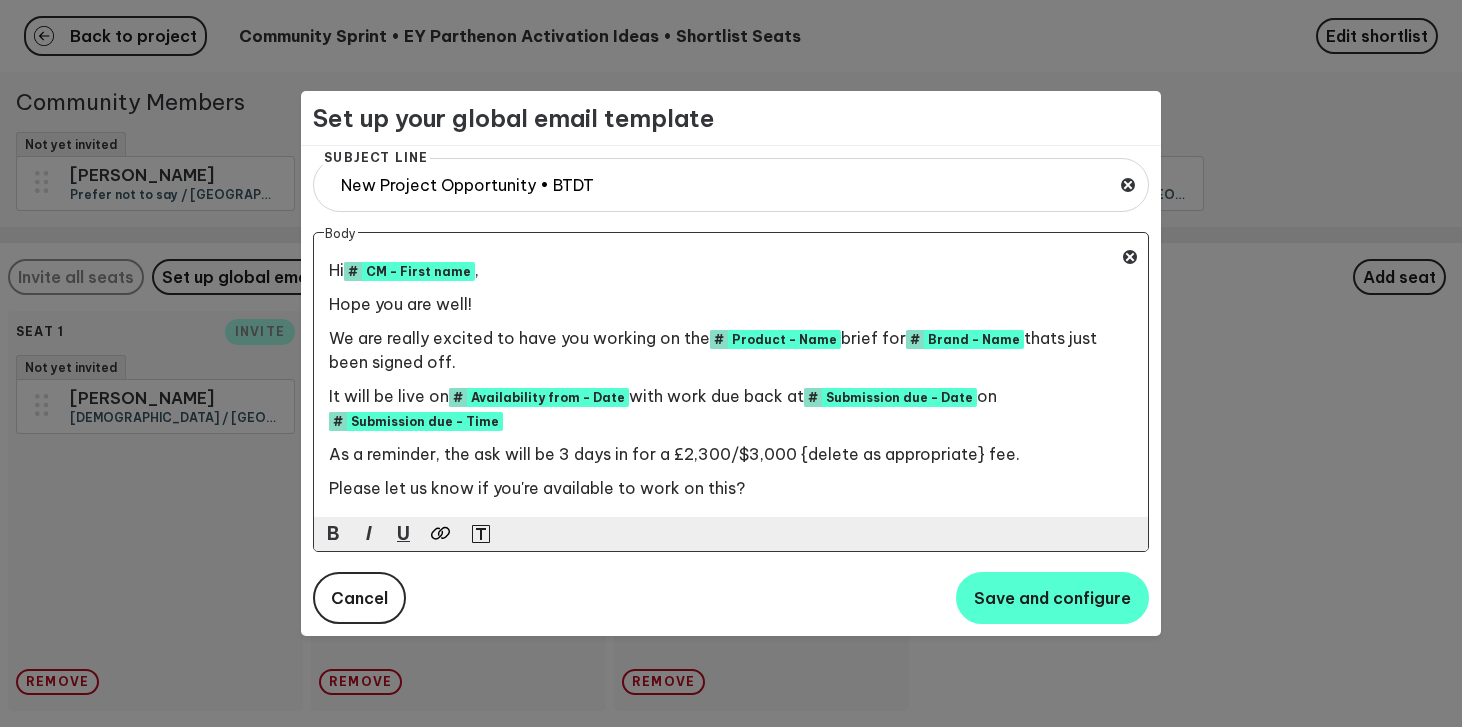 drag, startPoint x: 1016, startPoint y: 340, endPoint x: 1030, endPoint y: 355, distance: 20.518284 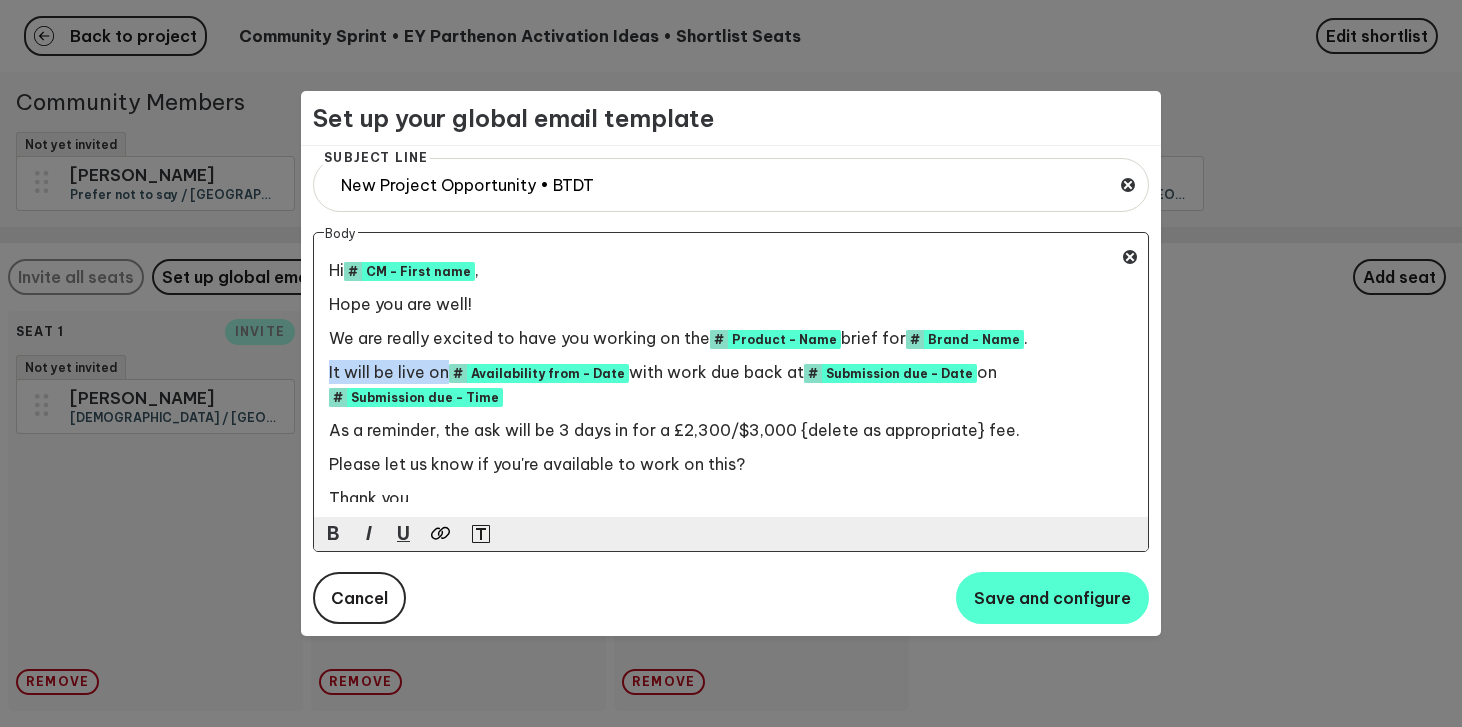 drag, startPoint x: 443, startPoint y: 374, endPoint x: 323, endPoint y: 371, distance: 120.03749 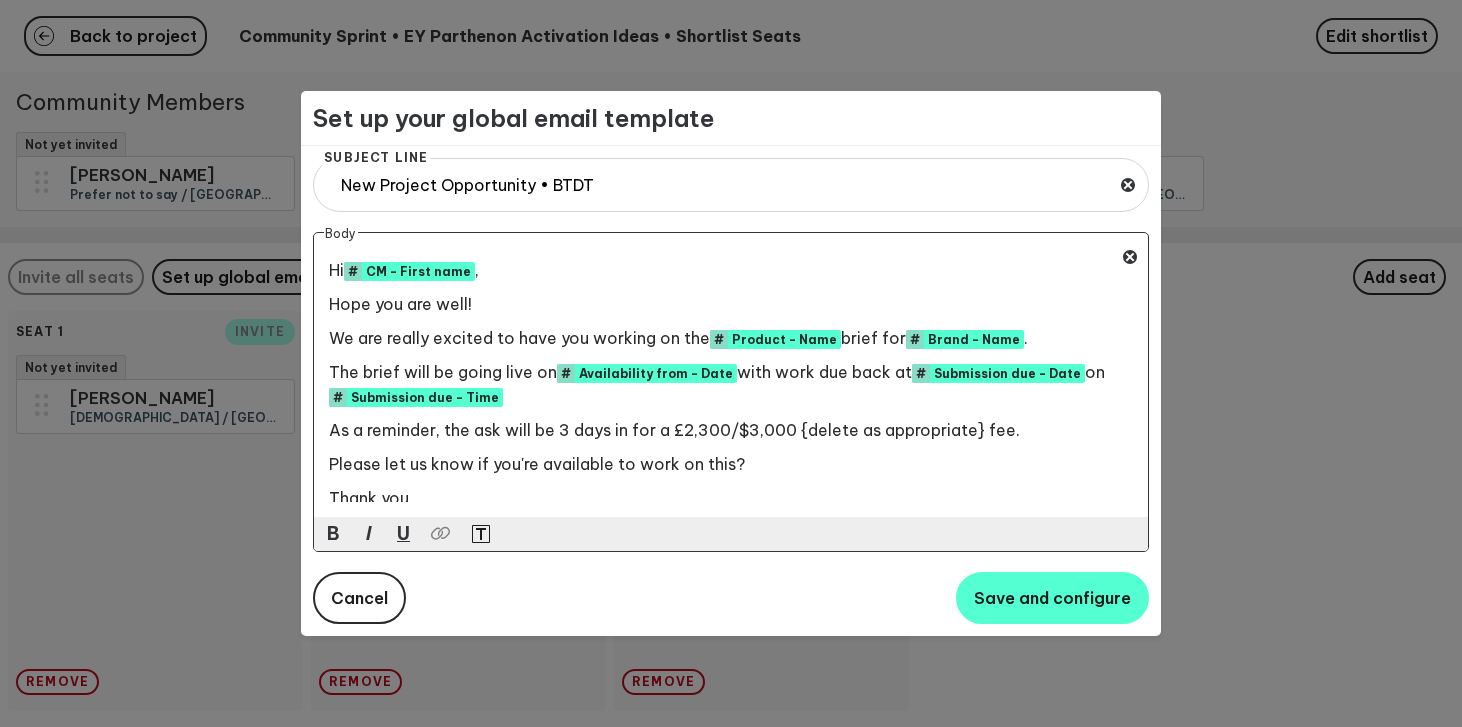 click on "The brief will be going live on" at bounding box center [443, 372] 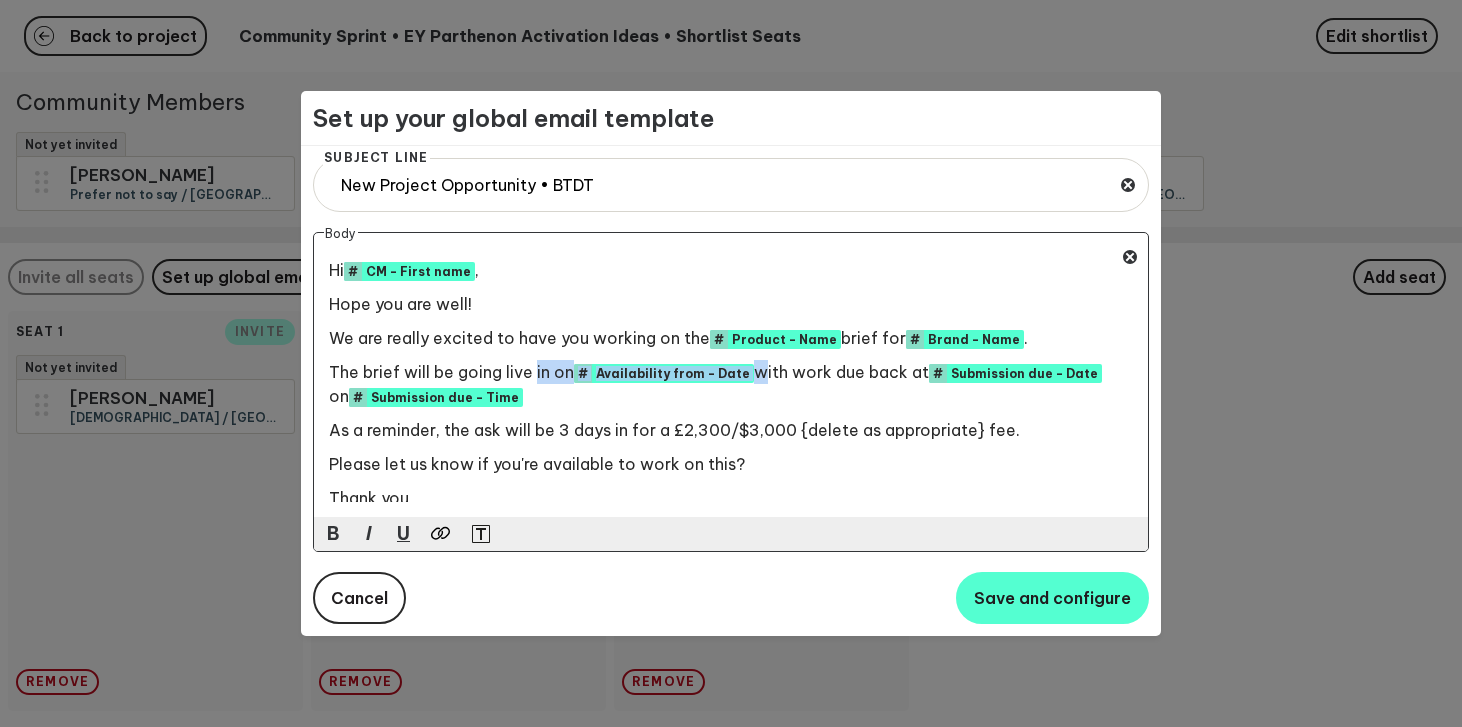drag, startPoint x: 747, startPoint y: 373, endPoint x: 533, endPoint y: 377, distance: 214.03738 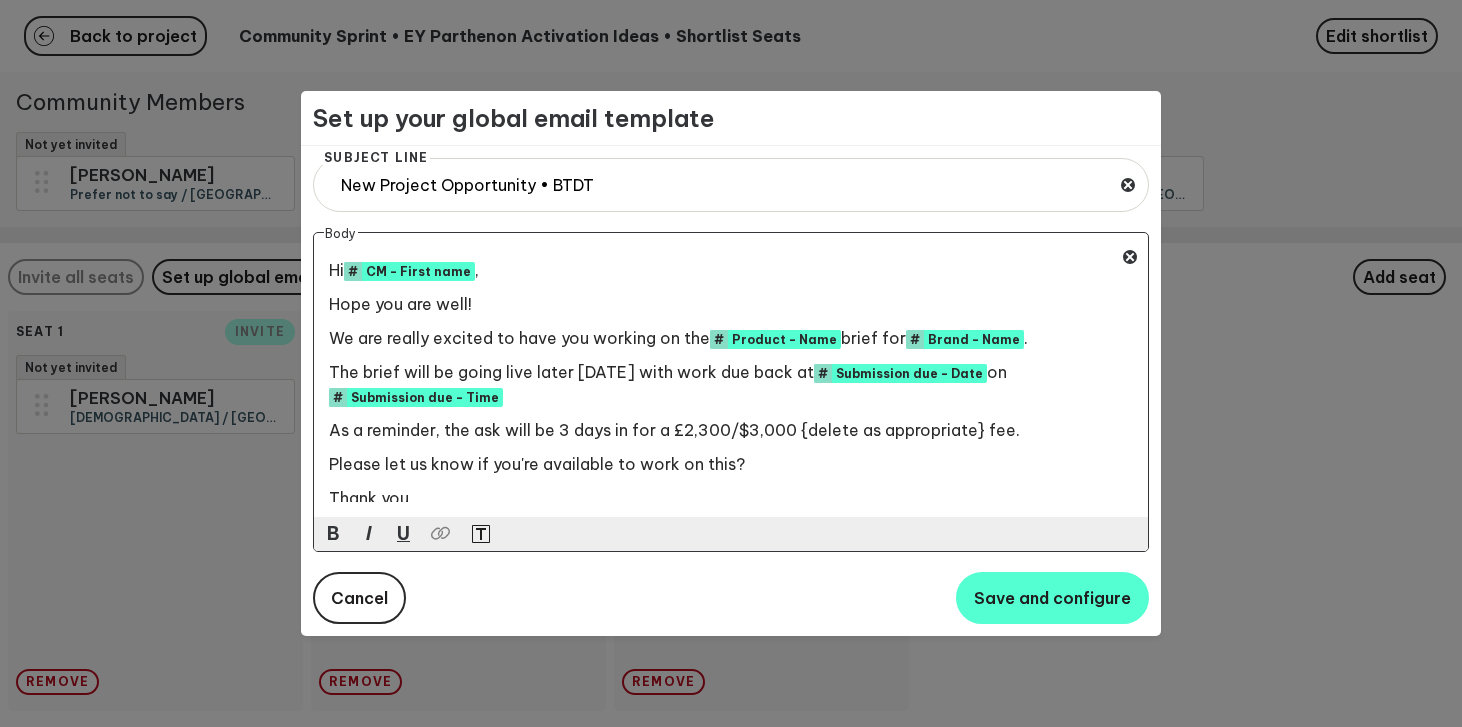 click on "The brief will be going live later today with work due back at  # Submission due - Date ﻿  on  # Submission due - Time ﻿ ﻿" at bounding box center (723, 384) 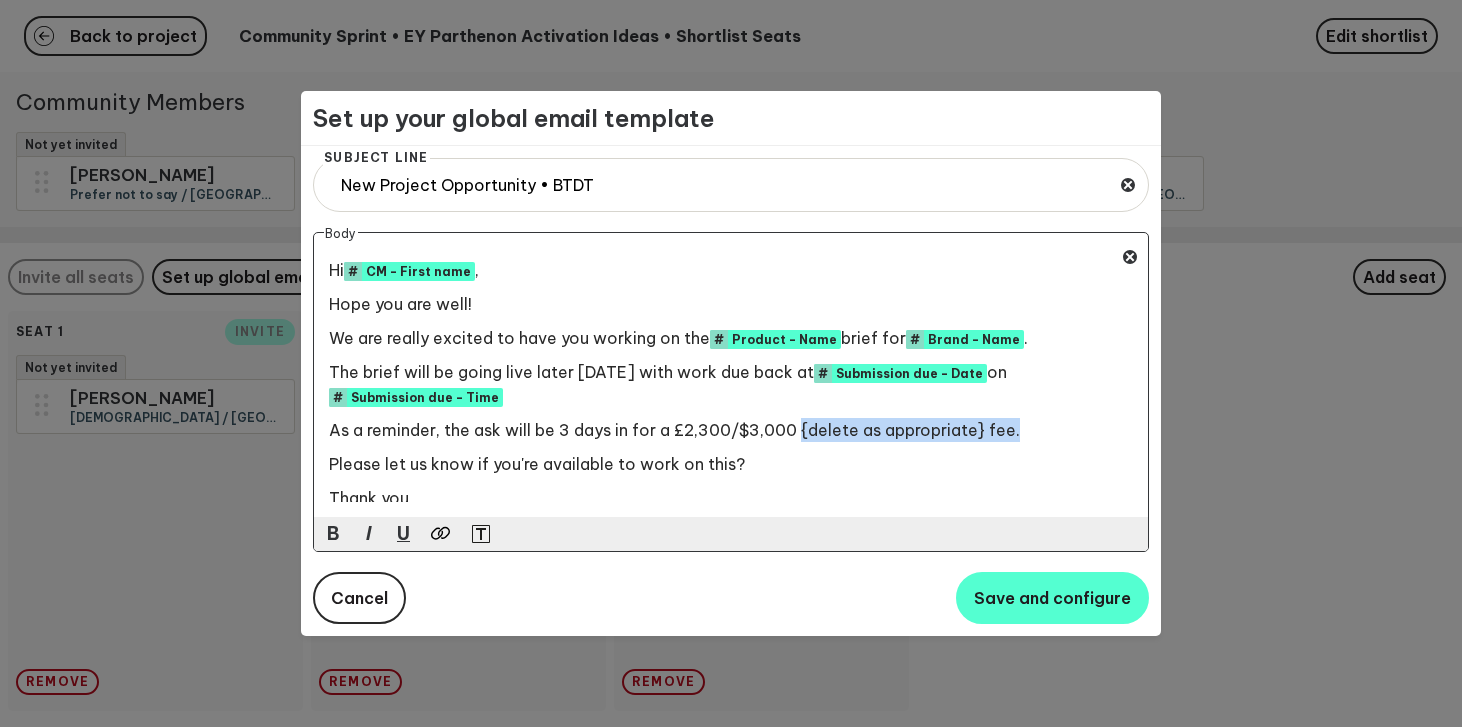 drag, startPoint x: 1033, startPoint y: 431, endPoint x: 799, endPoint y: 436, distance: 234.0534 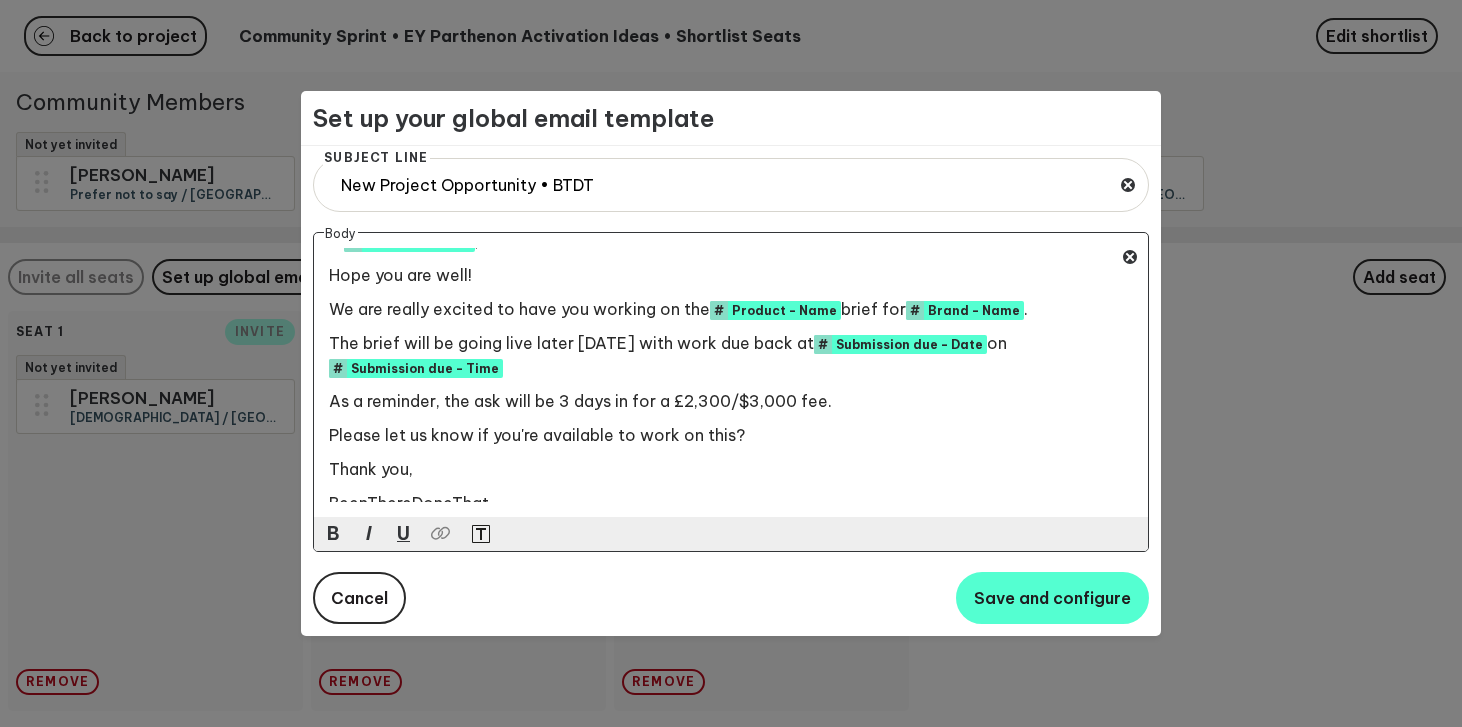 scroll, scrollTop: 52, scrollLeft: 0, axis: vertical 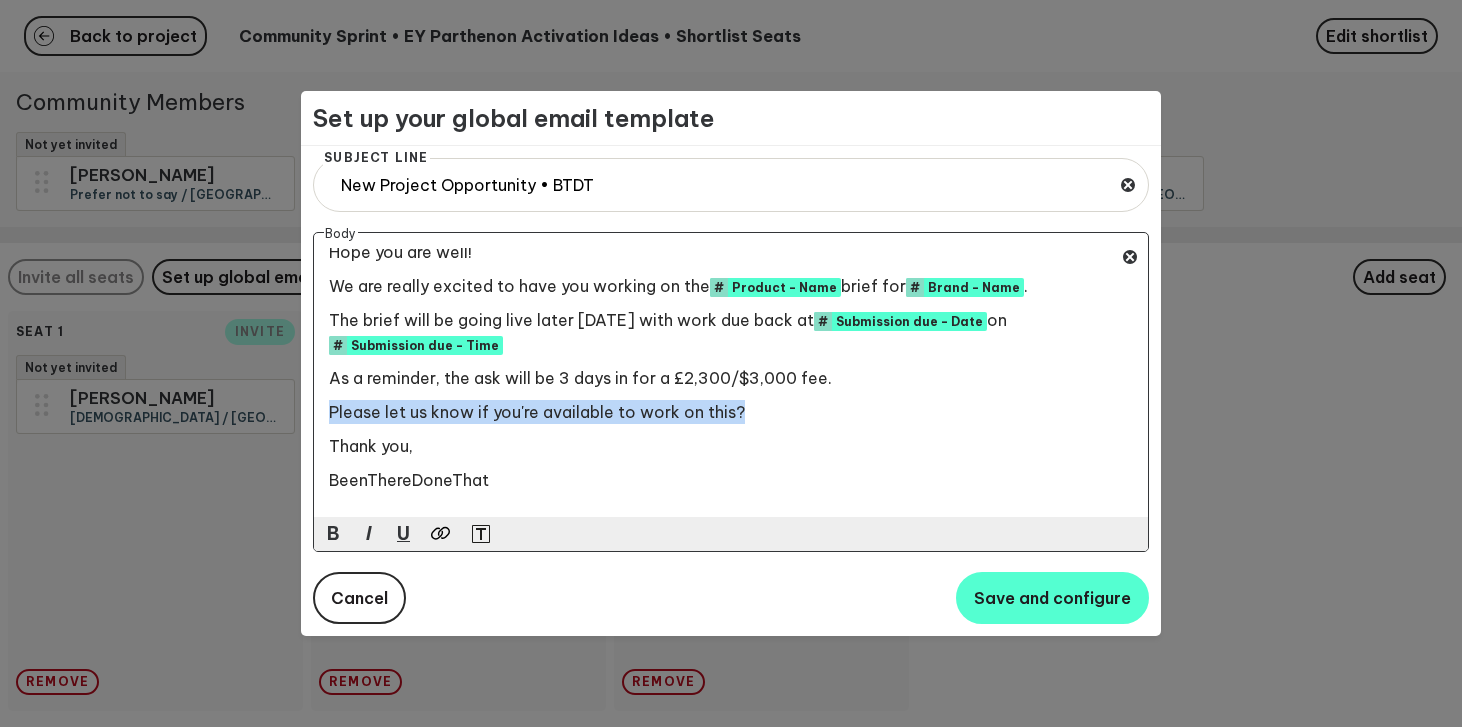 drag, startPoint x: 782, startPoint y: 415, endPoint x: 313, endPoint y: 413, distance: 469.00427 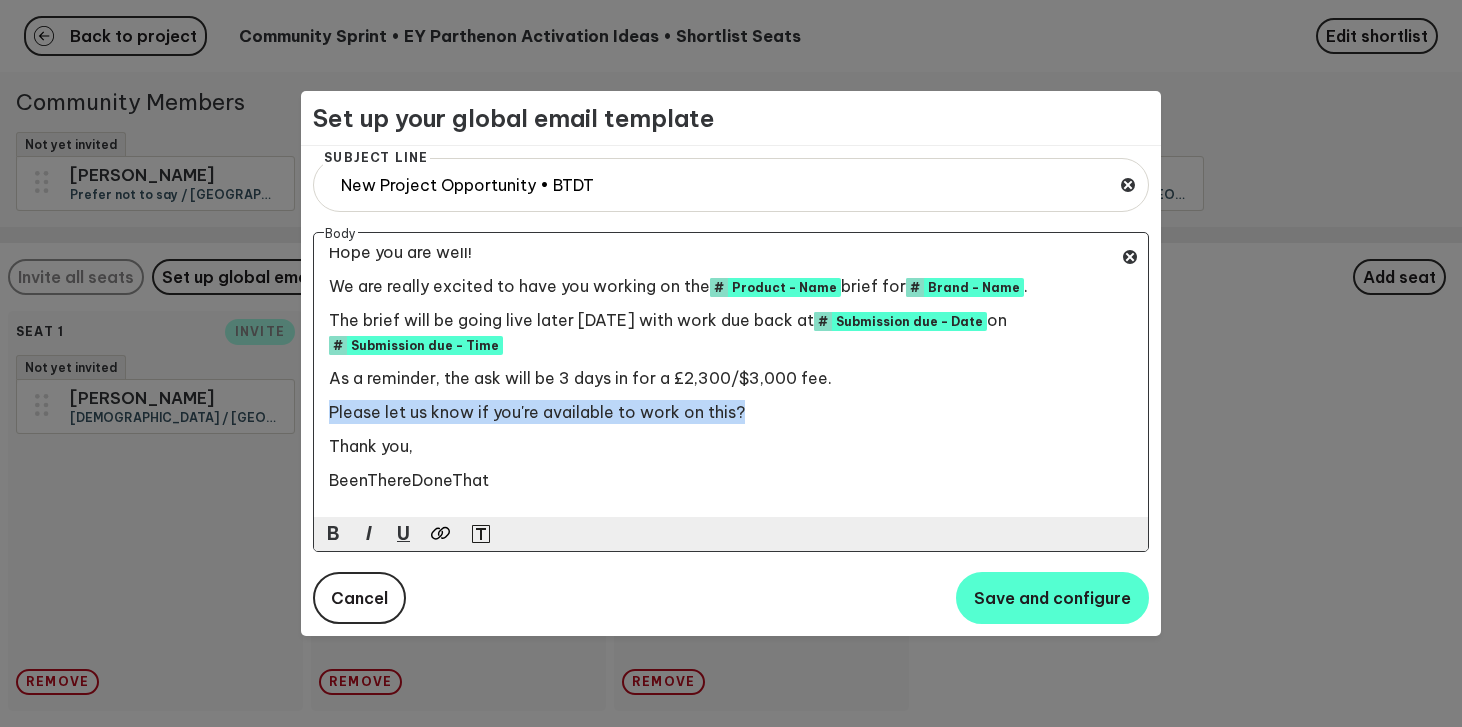 click on "Body Hi  # CM - First name ﻿ , Hope you are well! We are really excited to have you working on the  # Product - Name ﻿  brief for  # Brand - Name ﻿ .  The brief will be going live later today with work due back at  # Submission due - Date ﻿  on  # Submission due - Time ﻿ ﻿ As a reminder, the ask will be 3 days in for a £2,300/$3,000 fee.  Please let us know if you're available to work on this? Thank you, BeenThereDoneThat B I U" at bounding box center [731, 392] 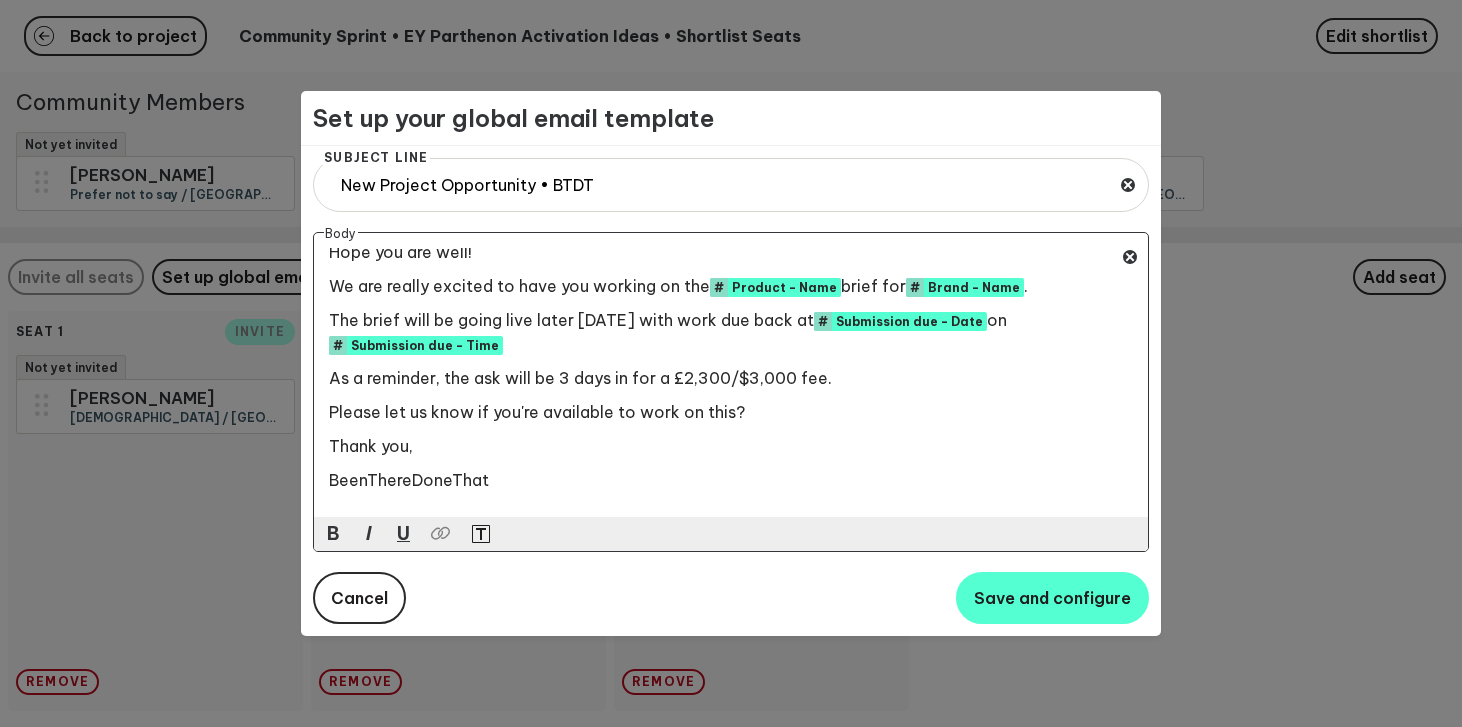 click on "BeenThereDoneThat" at bounding box center [723, 480] 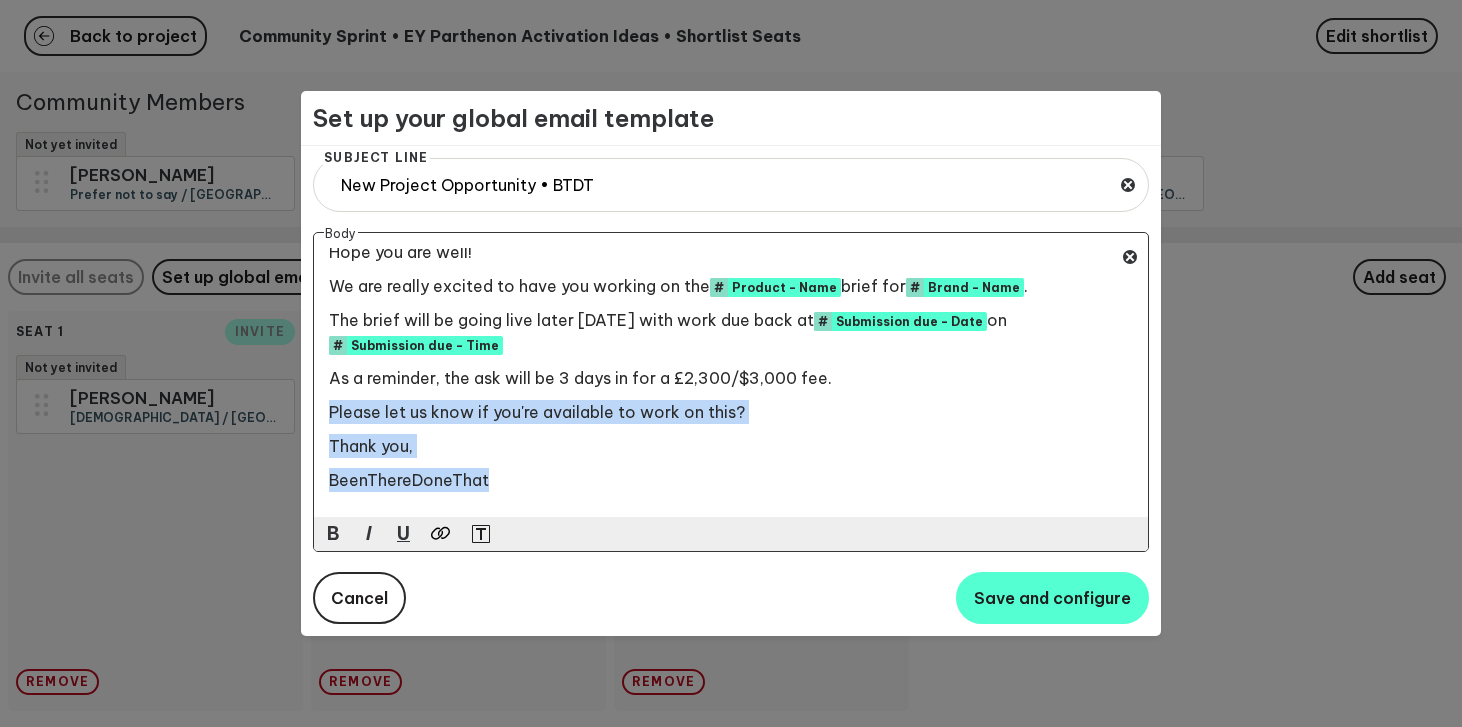 drag, startPoint x: 524, startPoint y: 484, endPoint x: 328, endPoint y: 418, distance: 206.81392 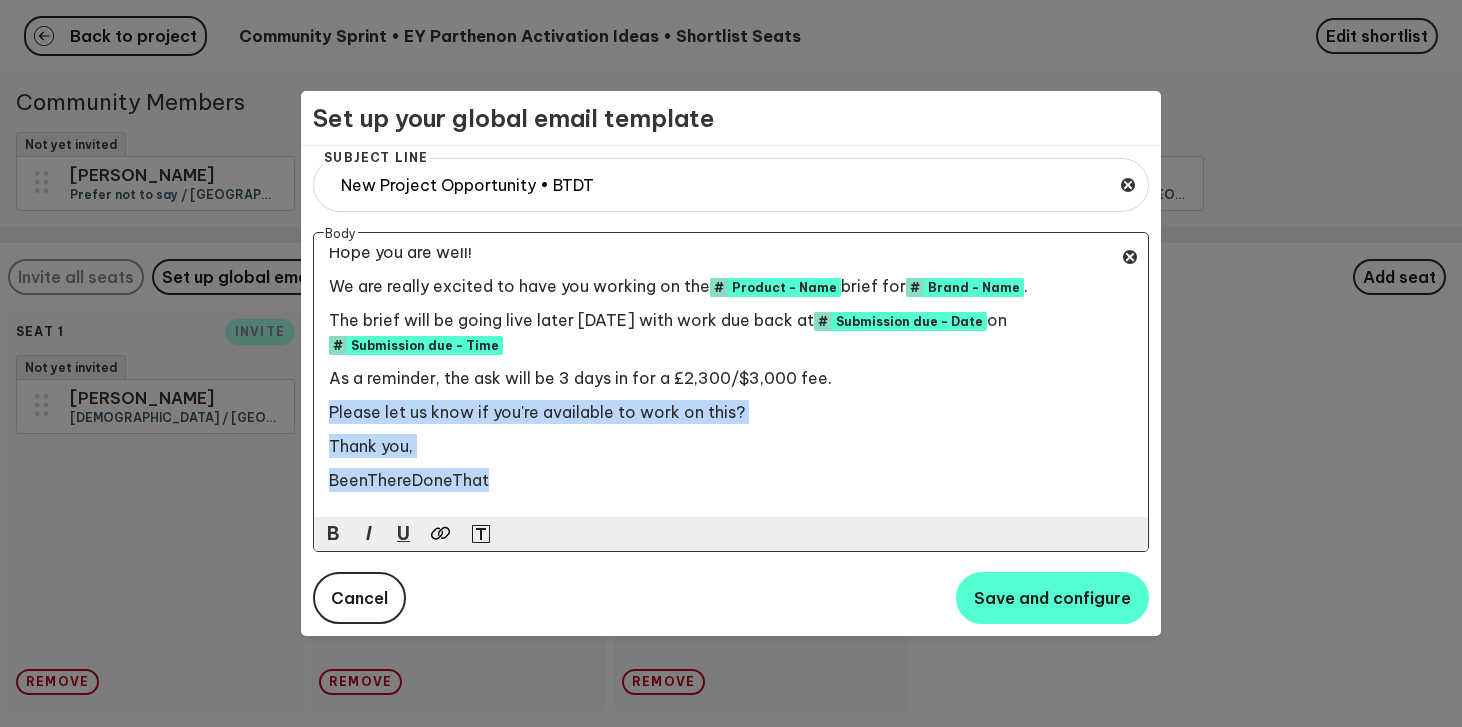 click on "Hi  # CM - First name ﻿ , Hope you are well! We are really excited to have you working on the  # Product - Name ﻿  brief for  # Brand - Name ﻿ .  The brief will be going live later today with work due back at  # Submission due - Date ﻿  on  # Submission due - Time ﻿ ﻿ As a reminder, the ask will be 3 days in for a £2,300/$3,000 fee.  Please let us know if you're available to work on this? Thank you, BeenThereDoneThat" at bounding box center (723, 375) 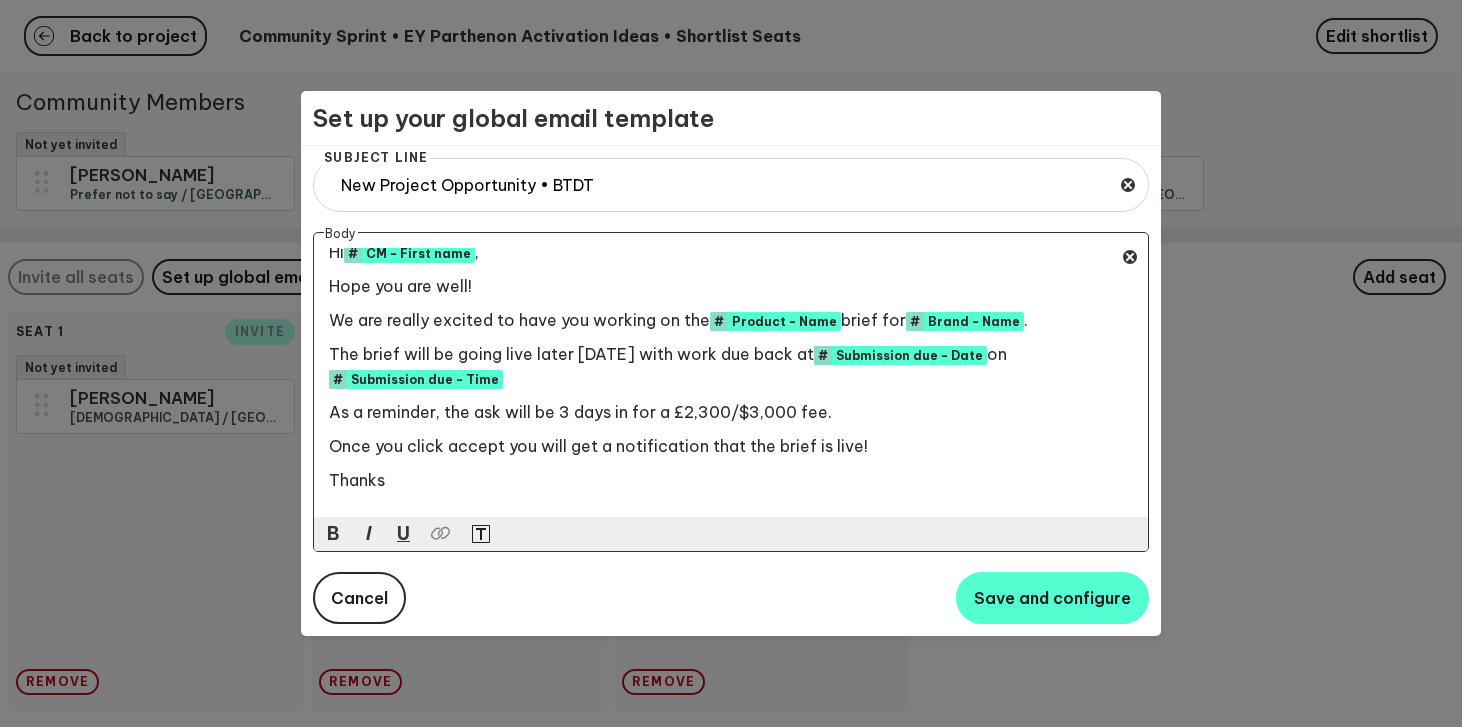 scroll, scrollTop: 52, scrollLeft: 0, axis: vertical 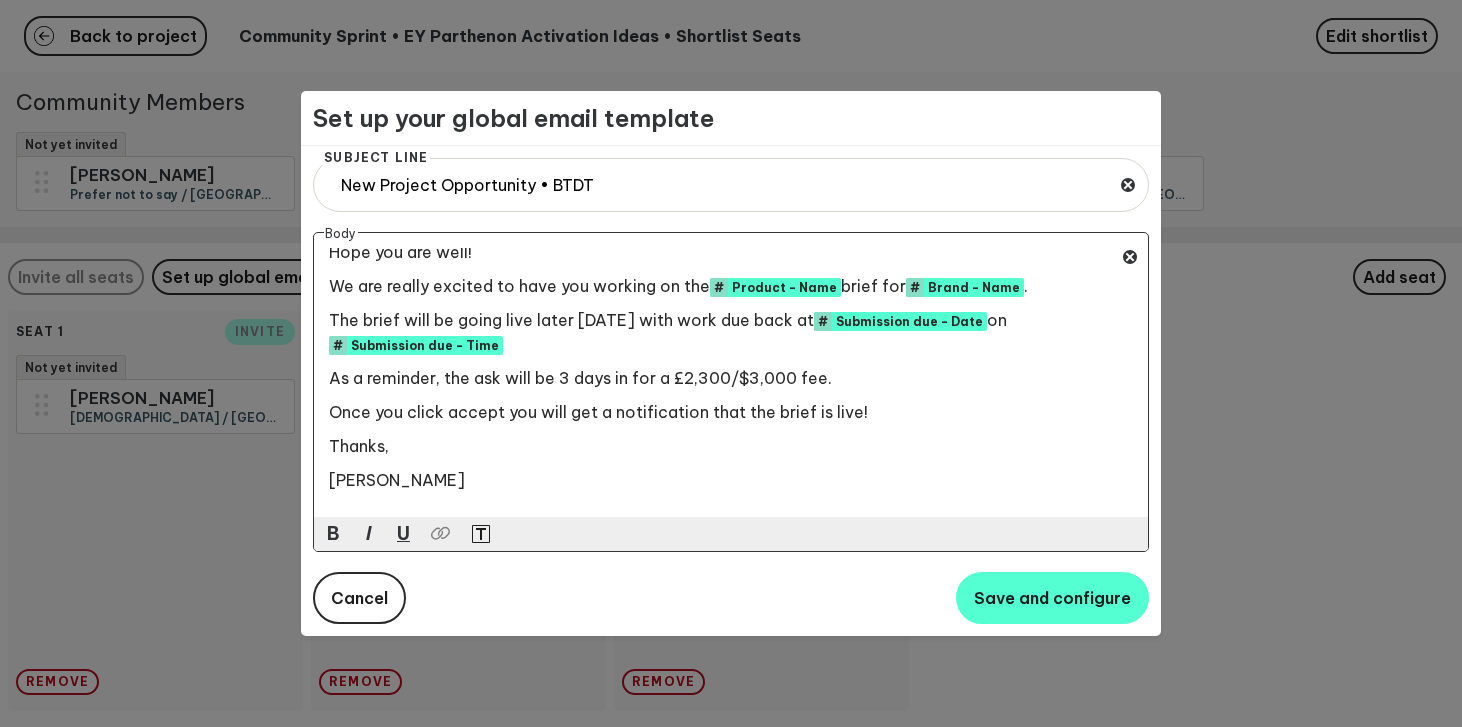 click on "Once you click accept you will get a notification that the brief is live!" at bounding box center (598, 412) 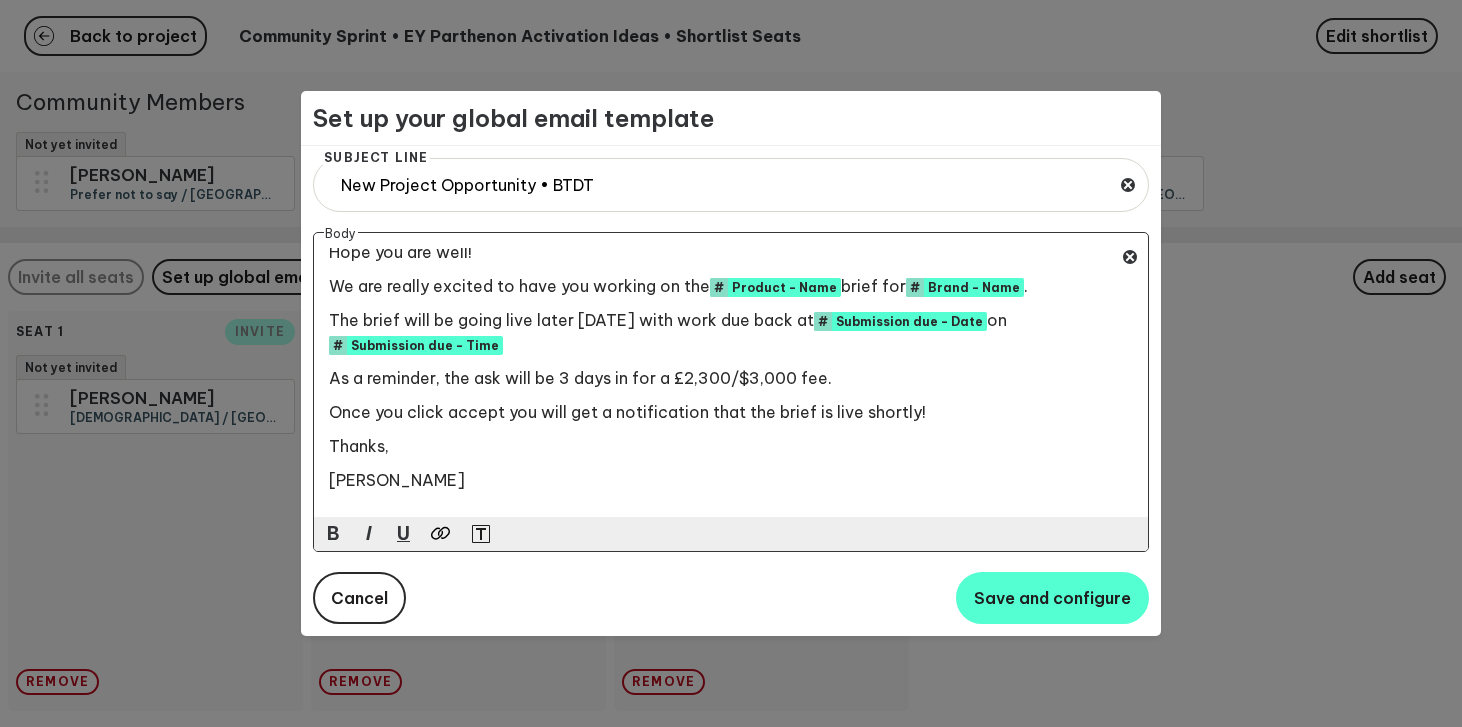drag, startPoint x: 863, startPoint y: 383, endPoint x: 271, endPoint y: 379, distance: 592.0135 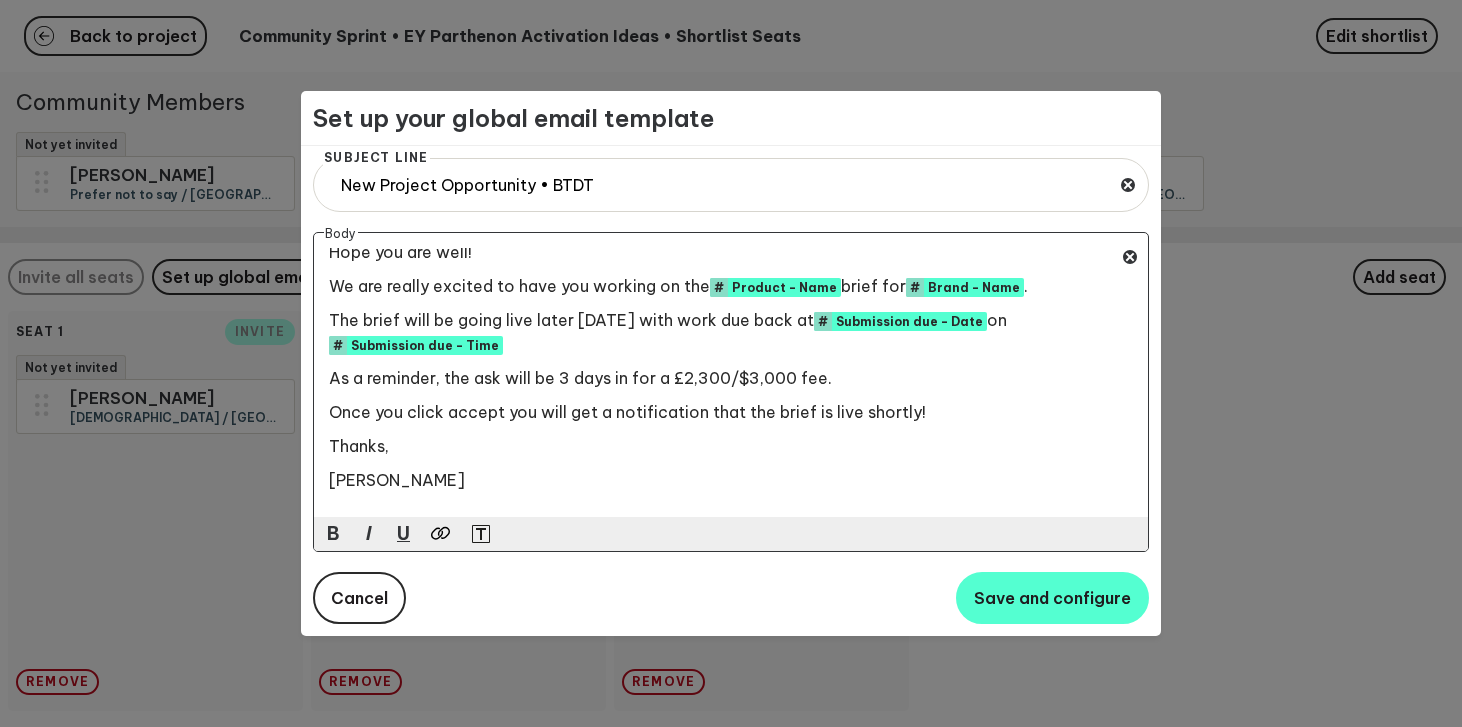 click on "Set up your global email template Subject Line New Project Opportunity • BTDT Body Hi  # CM - First name ﻿ , Hope you are well! We are really excited to have you working on the  # Product - Name ﻿  brief for  # Brand - Name ﻿ .  The brief will be going live later today with work due back at  # Submission due - Date ﻿  on  # Submission due - Time ﻿ ﻿ As a reminder, the ask will be 3 days in for a £2,300/$3,000 fee.  Once you click accept you will get a notification that the brief is live shortly!   Thanks,  Hannah  B I U Cancel Save and configure" at bounding box center (731, 363) 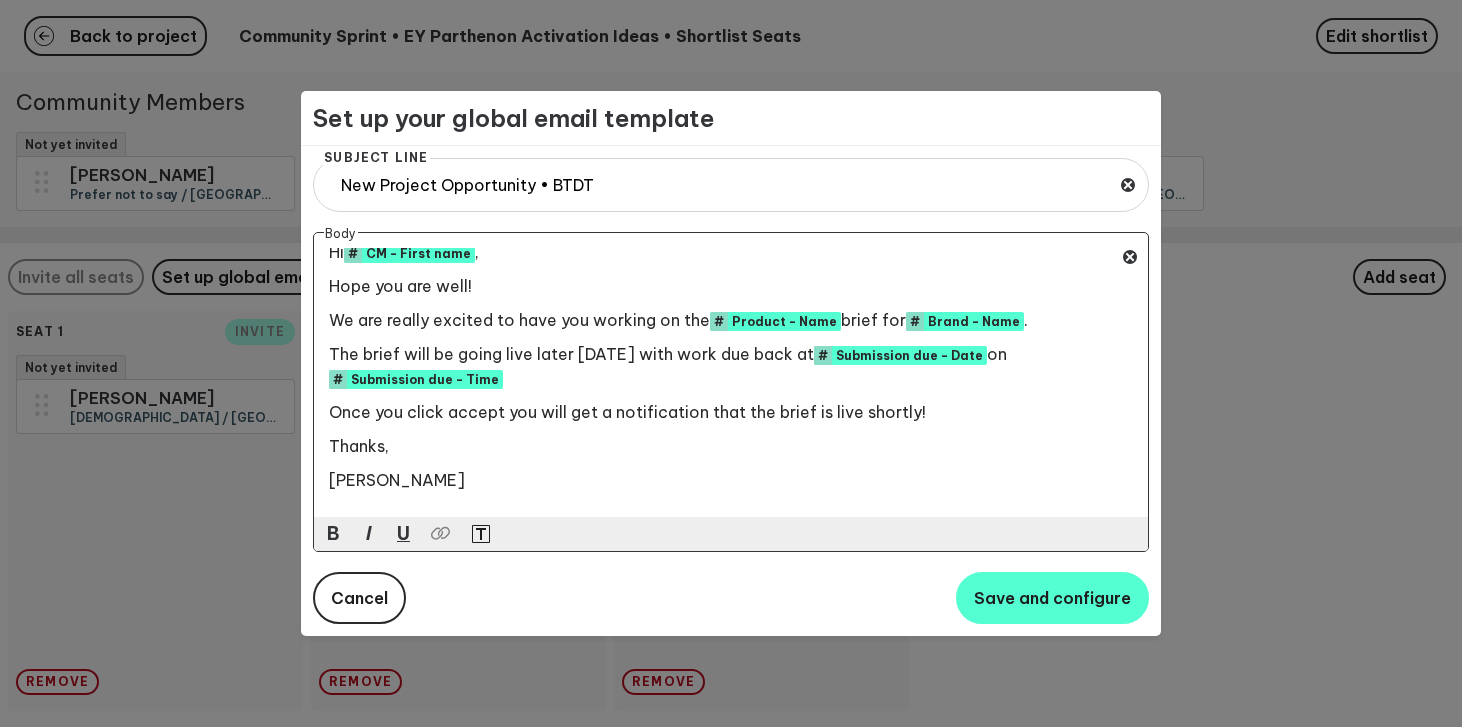 scroll, scrollTop: 18, scrollLeft: 0, axis: vertical 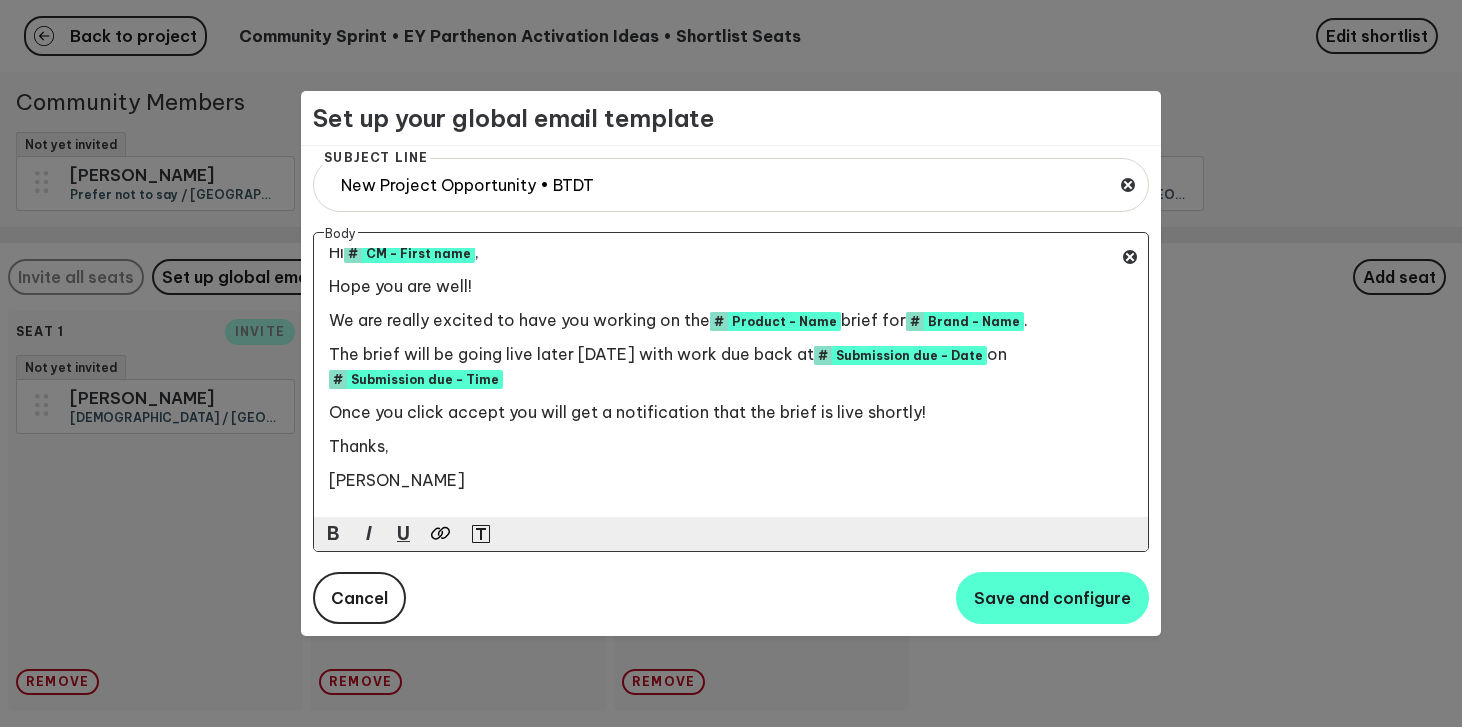 drag, startPoint x: 939, startPoint y: 412, endPoint x: 710, endPoint y: 412, distance: 229 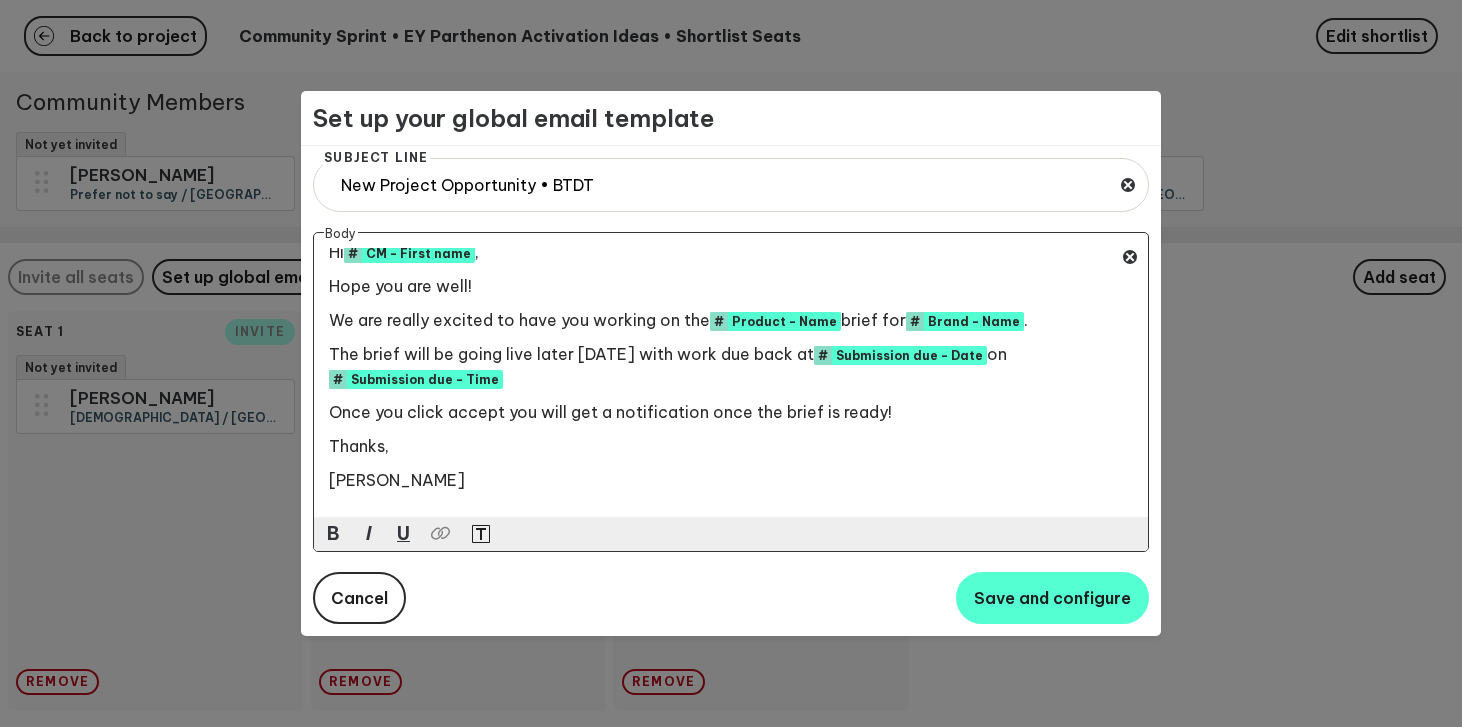 click on "Once you click accept you will get a notification once the brief is ready!" at bounding box center (610, 412) 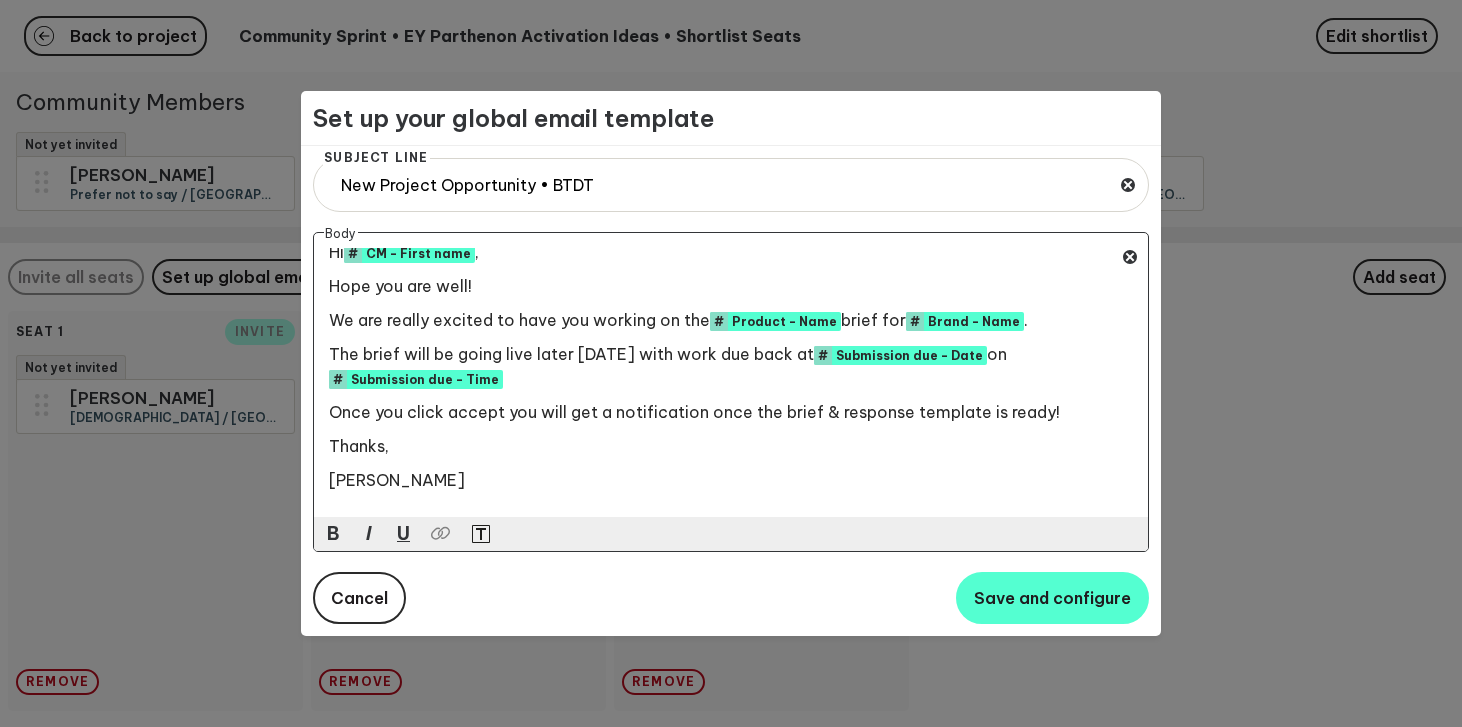 click on "Once you click accept you will get a notification once the brief & response template is ready!" at bounding box center (723, 412) 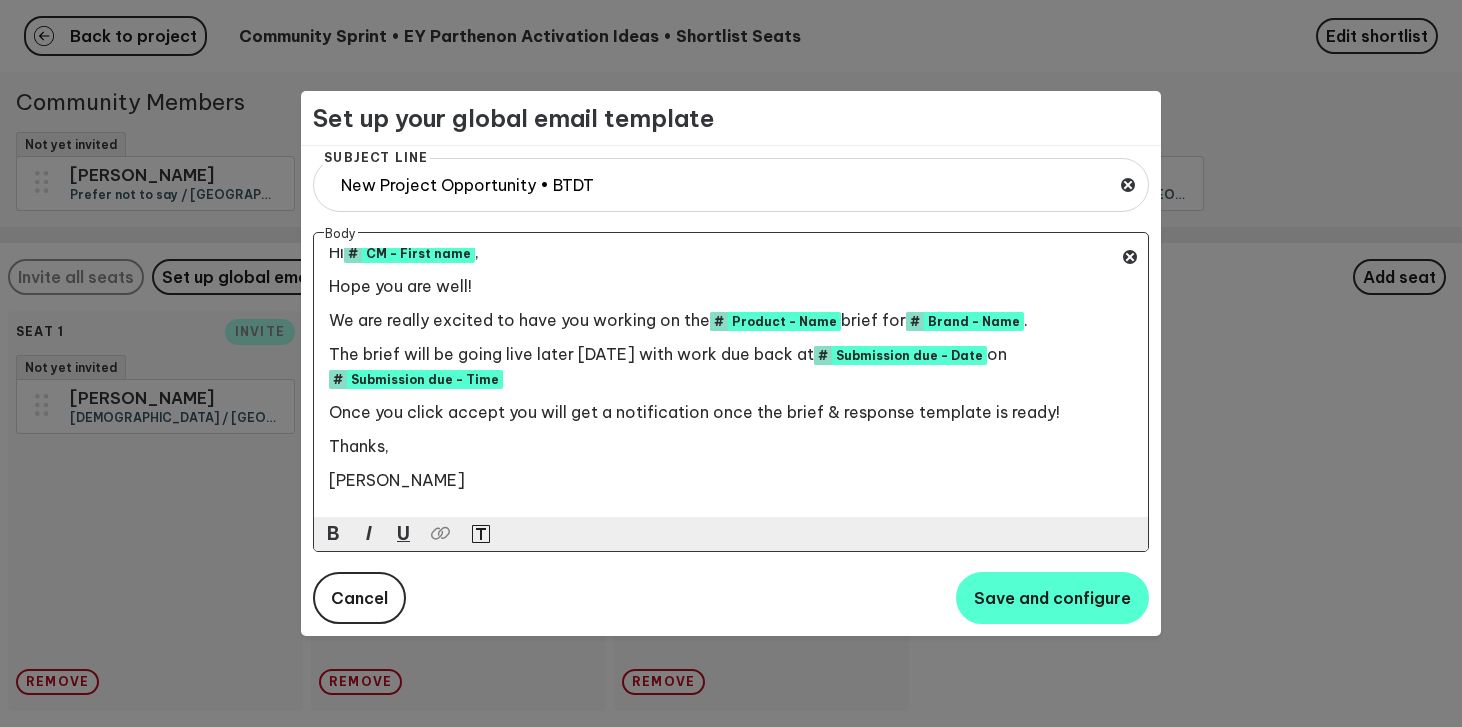scroll, scrollTop: 0, scrollLeft: 0, axis: both 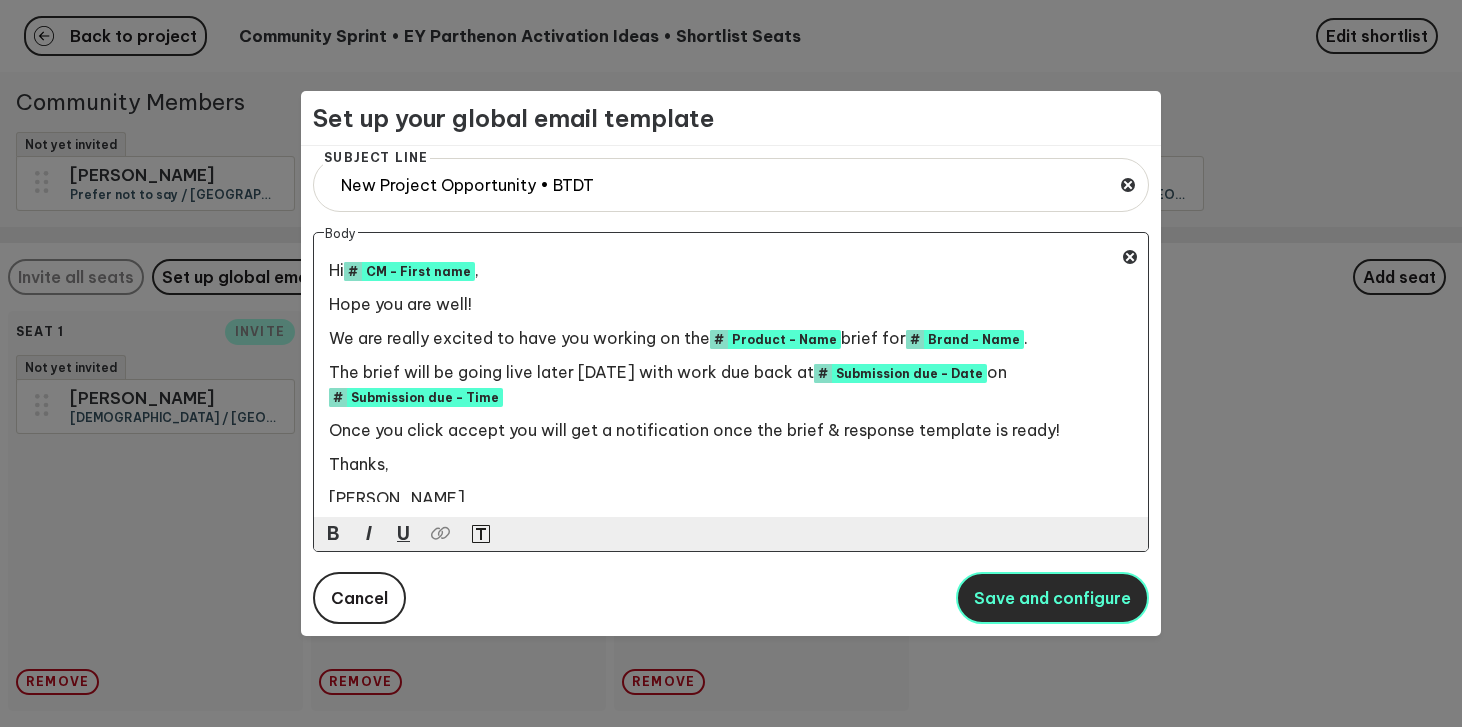click on "Save and configure" at bounding box center (1052, 598) 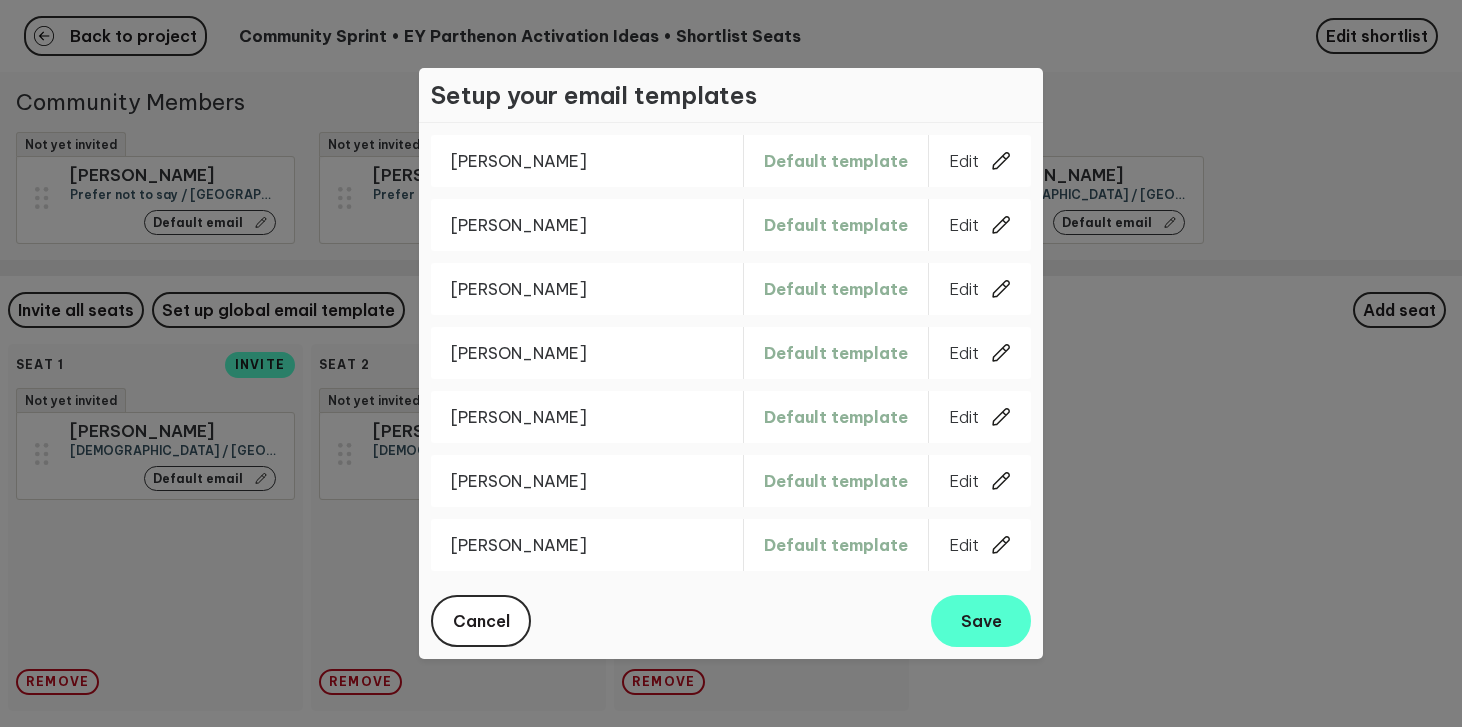 click 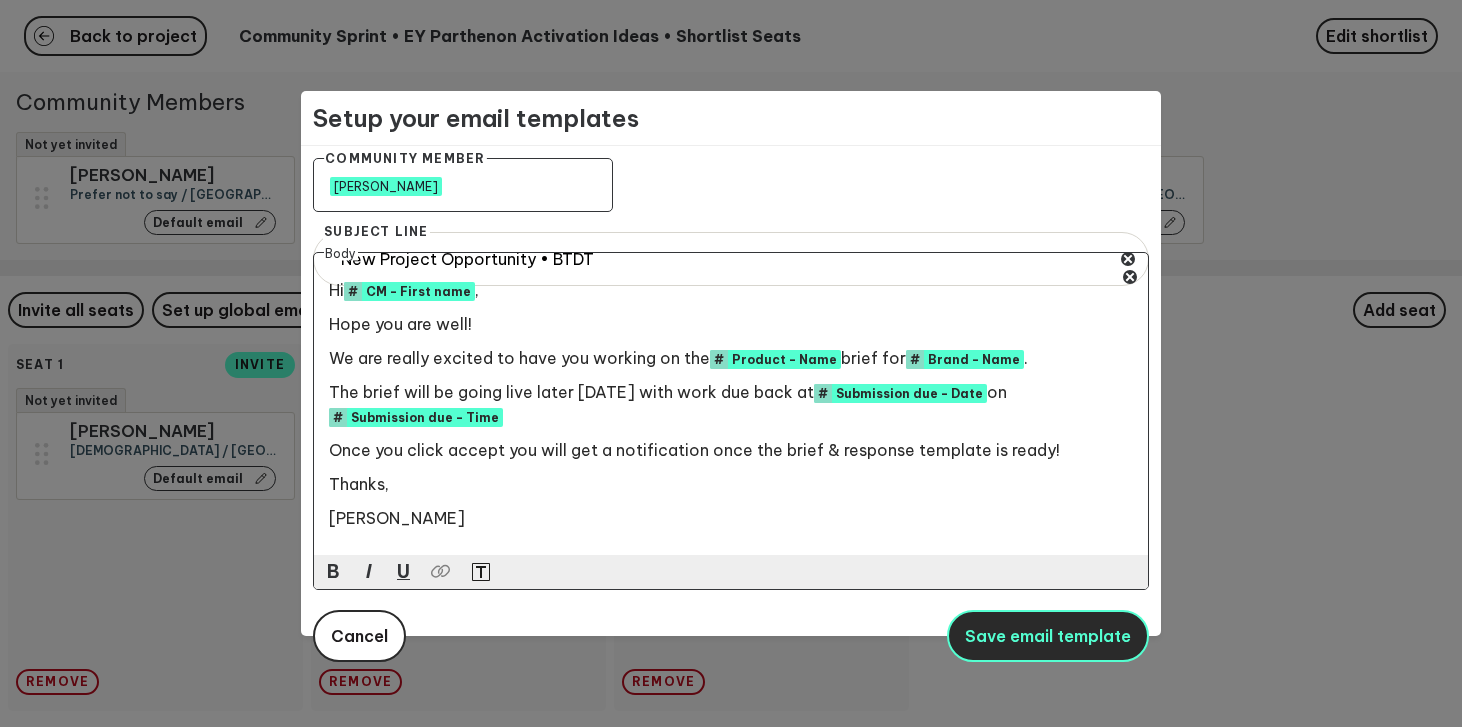 click on "Save email template" at bounding box center (1048, 636) 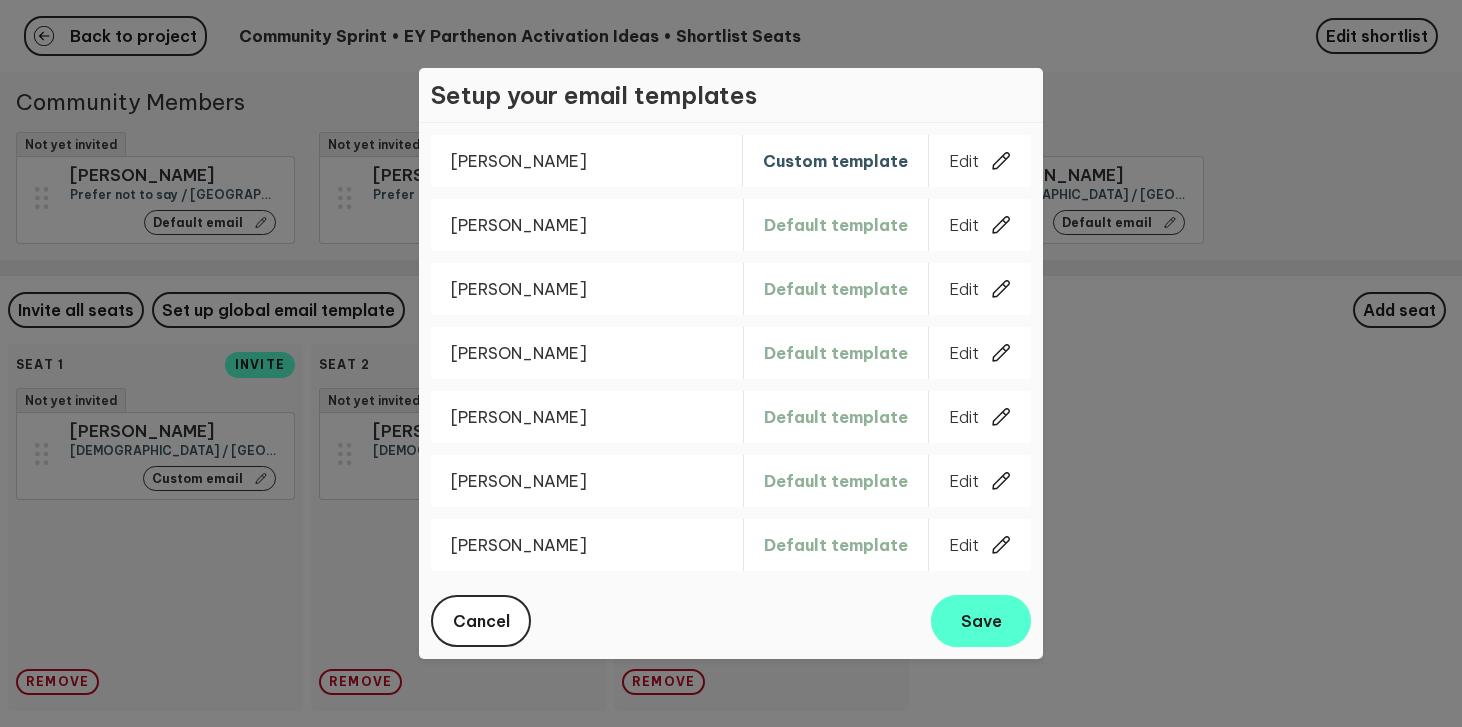 click on "Edit" at bounding box center (980, 289) 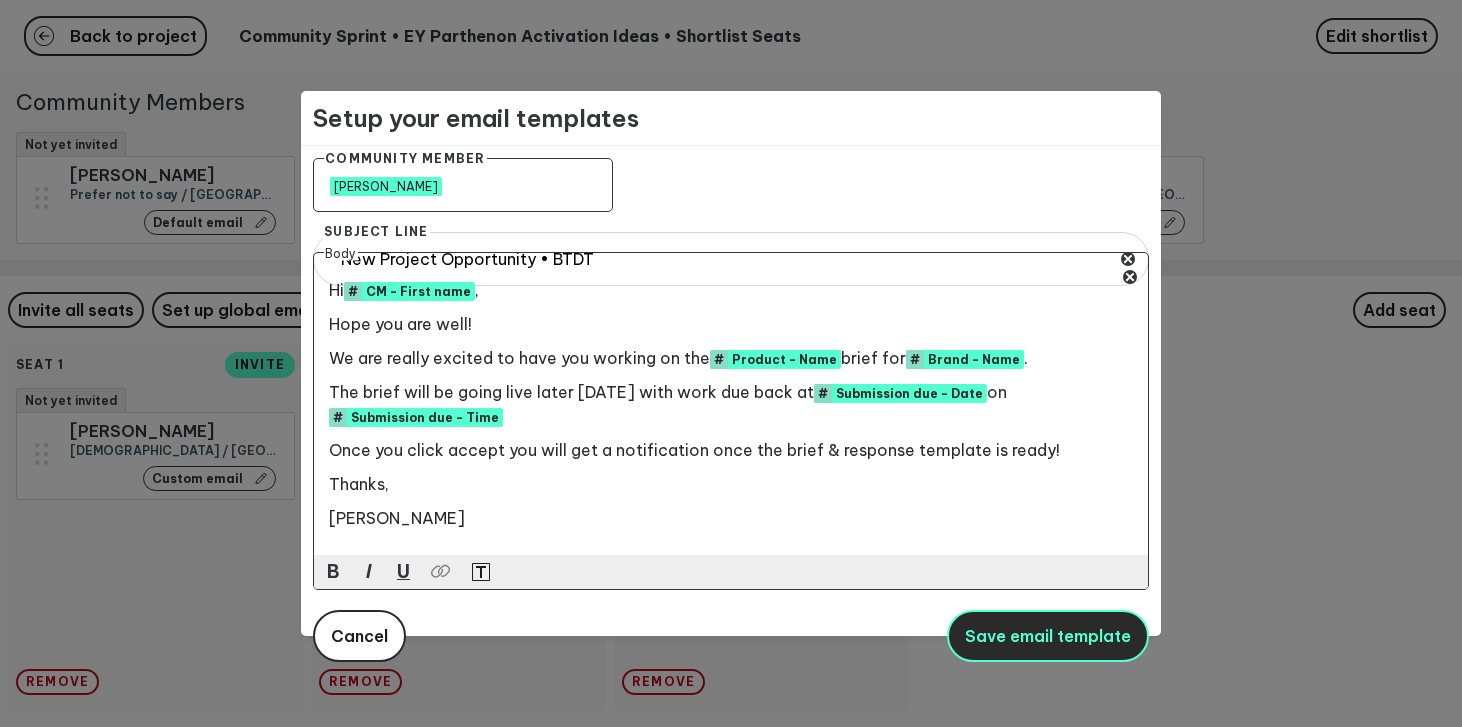 click on "Save email template" at bounding box center (1048, 636) 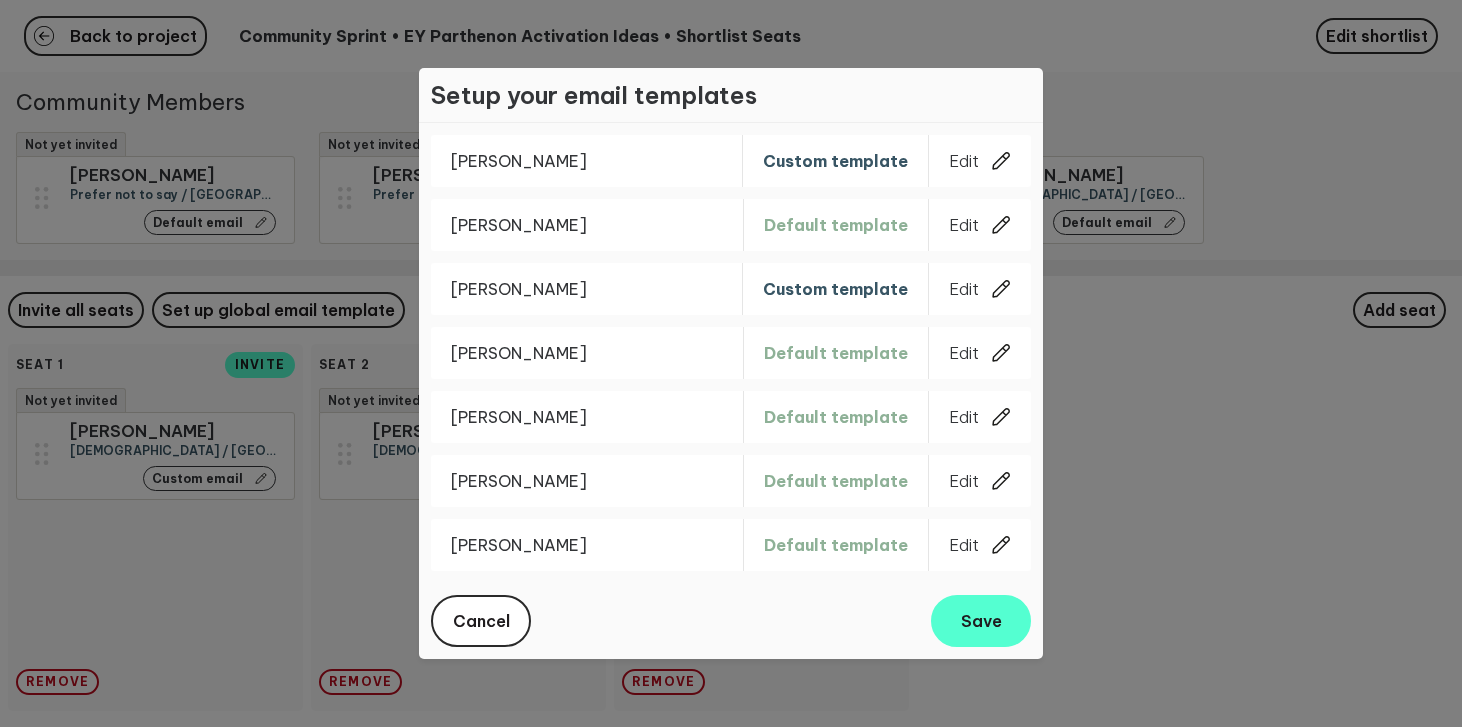 click 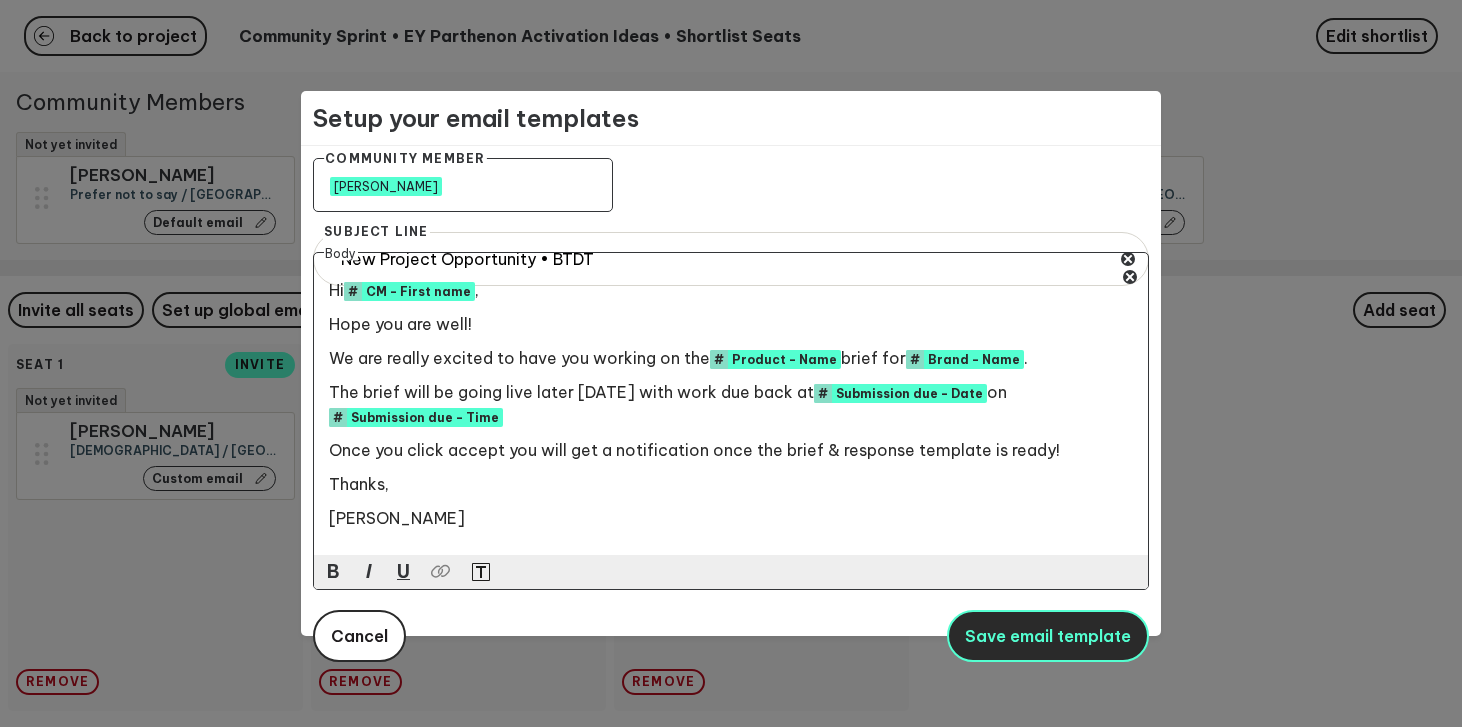 click on "Save email template" at bounding box center (1048, 636) 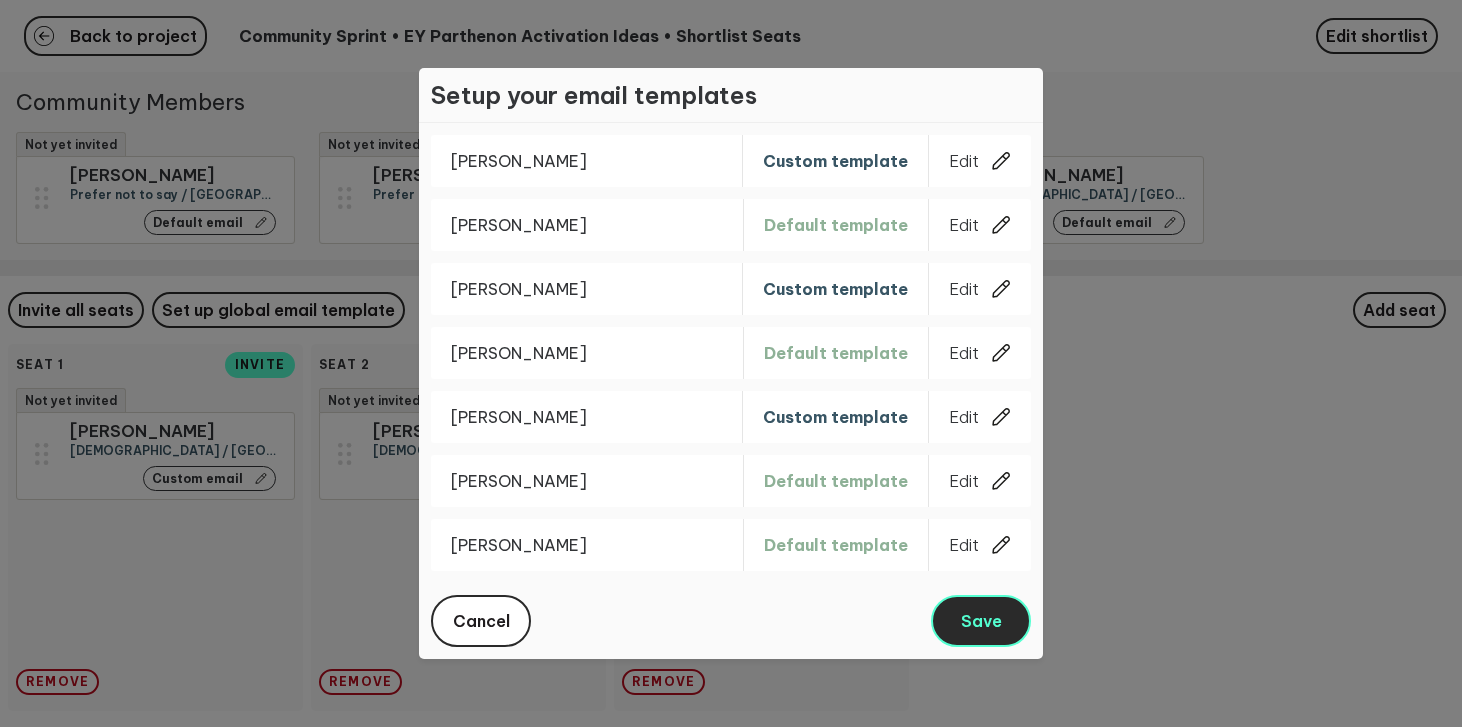 click on "Save" at bounding box center [981, 621] 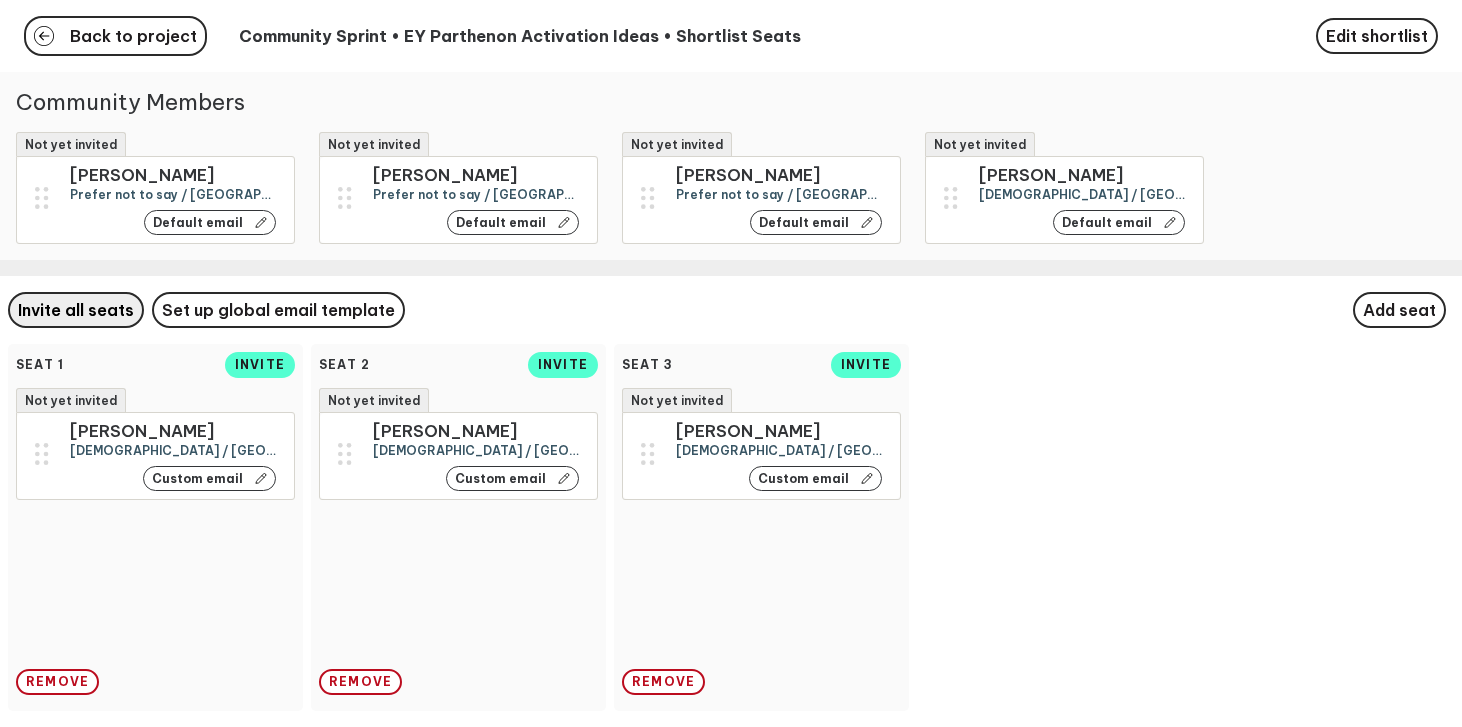 click on "Invite all seats" at bounding box center [76, 310] 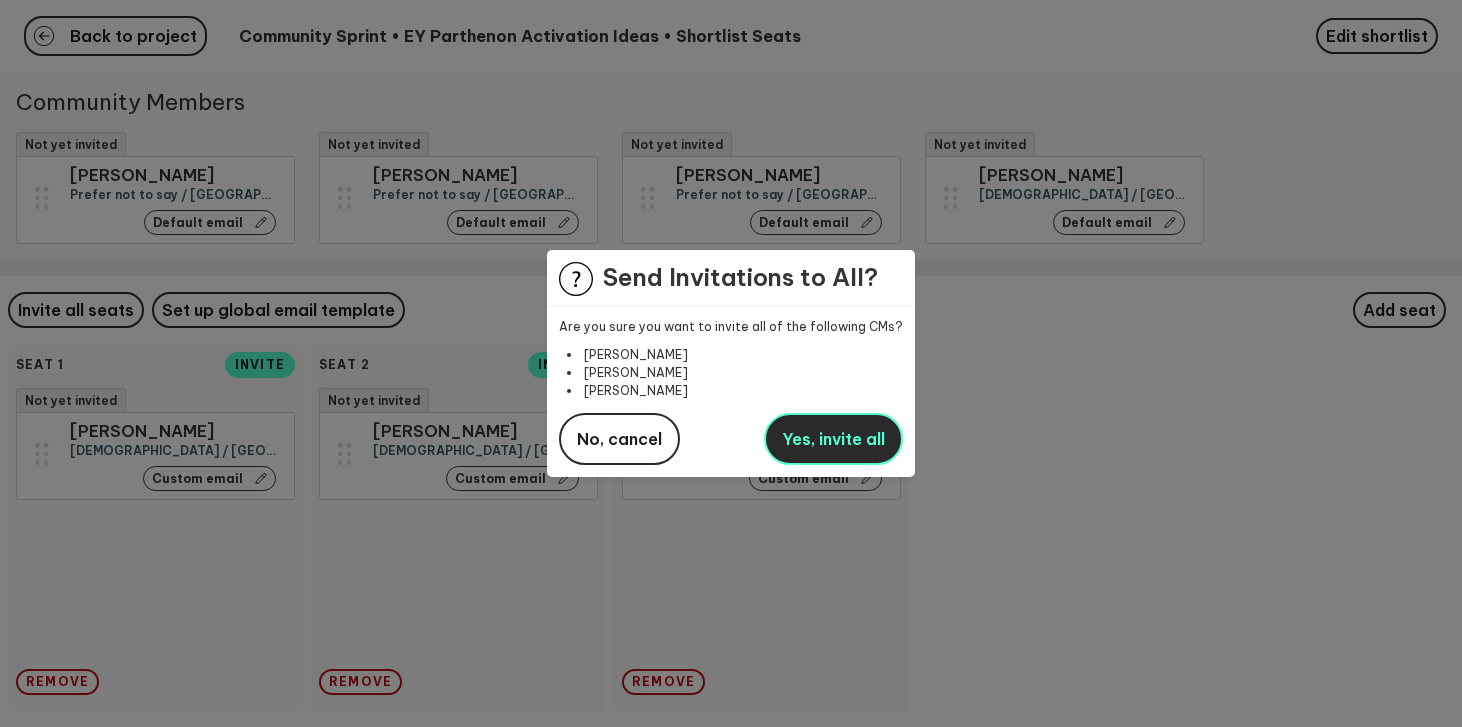 click on "Yes, invite all" at bounding box center (833, 439) 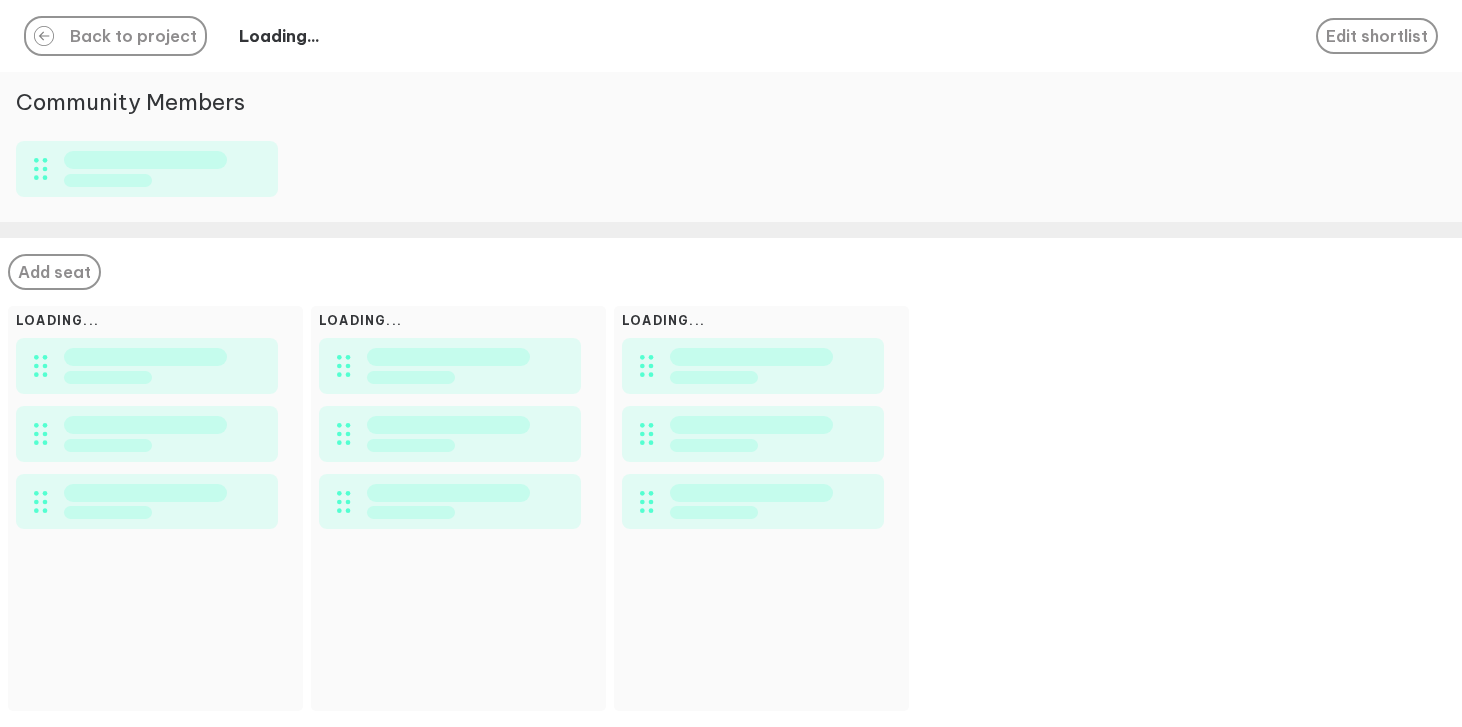 scroll, scrollTop: 0, scrollLeft: 0, axis: both 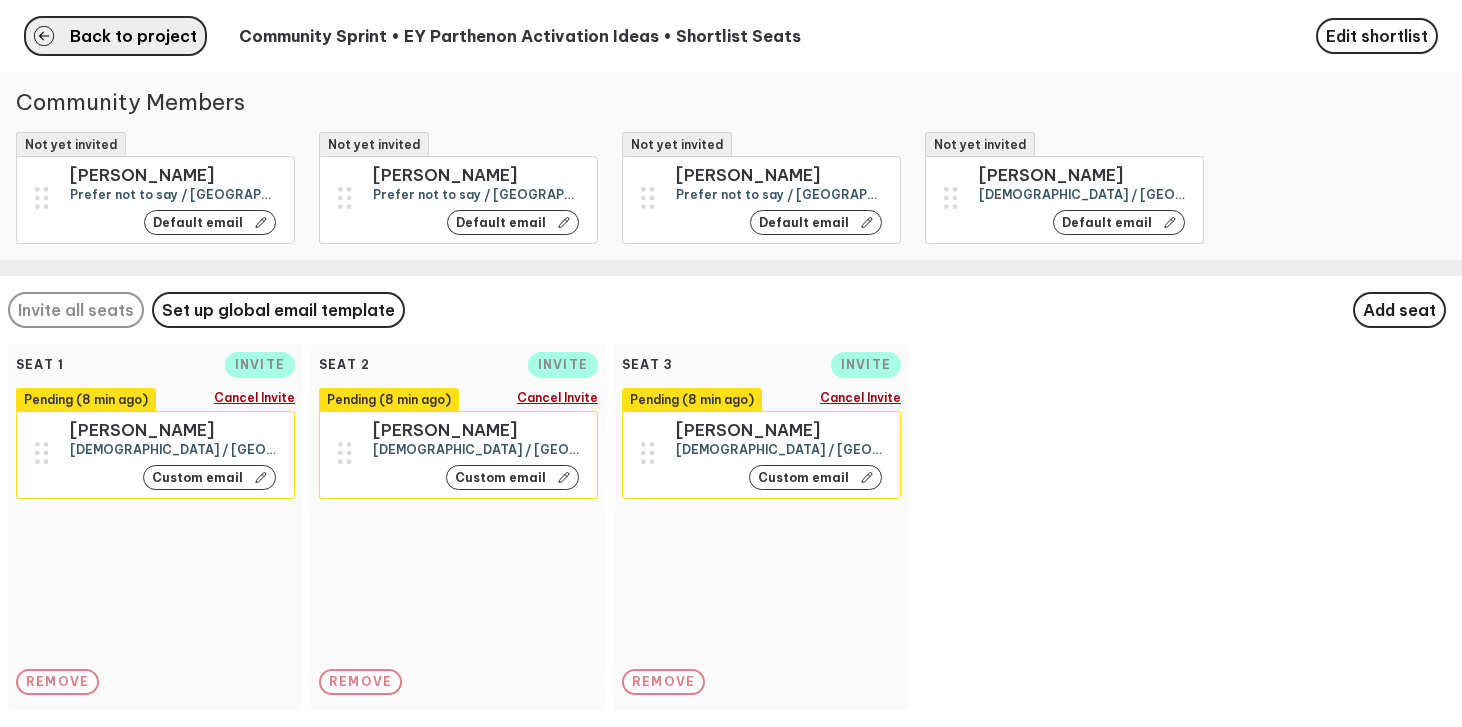 click on "Back to project" at bounding box center [133, 36] 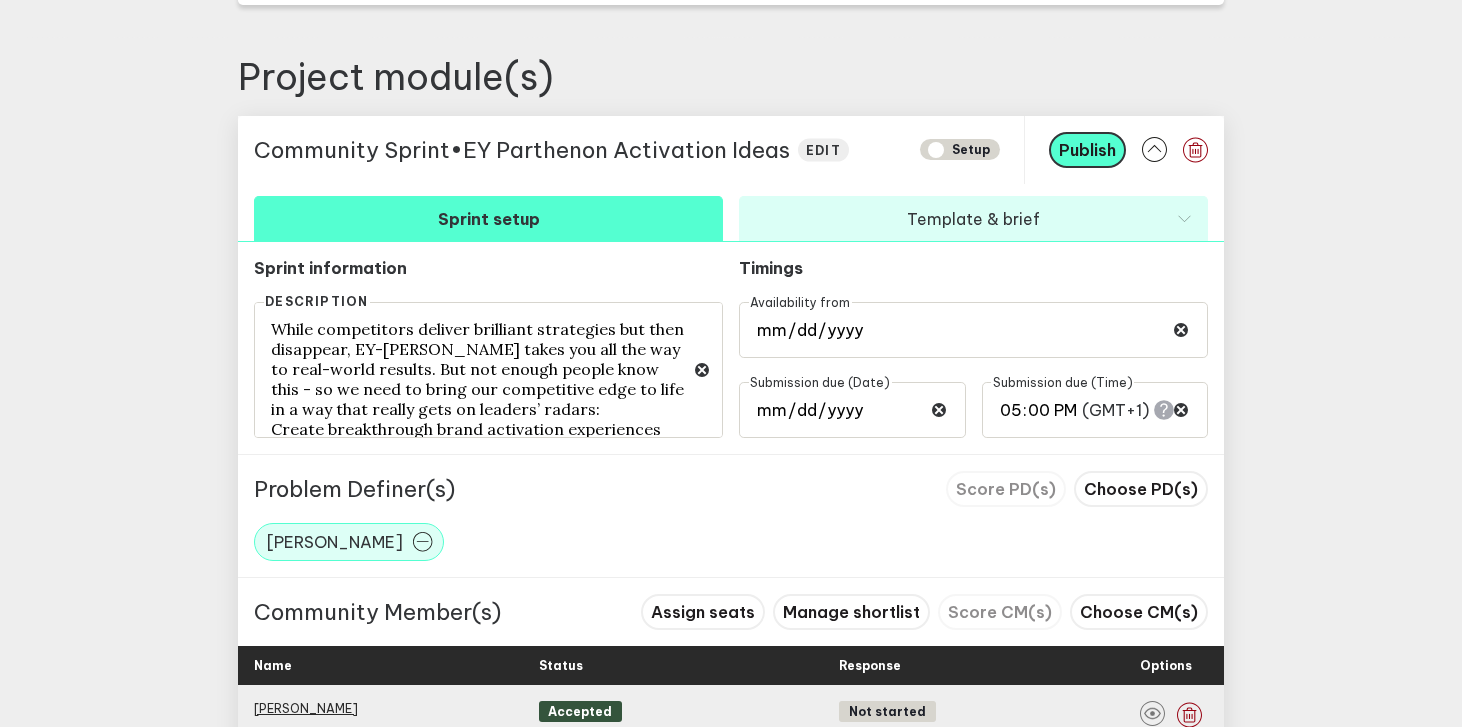 scroll, scrollTop: 863, scrollLeft: 0, axis: vertical 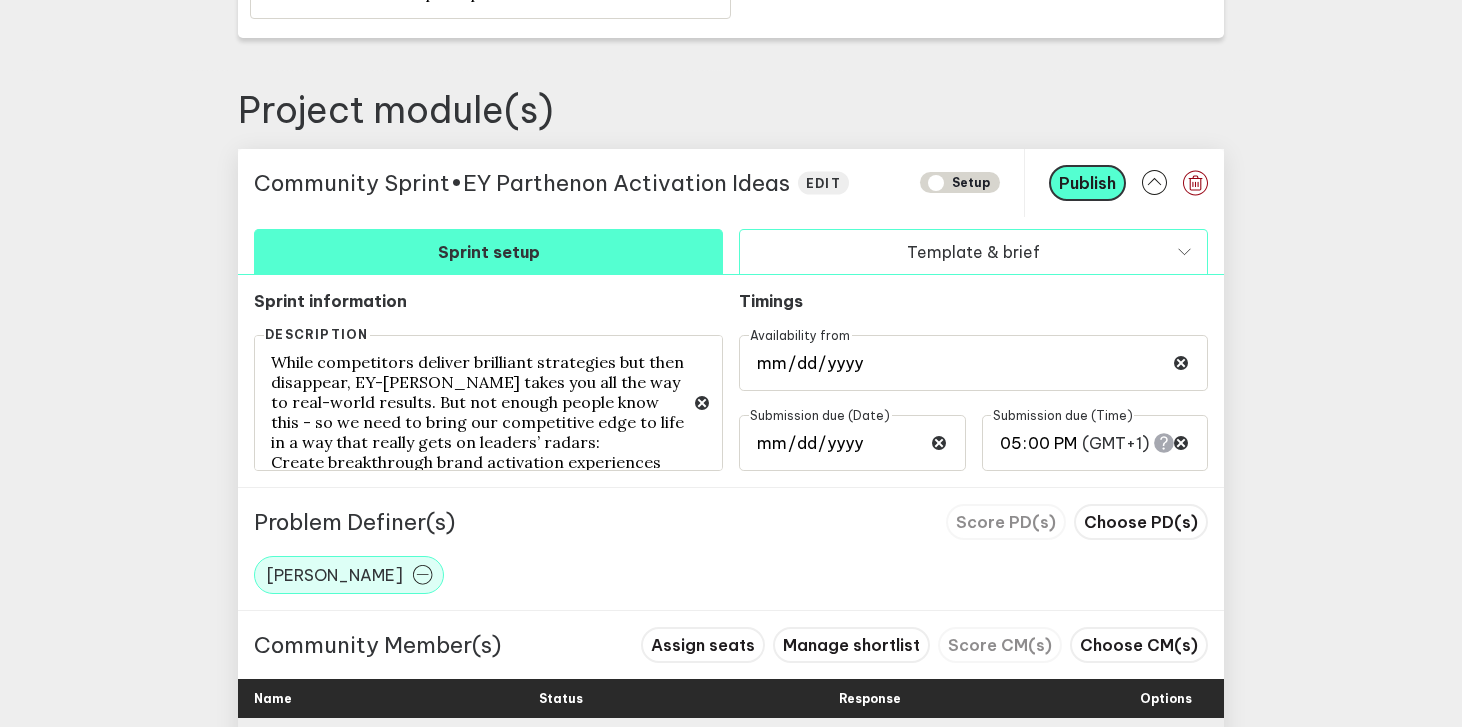 click on "Template & brief" at bounding box center [973, 251] 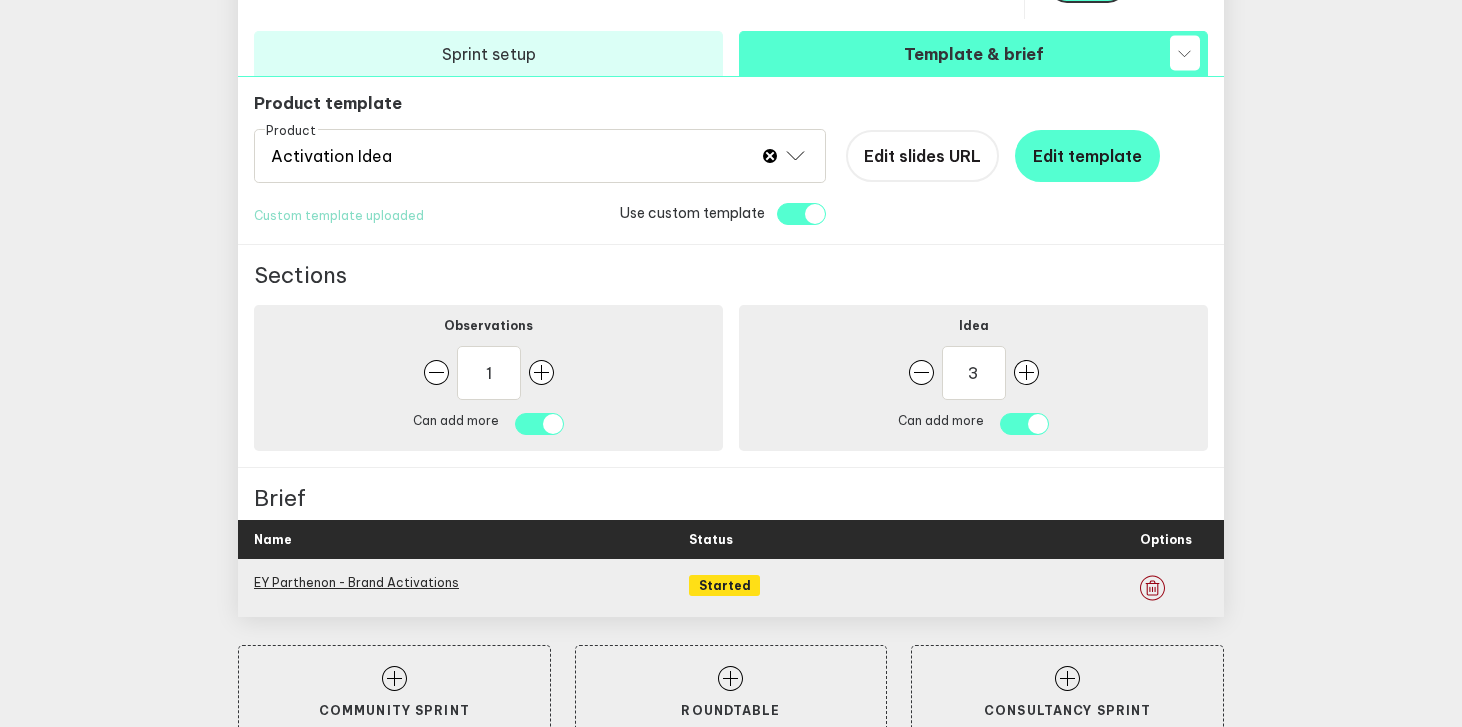 scroll, scrollTop: 1074, scrollLeft: 0, axis: vertical 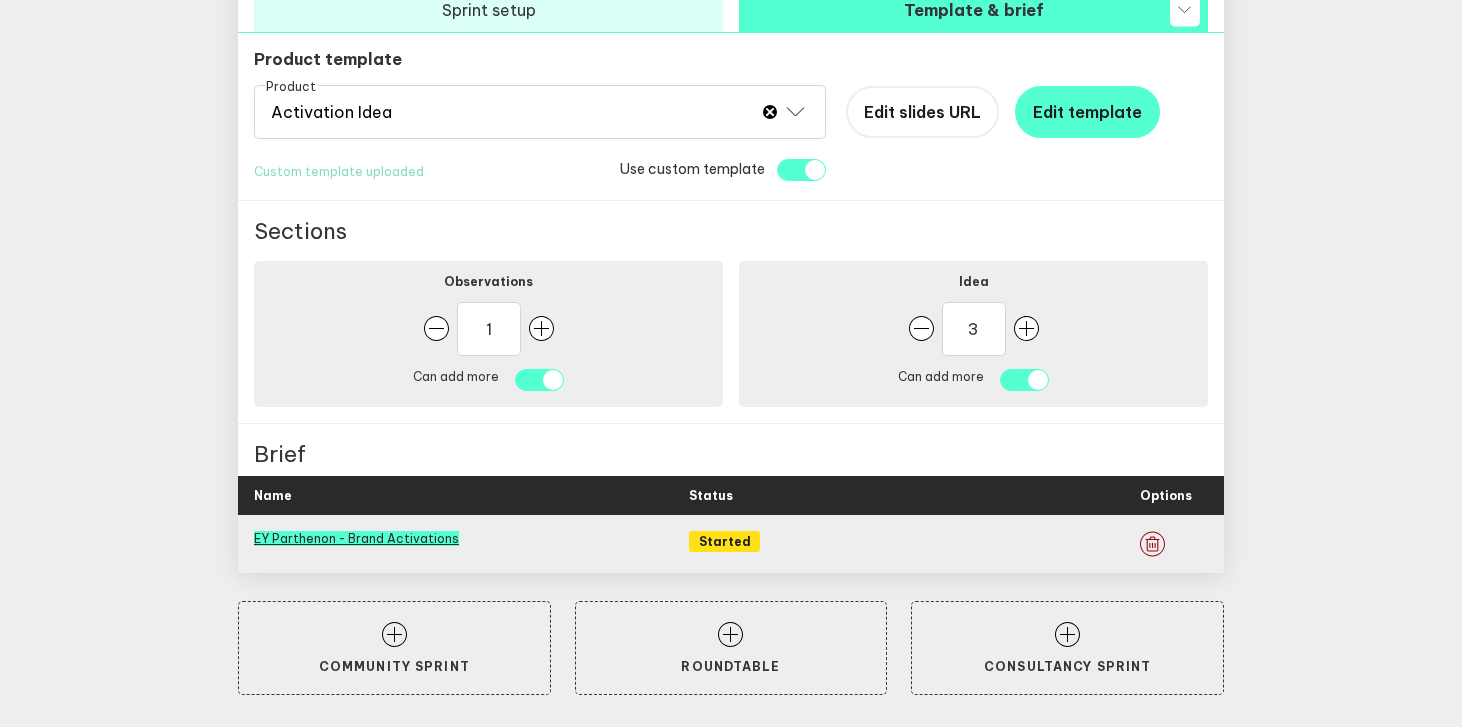 click on "EY Parthenon - Brand Activations" at bounding box center (356, 538) 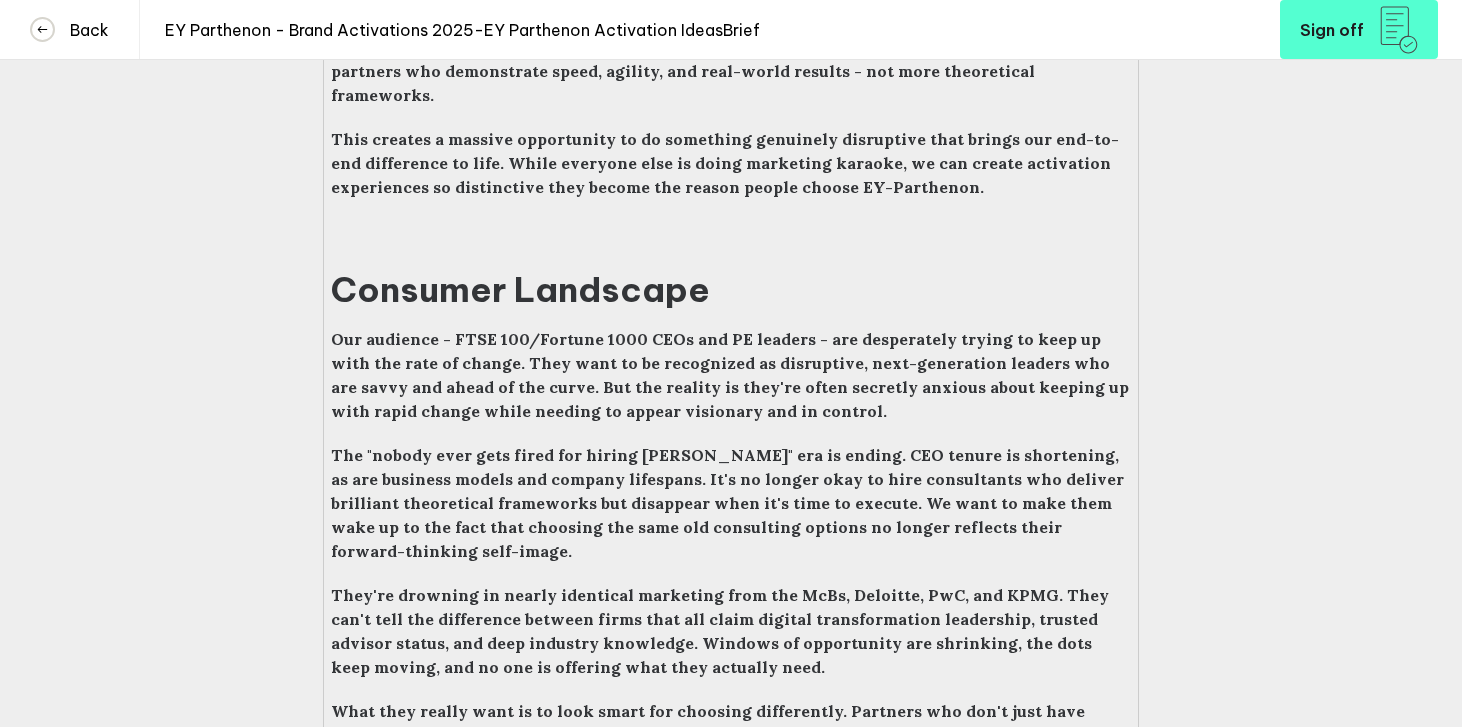 scroll, scrollTop: 3151, scrollLeft: 0, axis: vertical 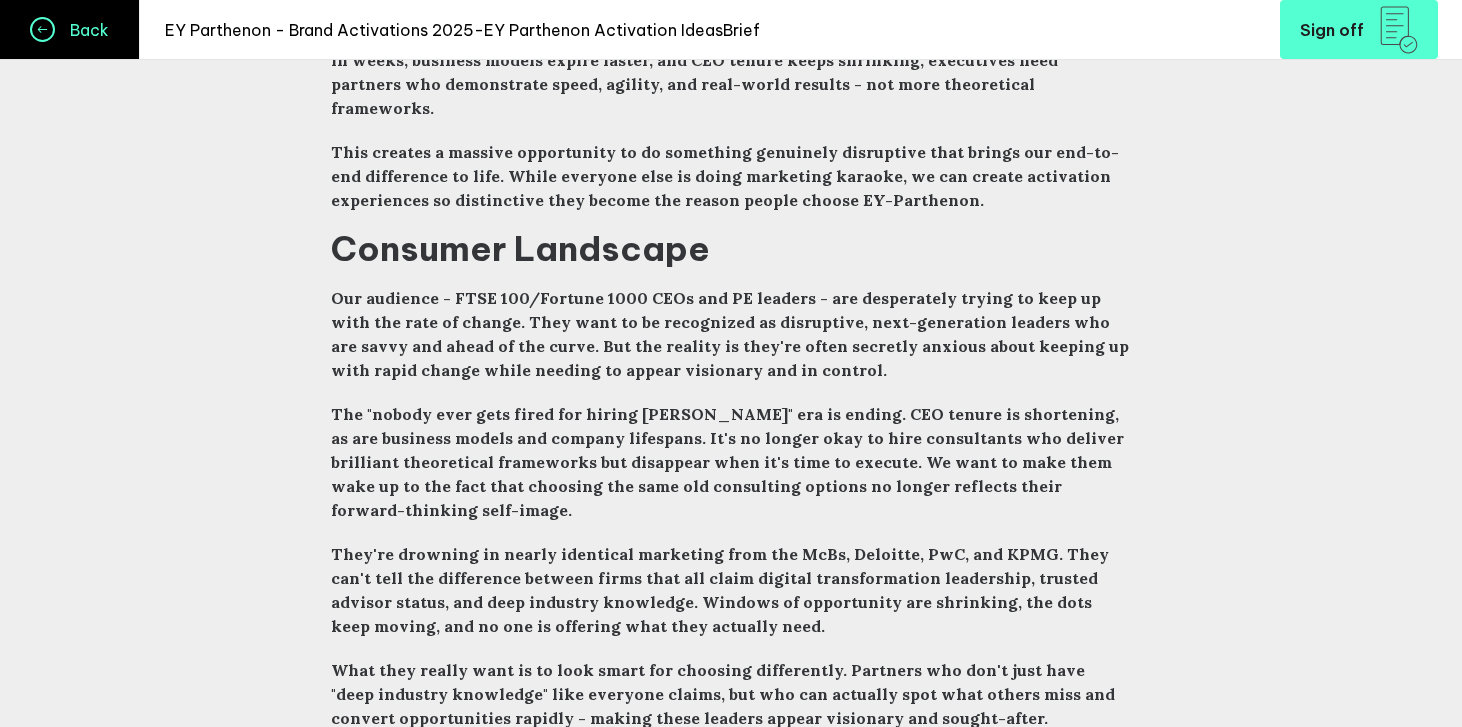 click 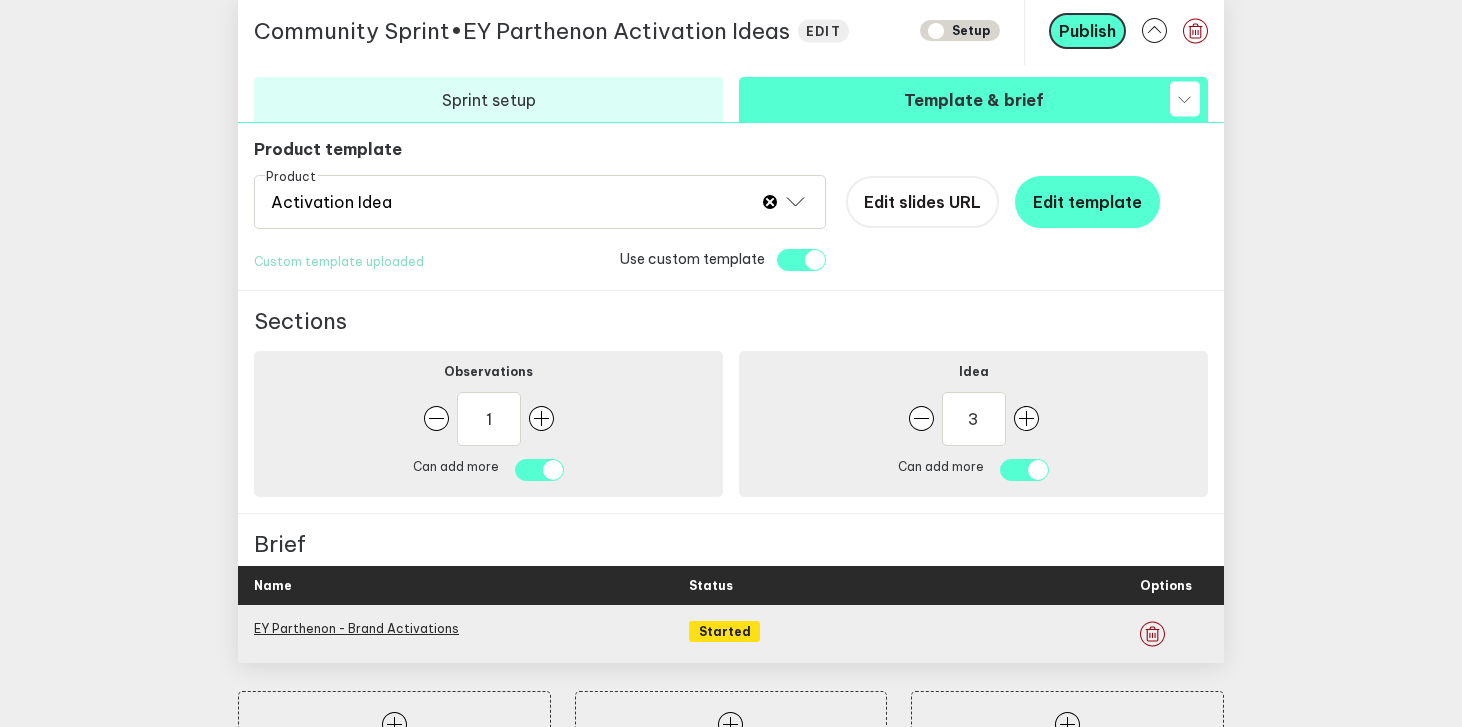 scroll, scrollTop: 981, scrollLeft: 0, axis: vertical 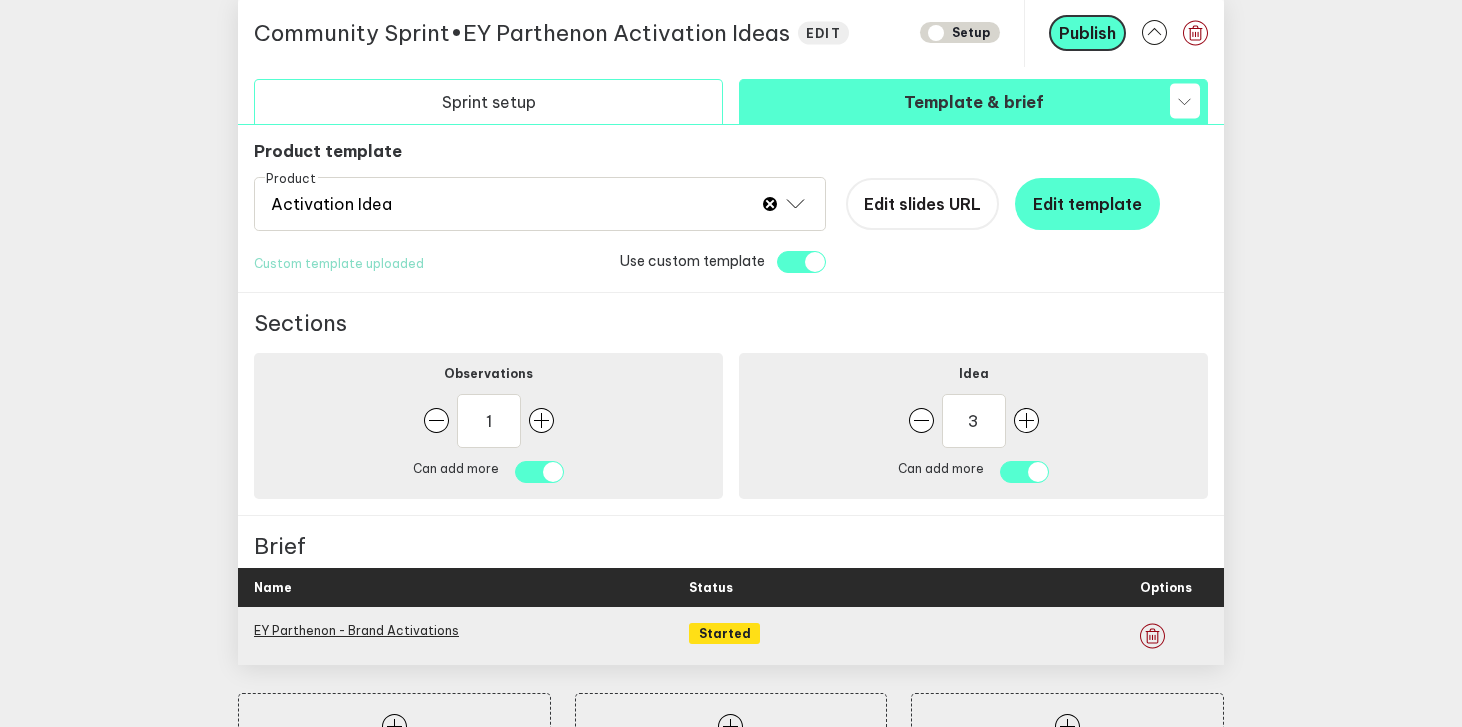 click on "Sprint setup" at bounding box center (488, 101) 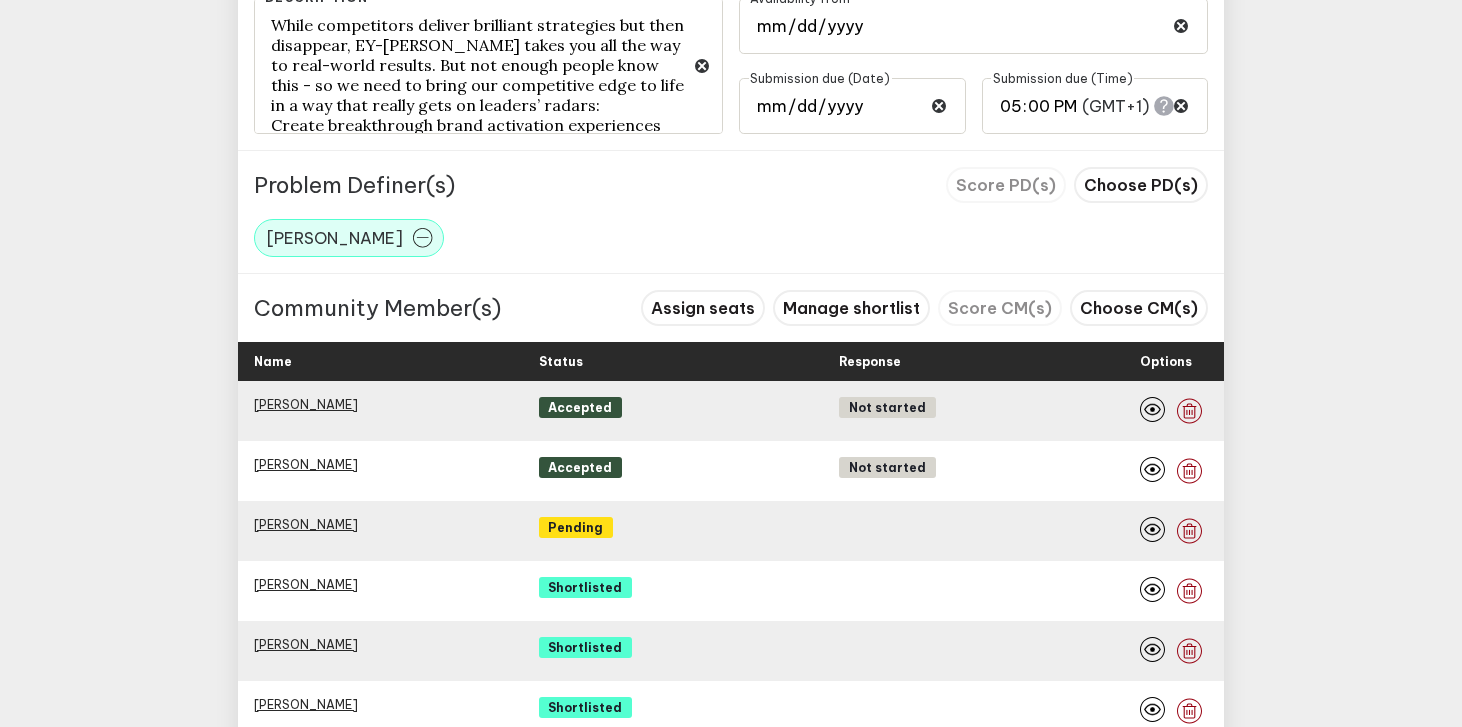 scroll, scrollTop: 1401, scrollLeft: 0, axis: vertical 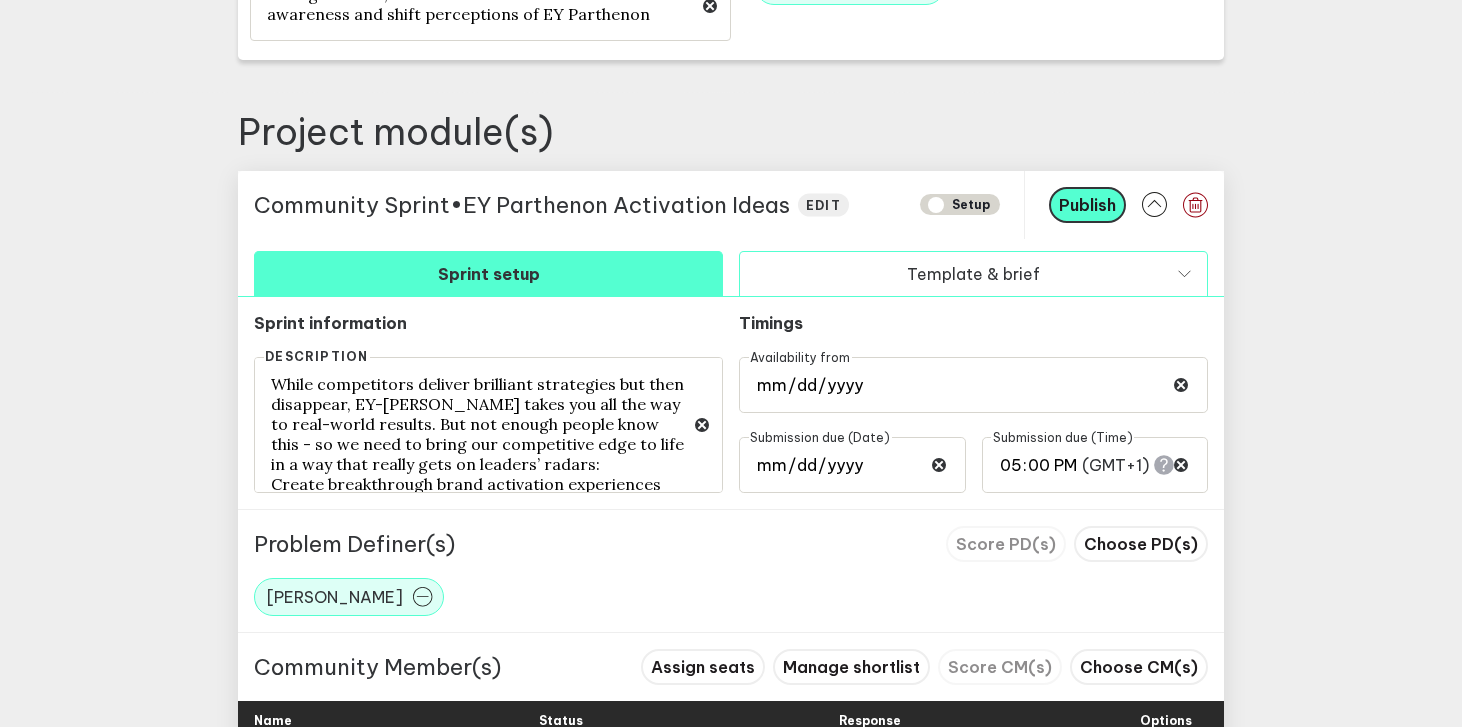 click on "Template & brief" at bounding box center [973, 273] 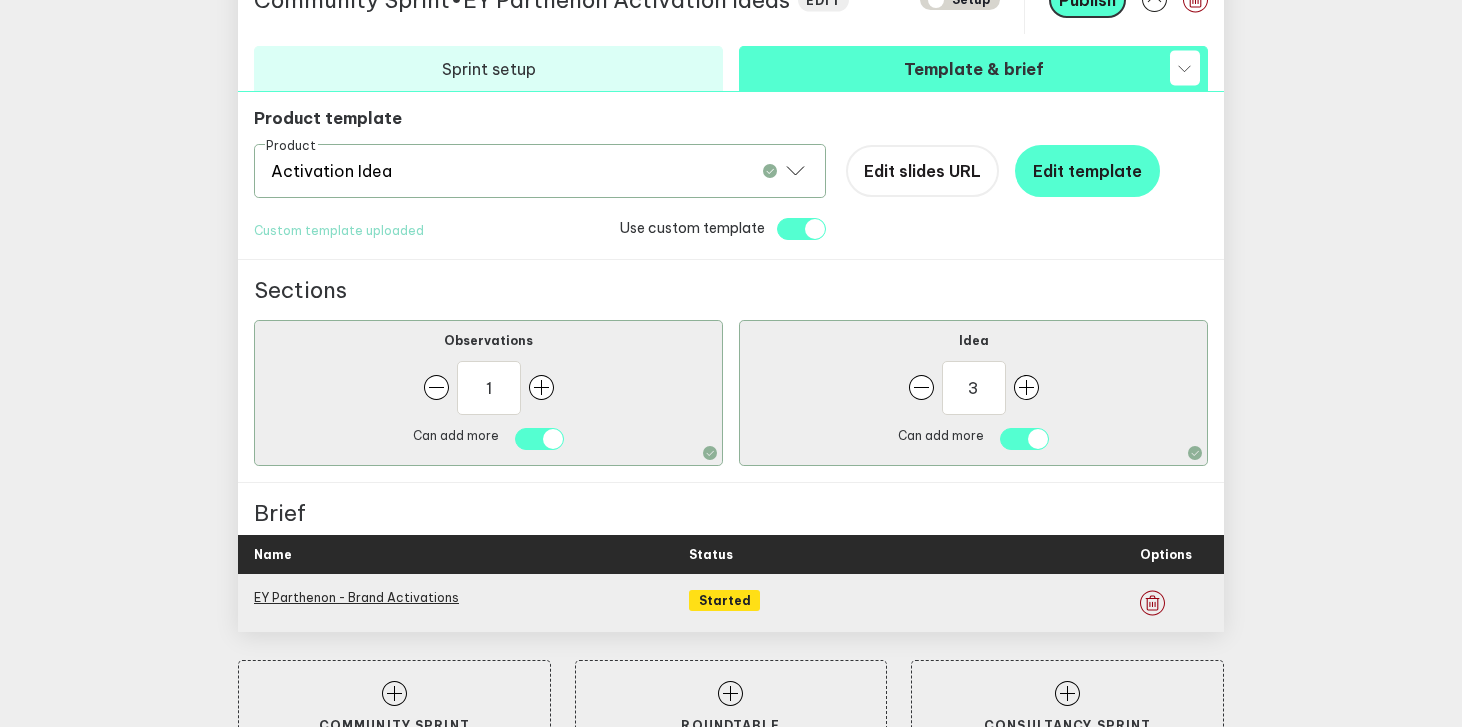 scroll, scrollTop: 1074, scrollLeft: 0, axis: vertical 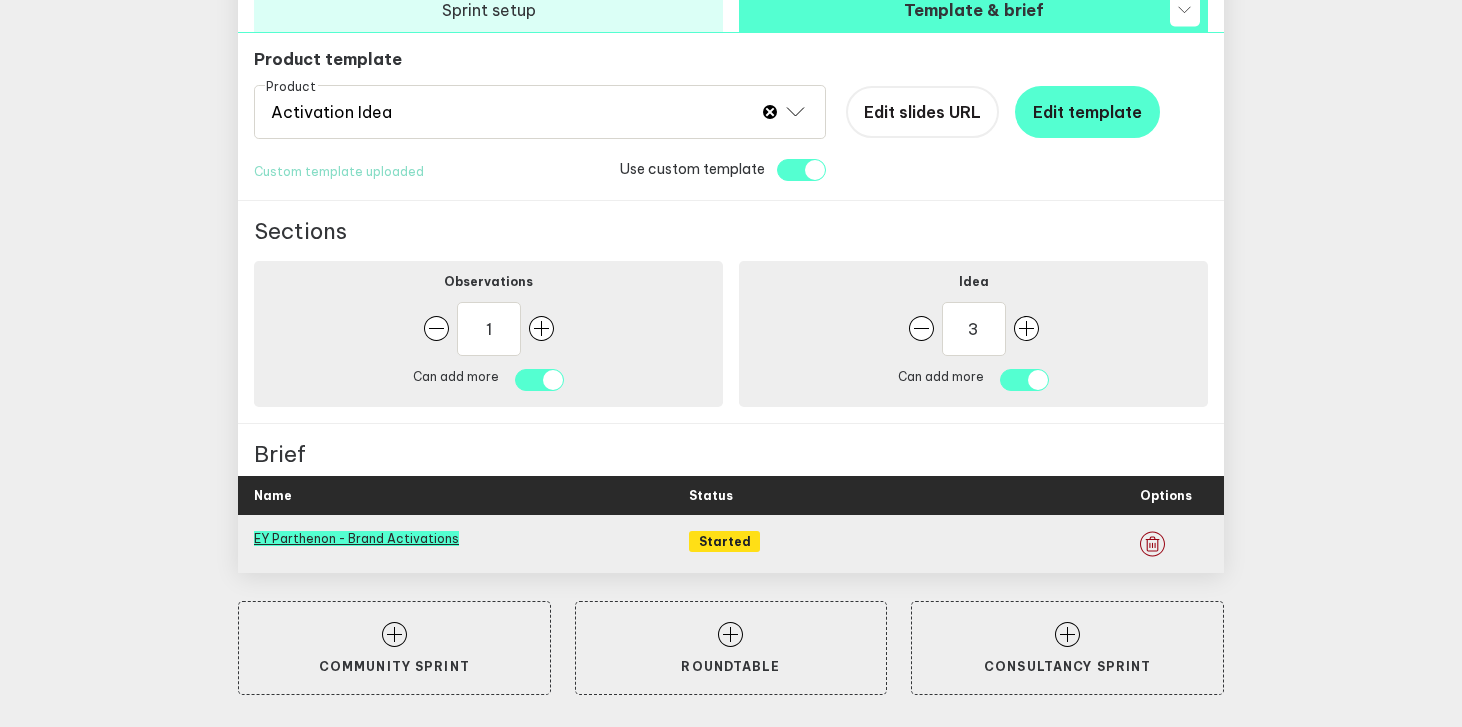 click on "EY Parthenon - Brand Activations" at bounding box center [356, 538] 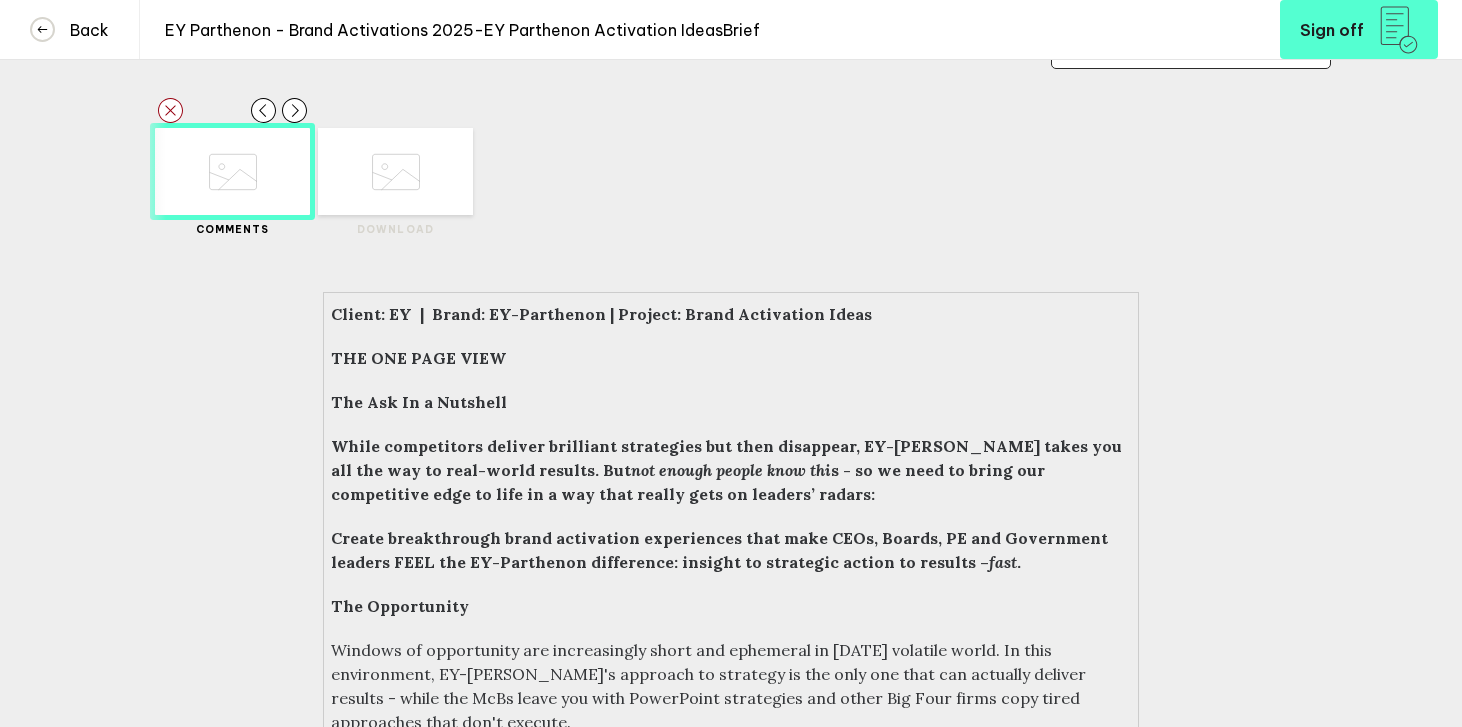 scroll, scrollTop: 0, scrollLeft: 0, axis: both 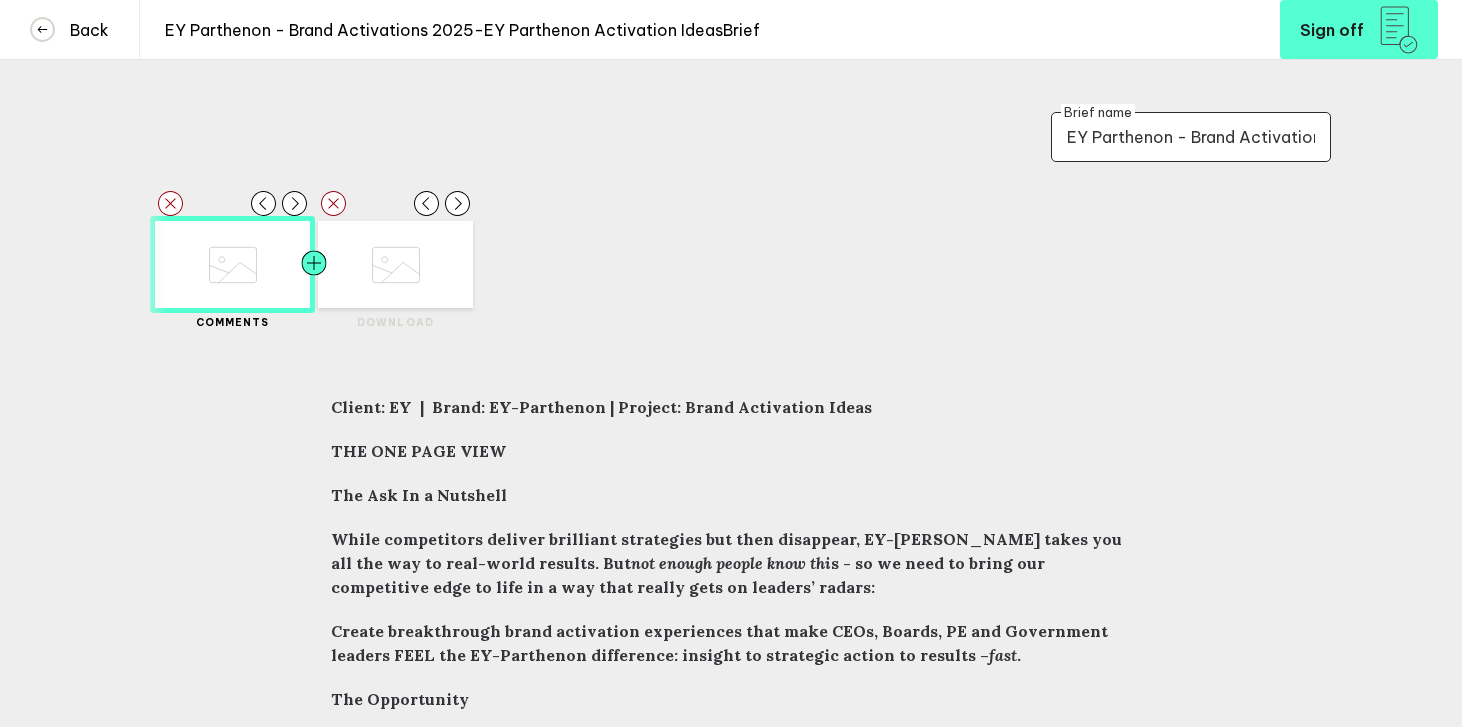 click at bounding box center [353, 264] 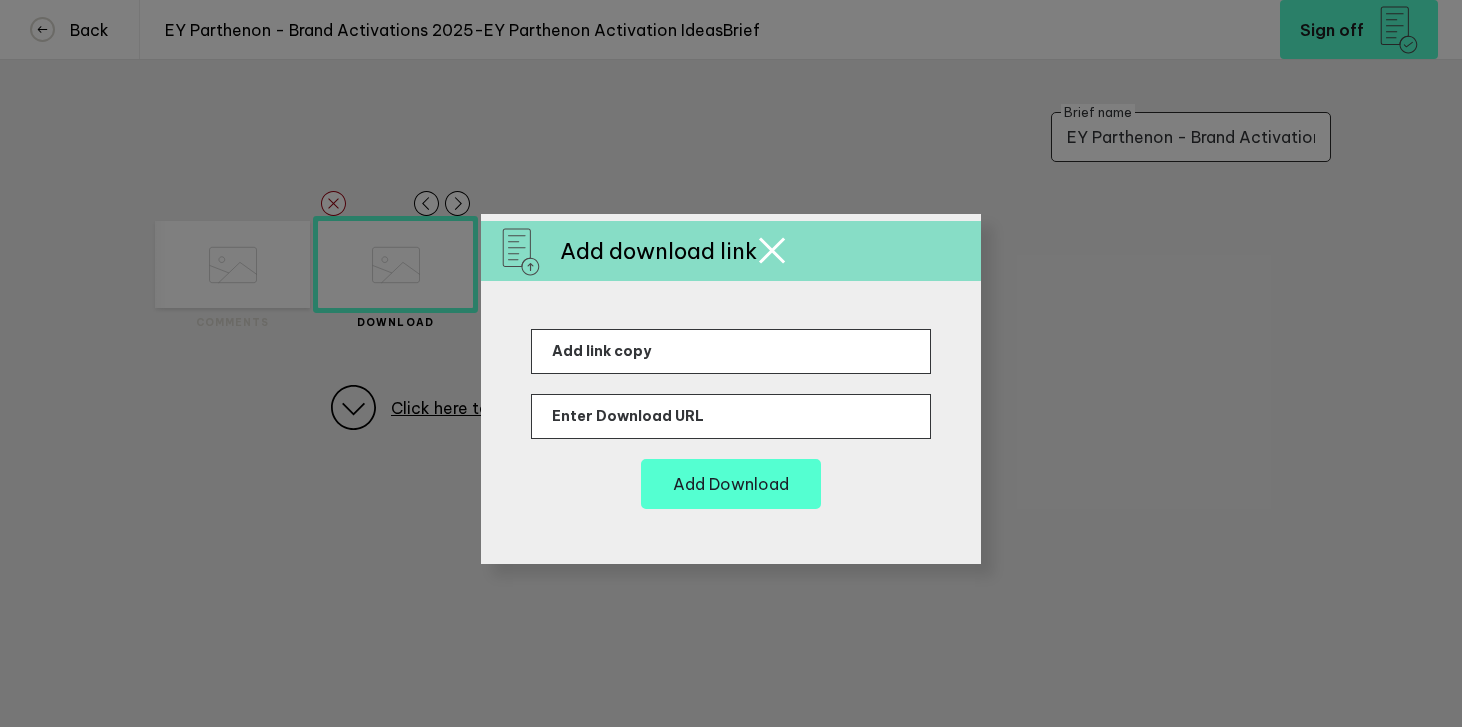 click at bounding box center (731, 363) 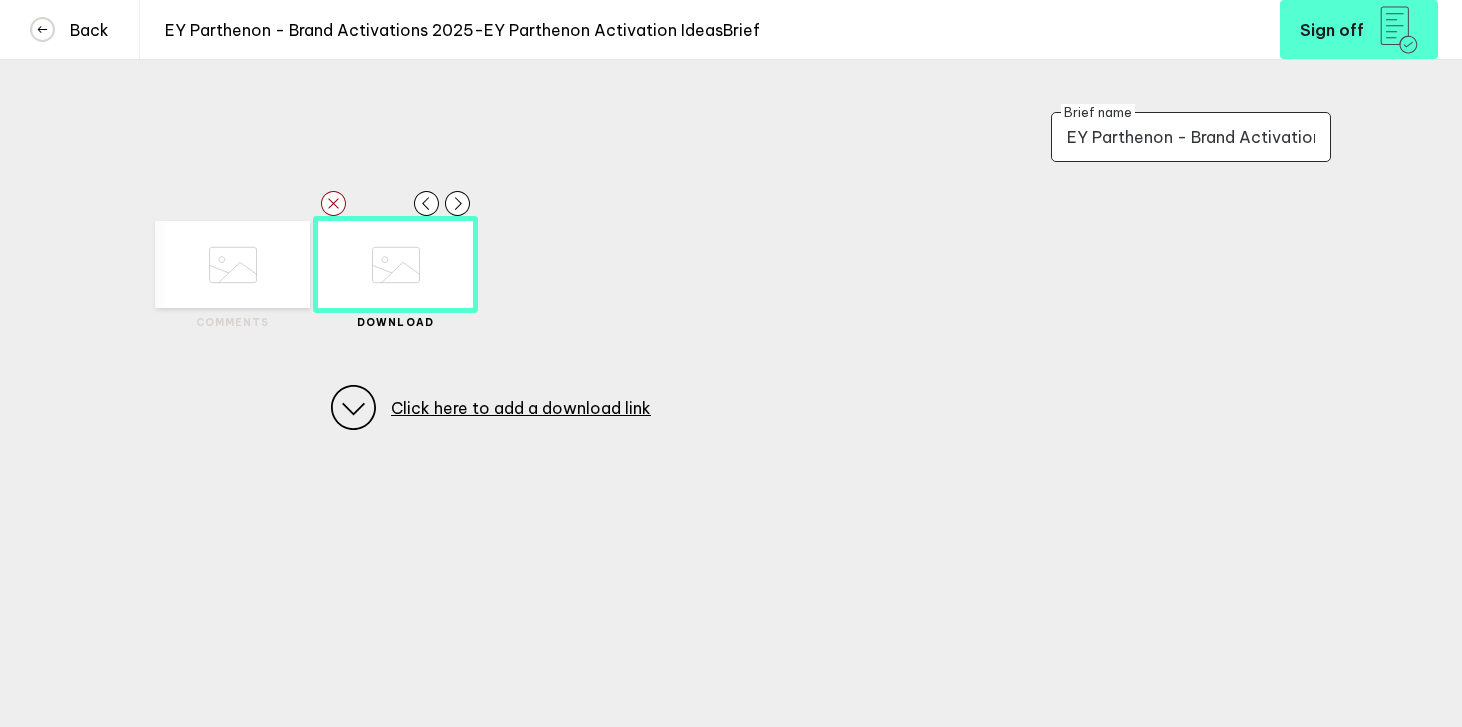 click on "EY Parthenon - Brand Activations Brief name
Delete
Created with Sketch.
Move Left
Created with Sketch.
Move Right
Created with Sketch.
Comments
Delete
Created with Sketch." at bounding box center (731, 310) 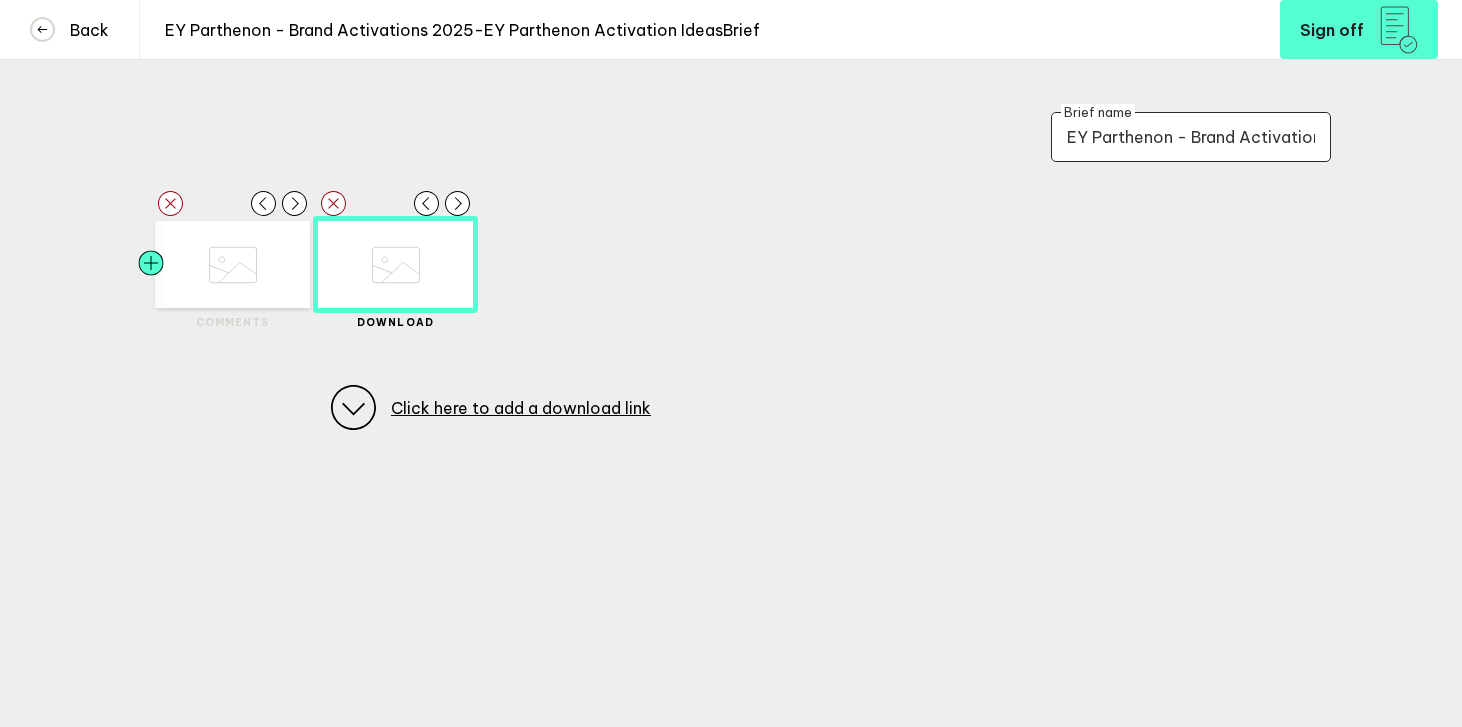click at bounding box center [190, 264] 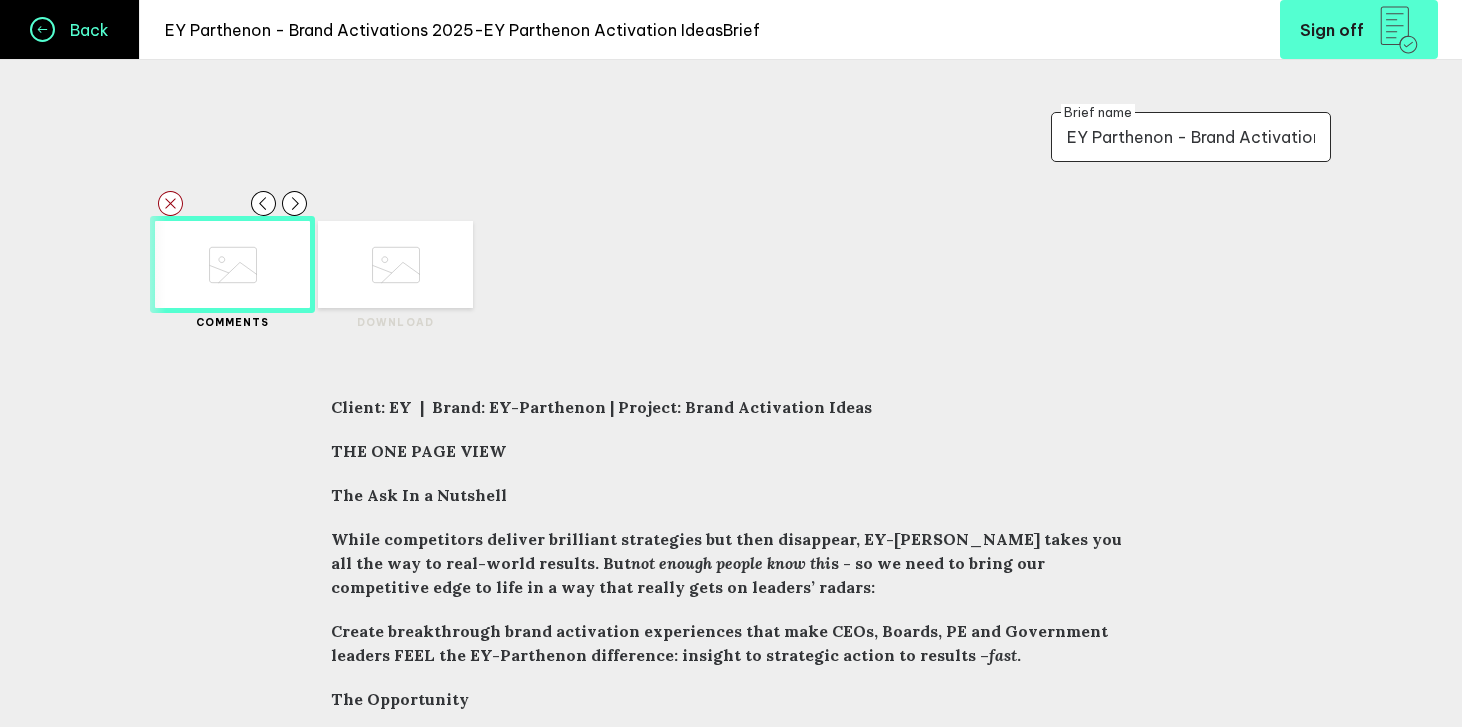 click on "Back" at bounding box center (70, 29) 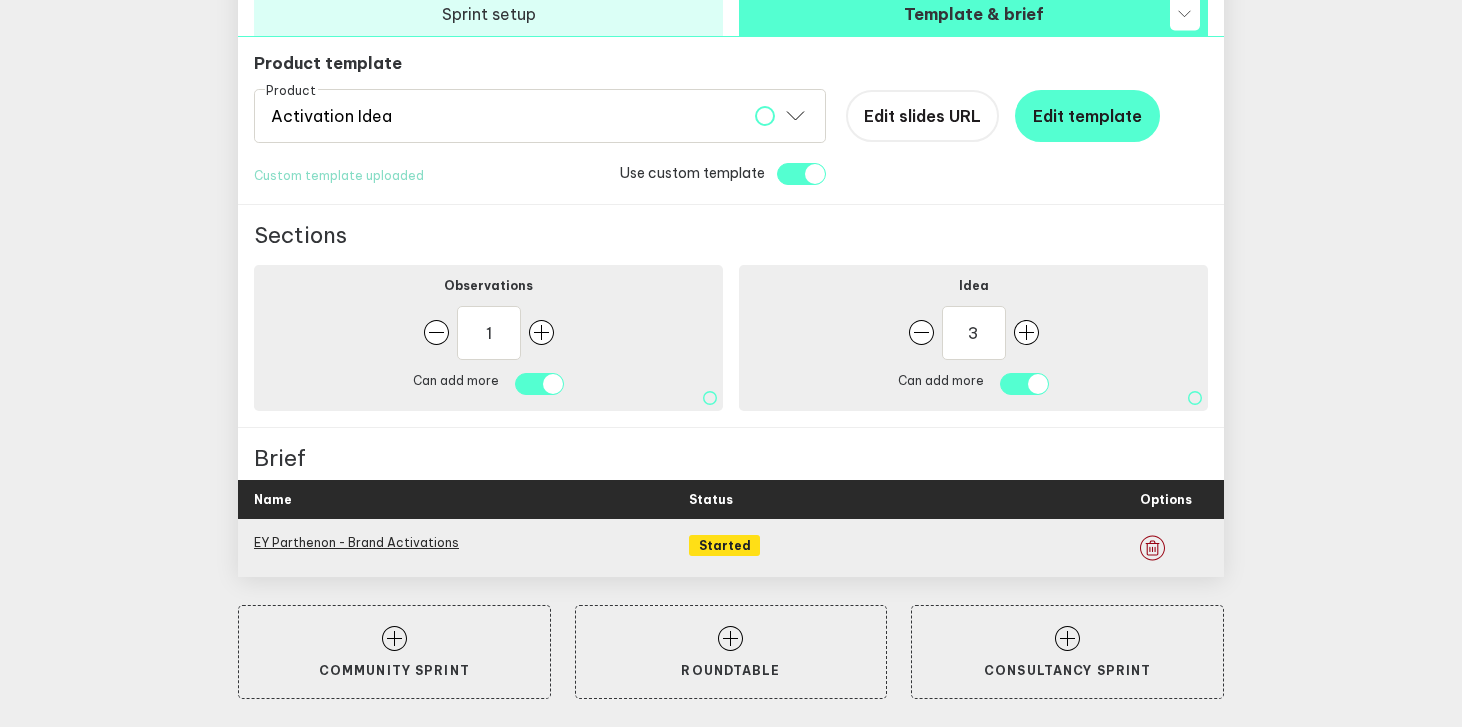 scroll, scrollTop: 1074, scrollLeft: 0, axis: vertical 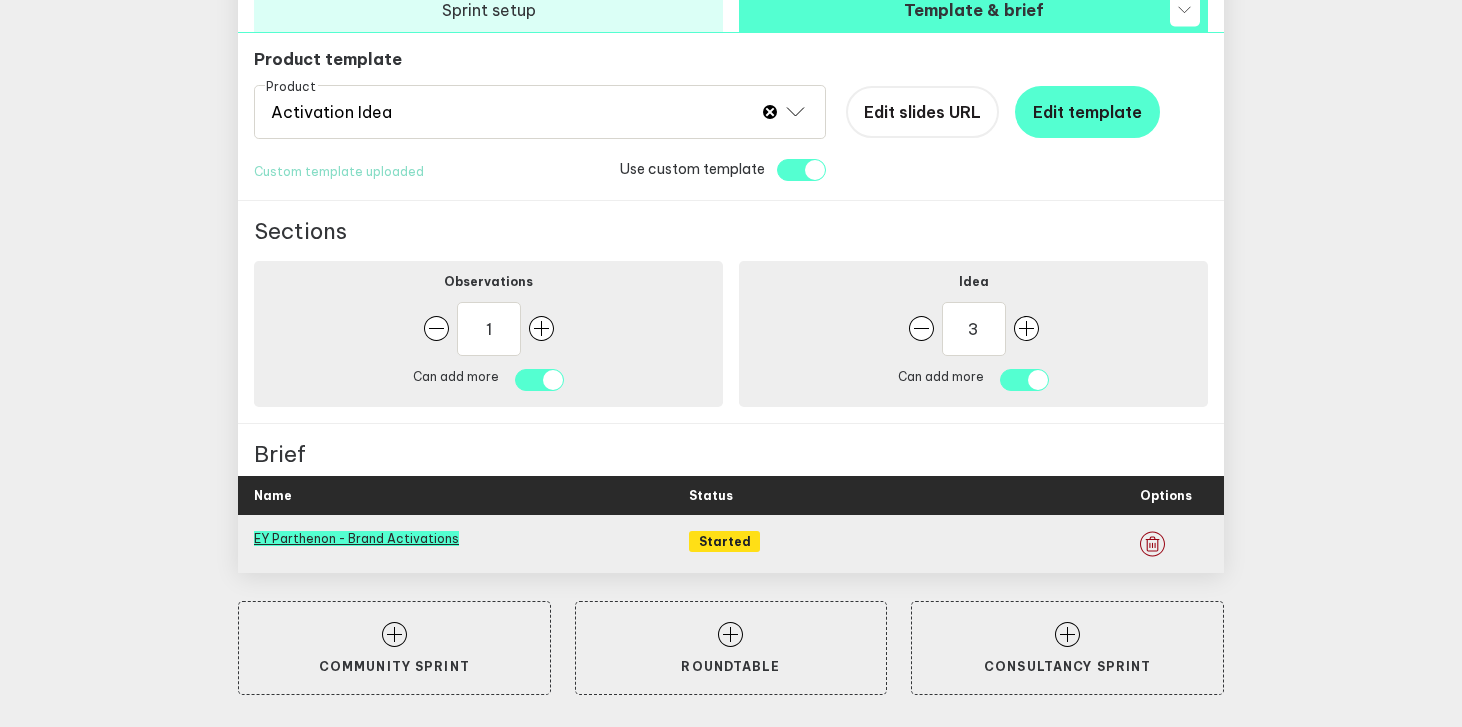 click on "EY Parthenon - Brand Activations" at bounding box center [356, 538] 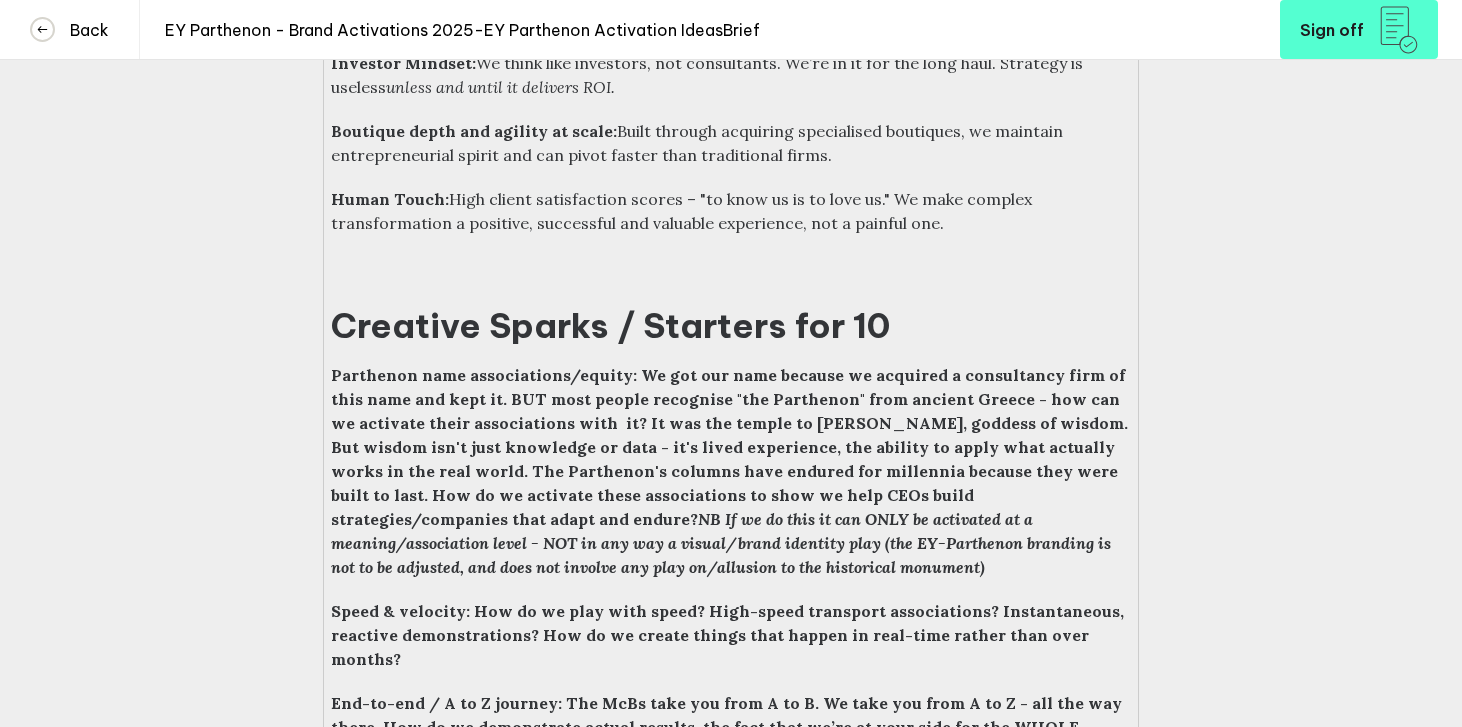 scroll, scrollTop: 5093, scrollLeft: 0, axis: vertical 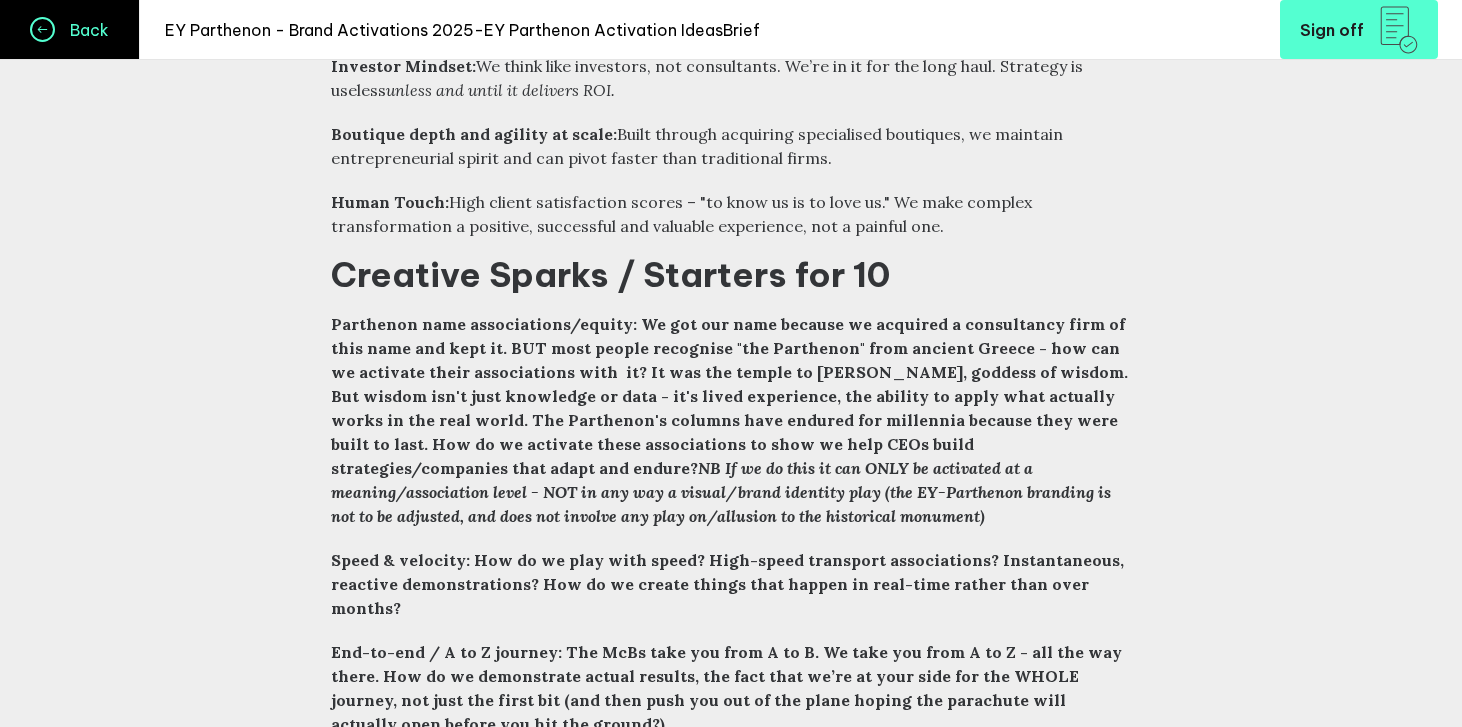 click on "Back" at bounding box center [70, 29] 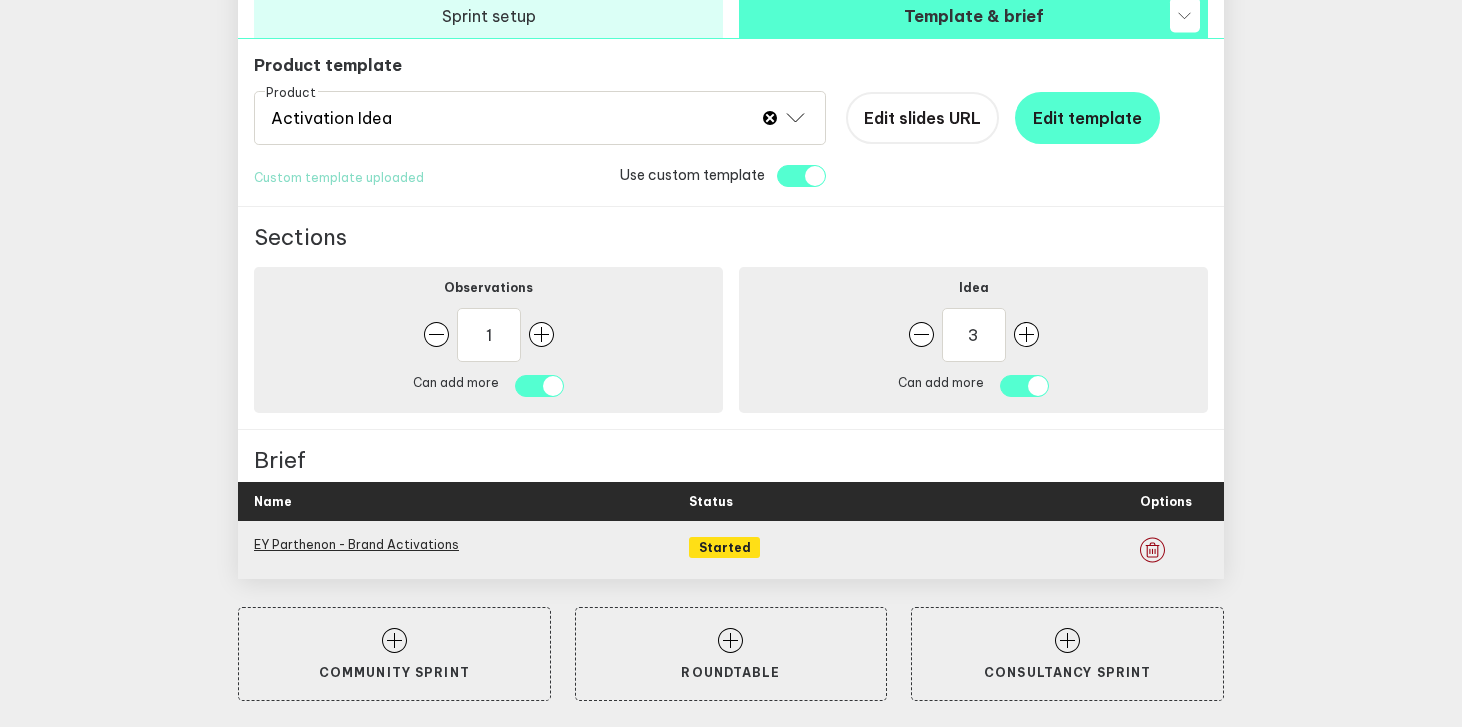scroll, scrollTop: 1074, scrollLeft: 0, axis: vertical 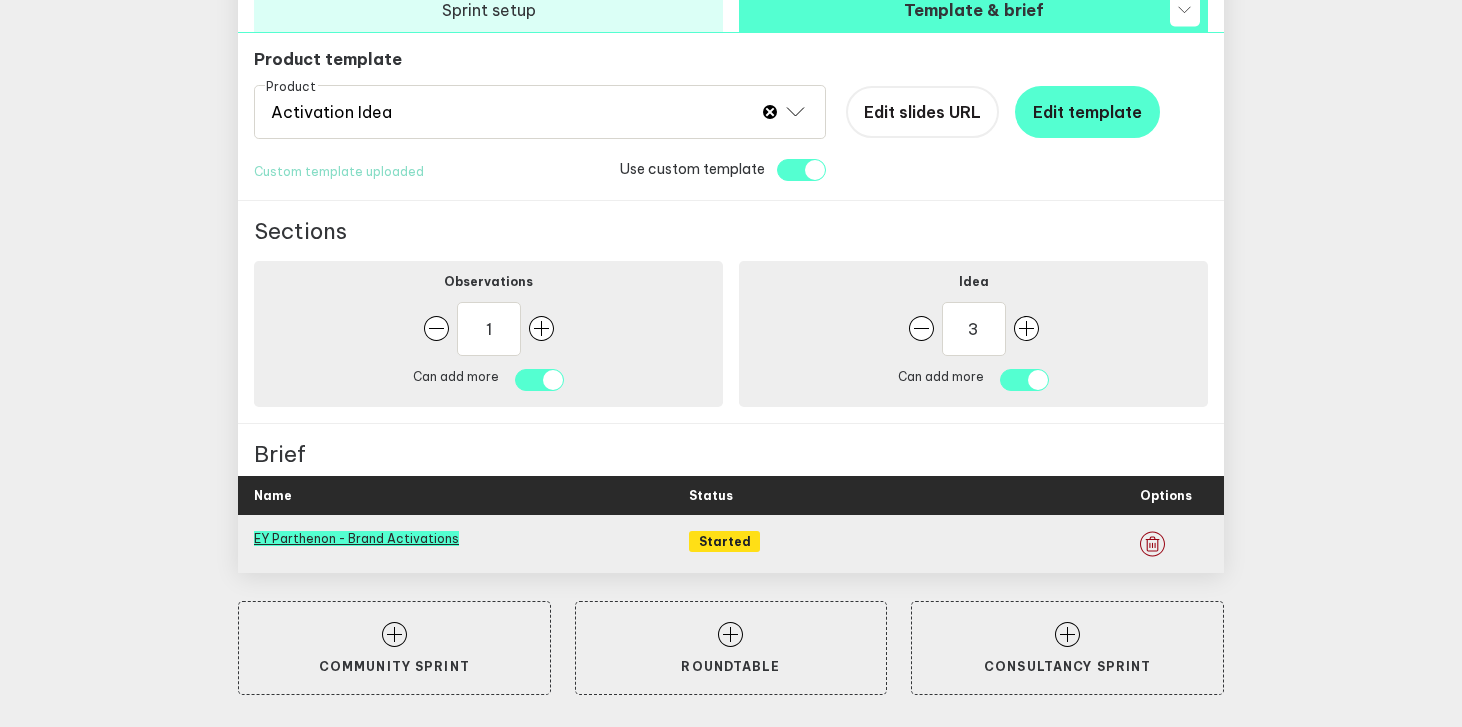 click on "EY Parthenon - Brand Activations" at bounding box center [356, 538] 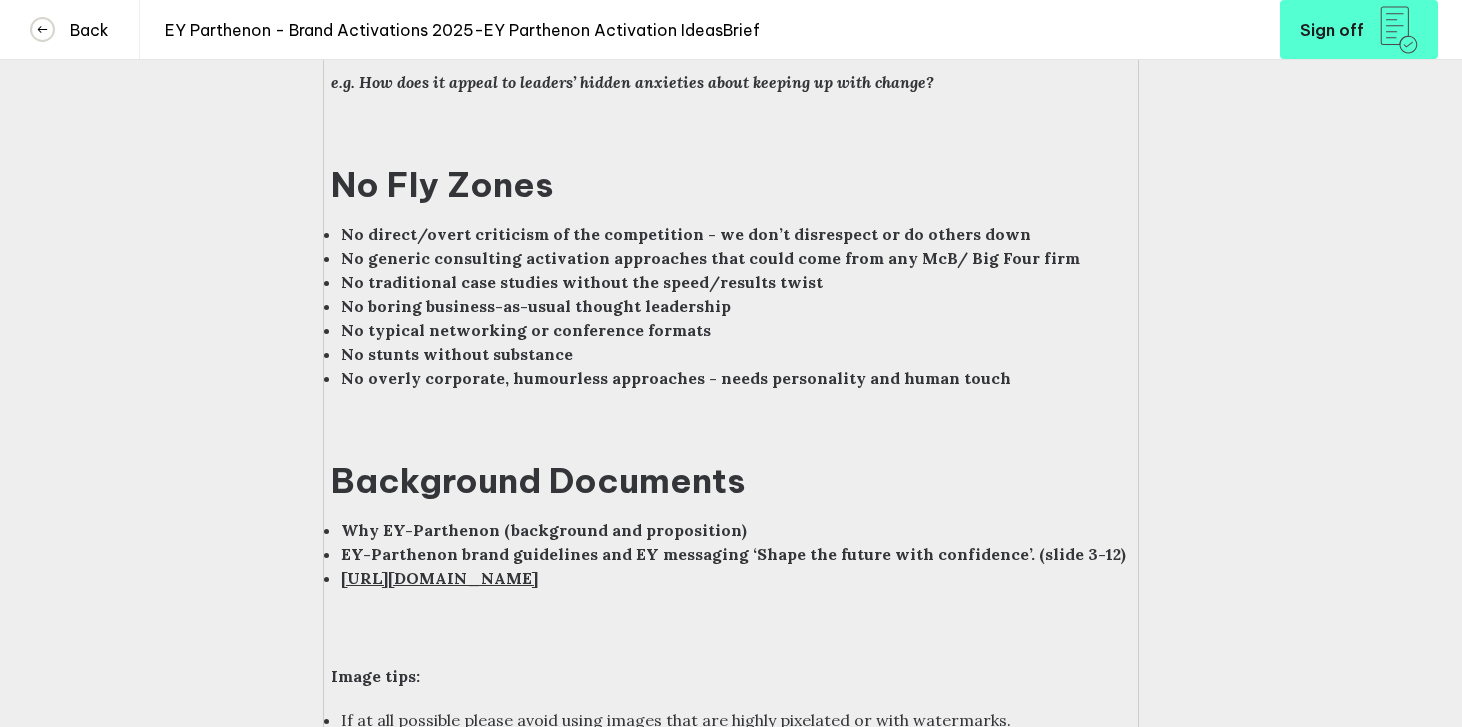 scroll, scrollTop: 6823, scrollLeft: 0, axis: vertical 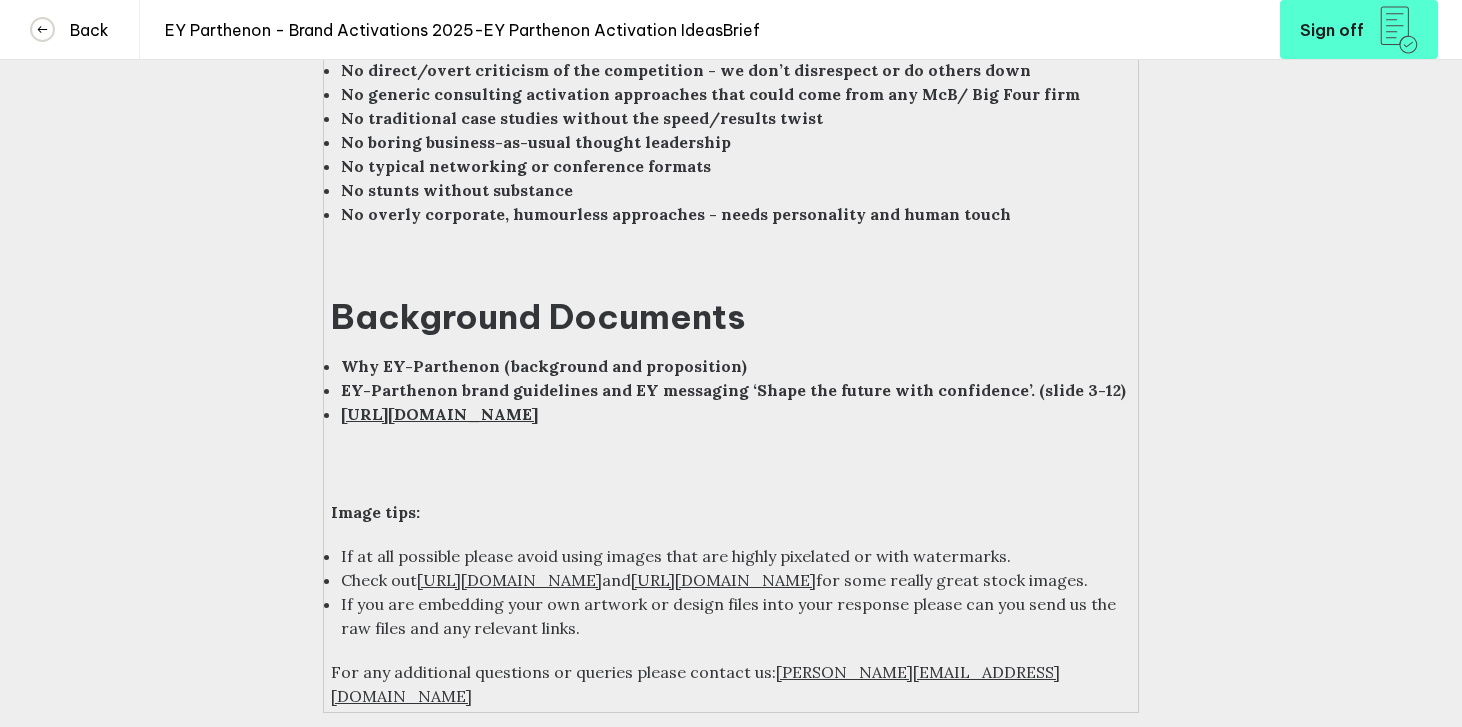 click on "Why EY-Parthenon (background and proposition)" at bounding box center [544, 366] 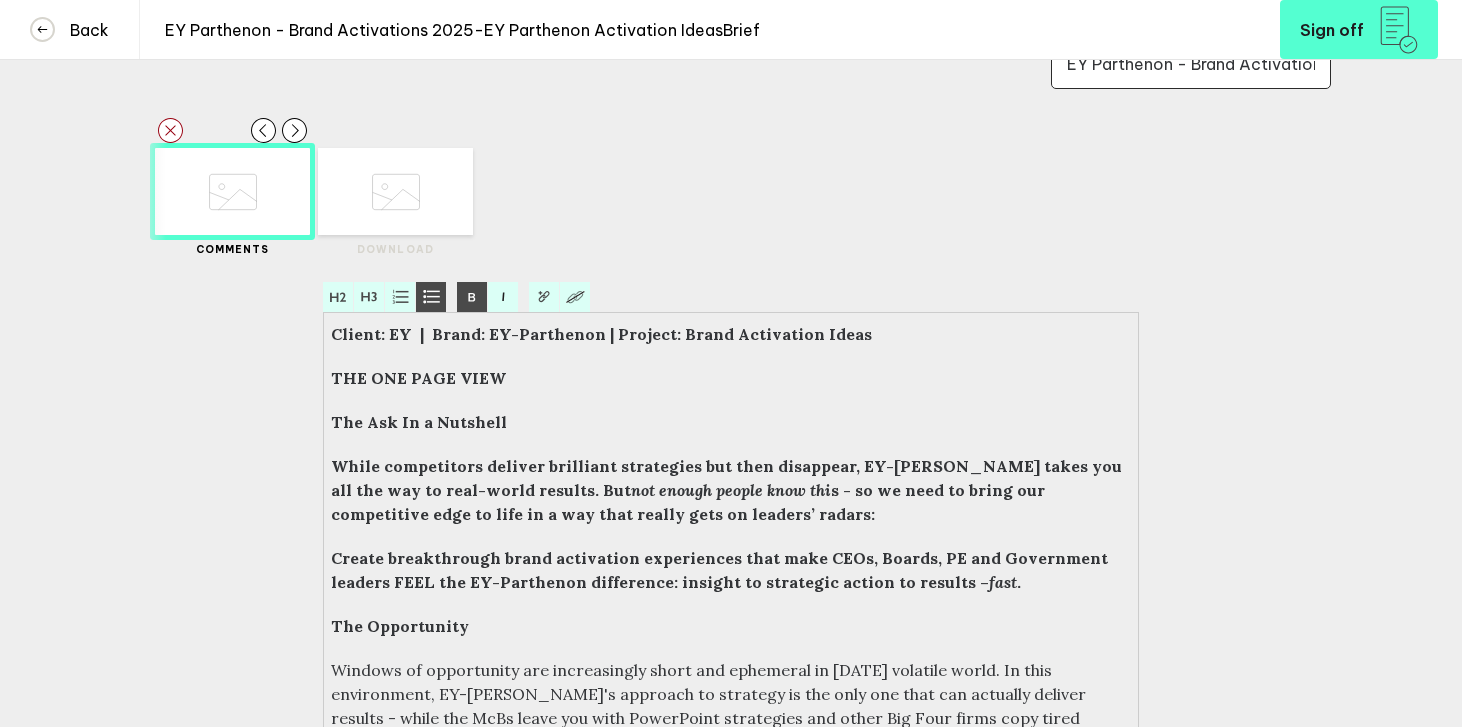 scroll, scrollTop: 0, scrollLeft: 0, axis: both 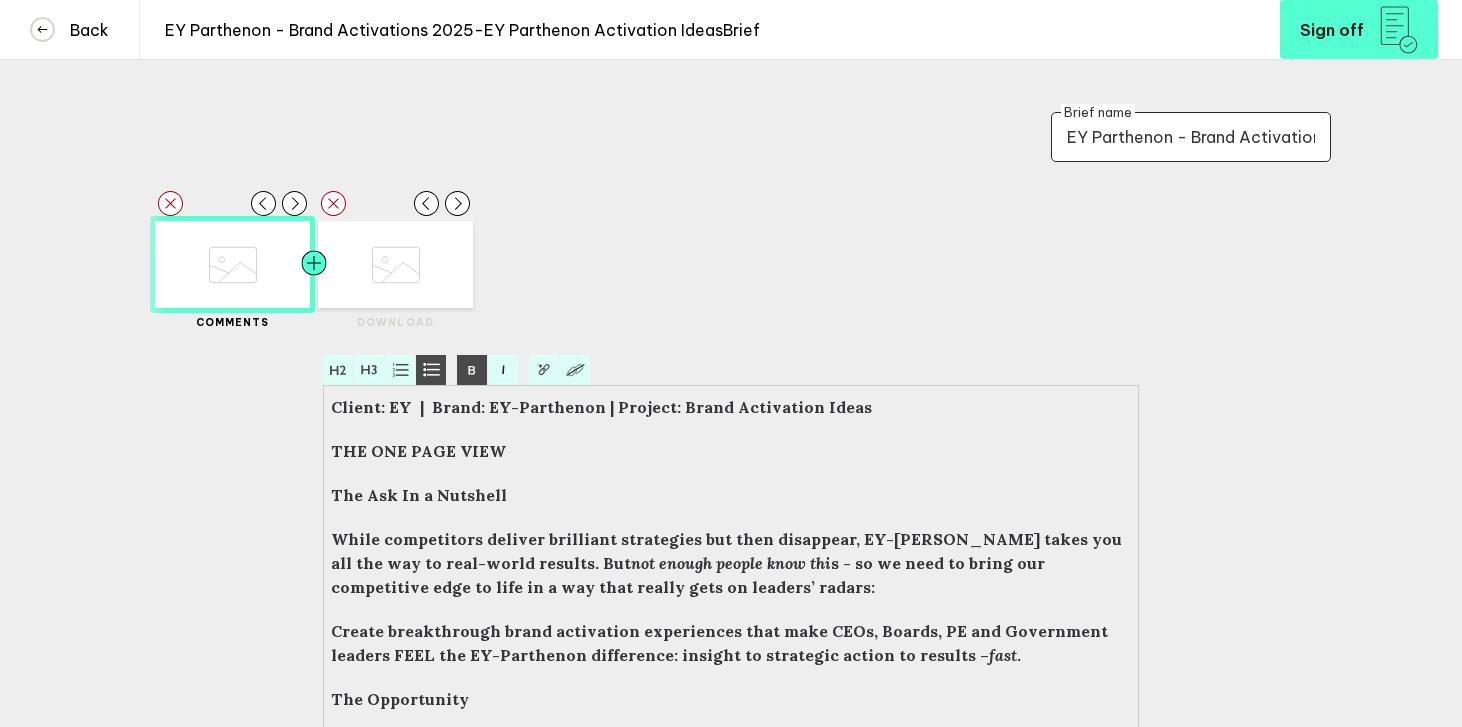 click at bounding box center (353, 264) 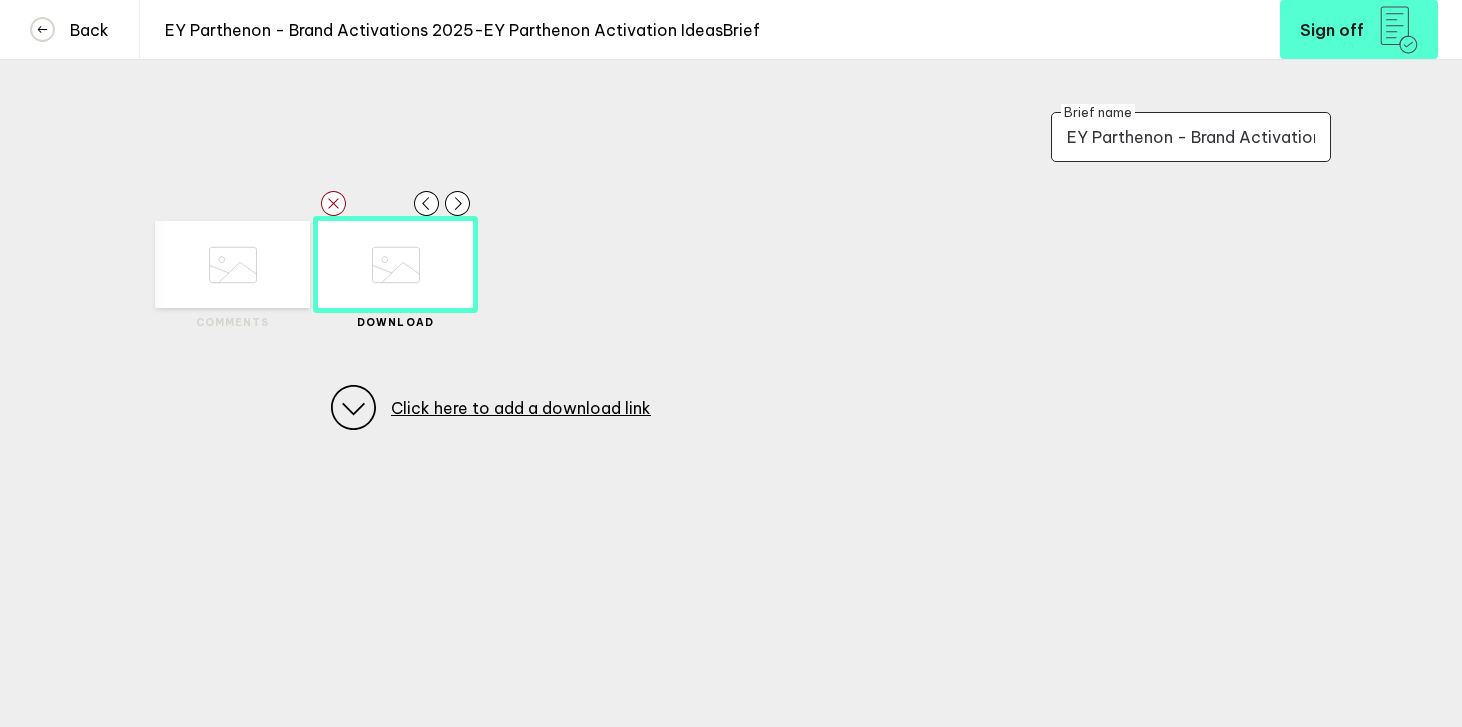 click on "Click here to add a download link" at bounding box center (521, 408) 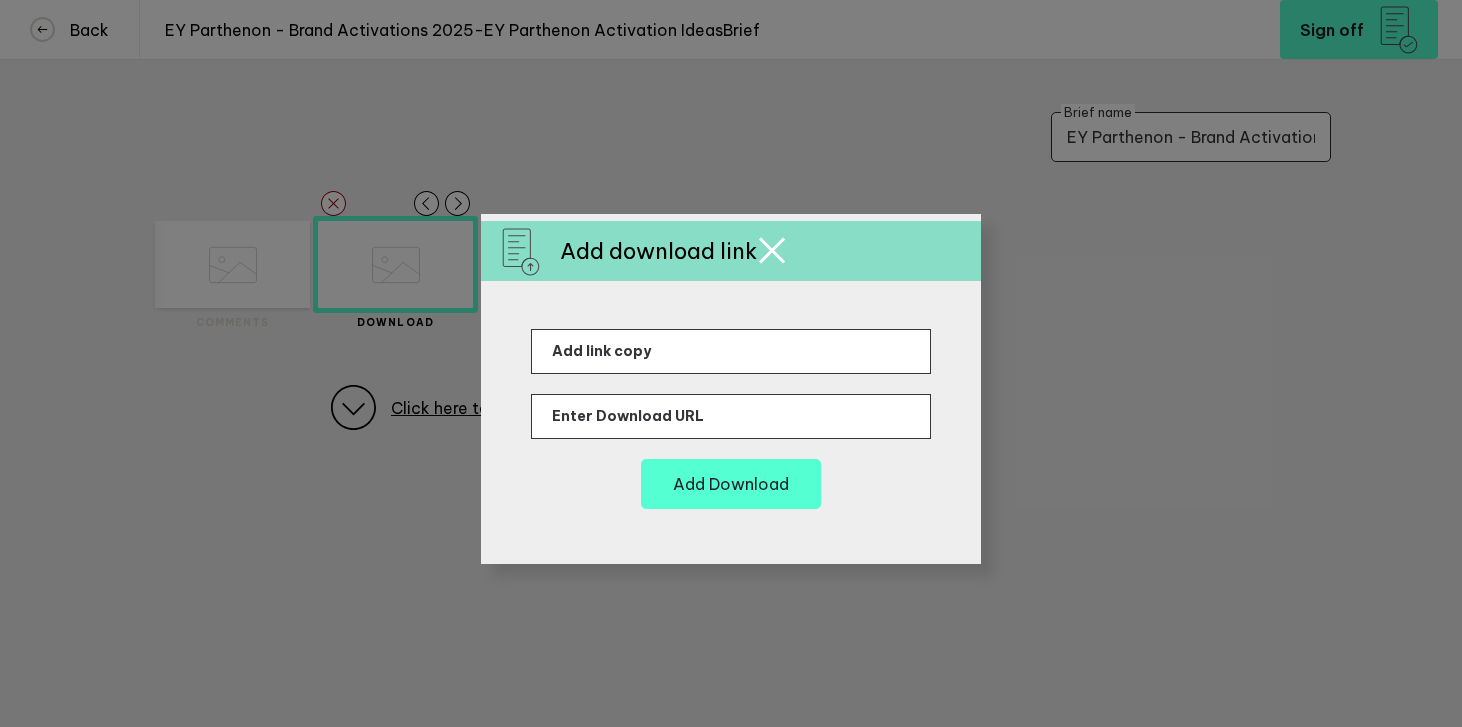 click at bounding box center [772, 250] 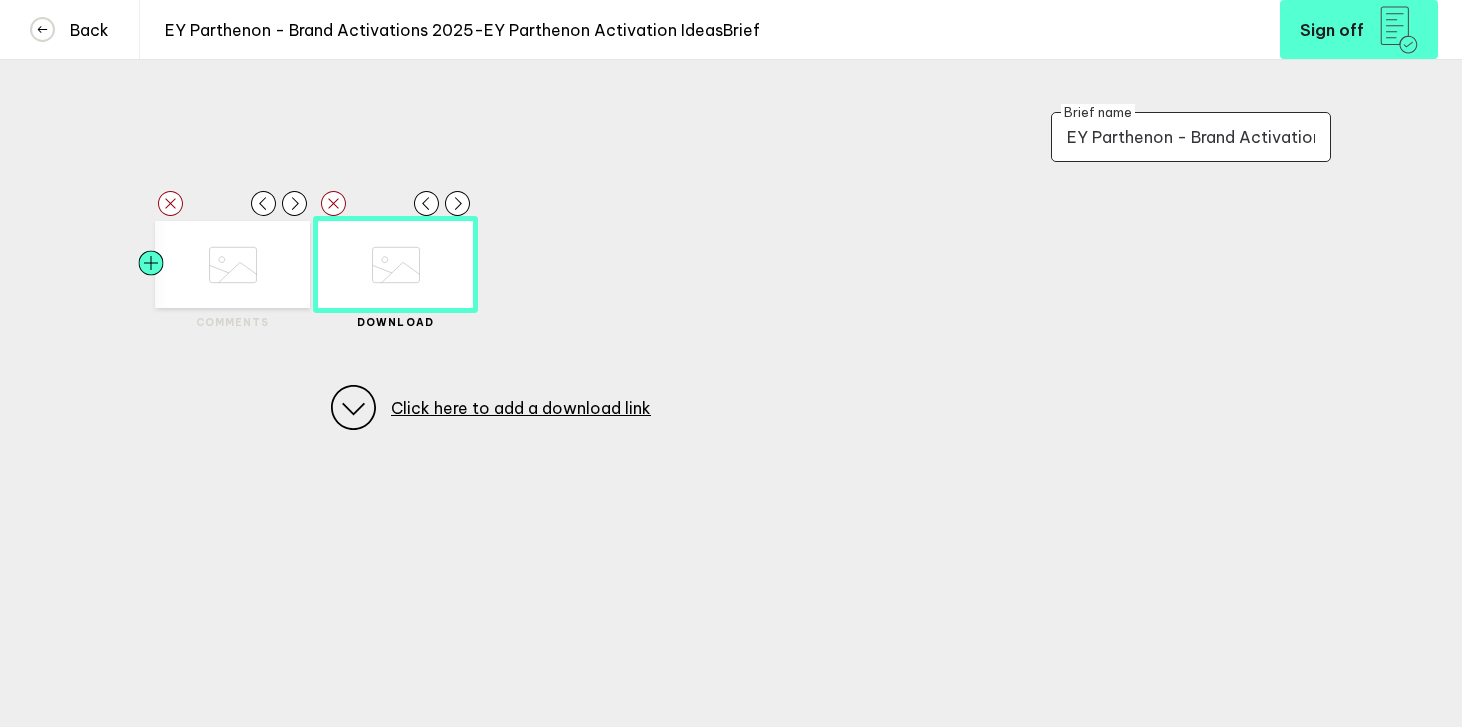 click at bounding box center [190, 264] 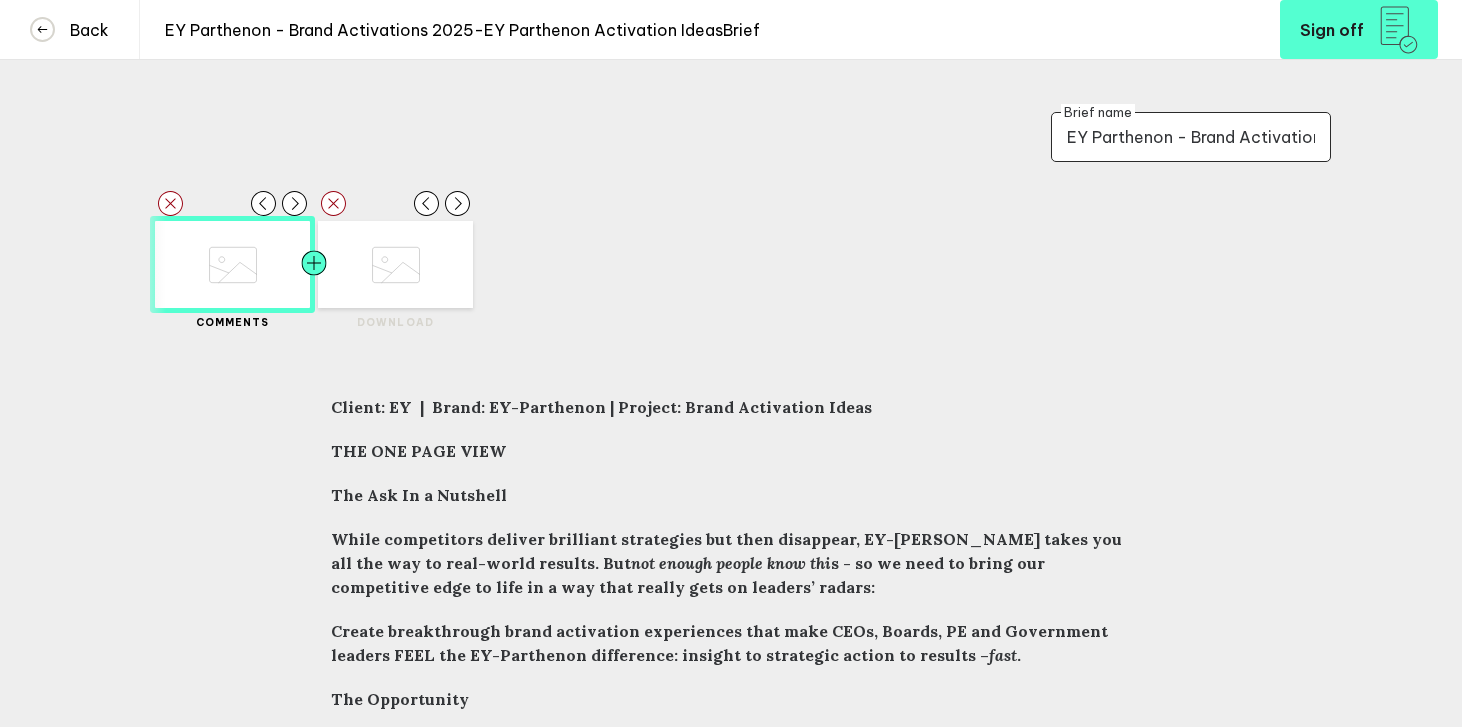 click at bounding box center [353, 264] 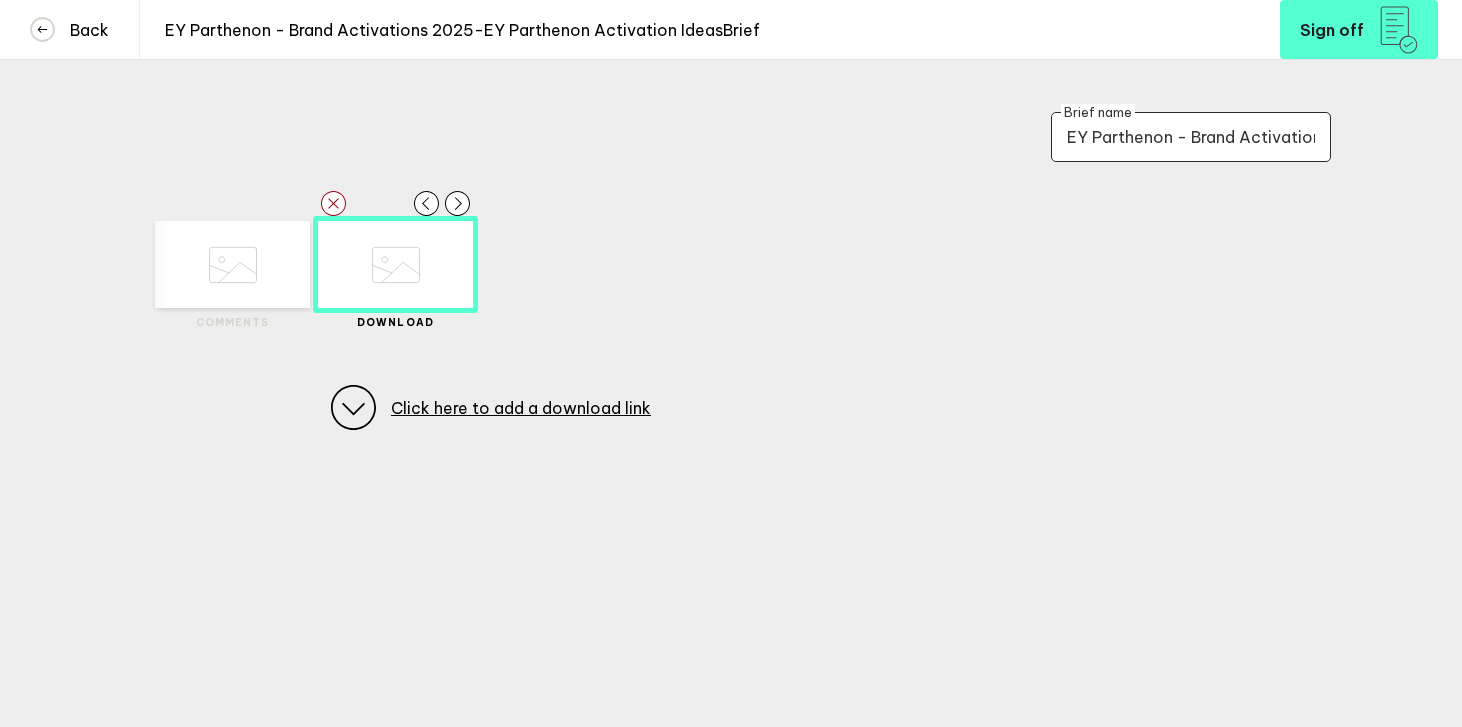 click on "Click here to add a download link" at bounding box center (521, 408) 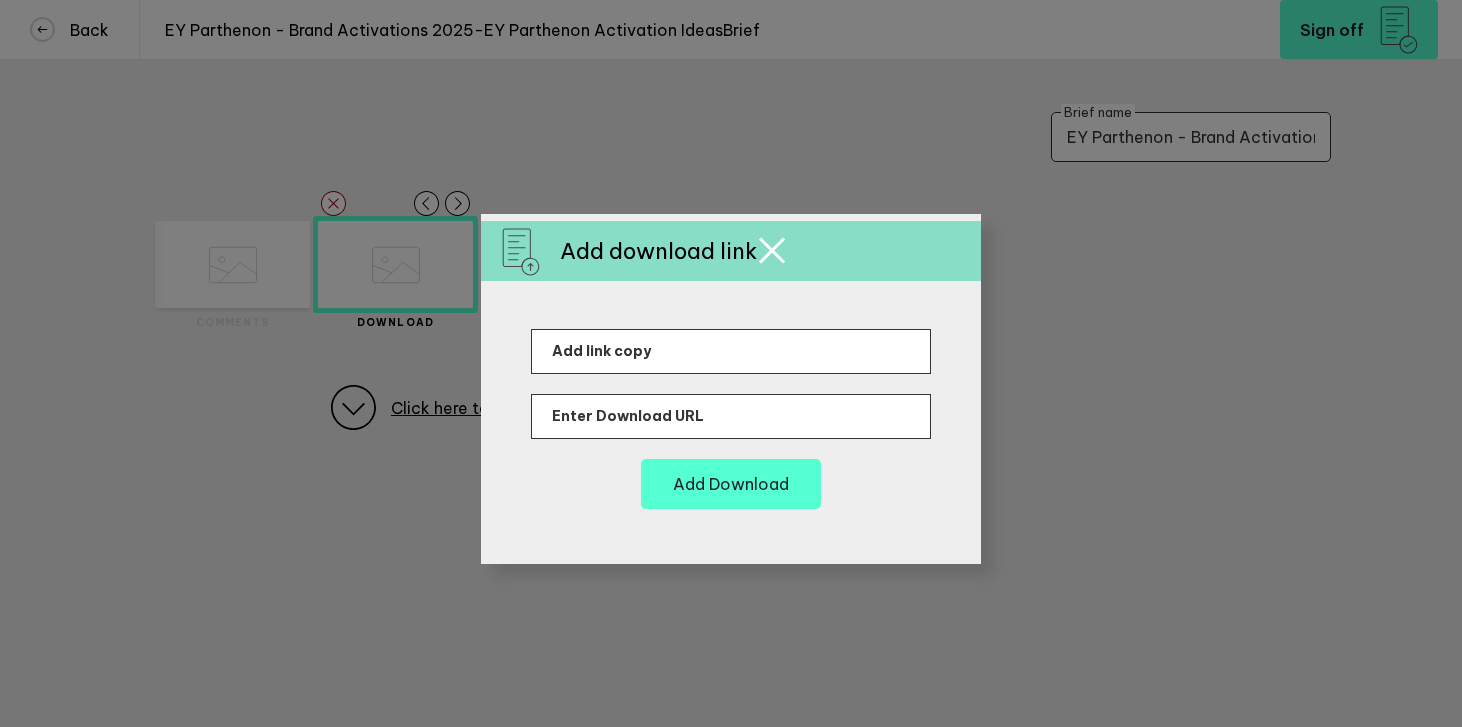 click at bounding box center [731, 363] 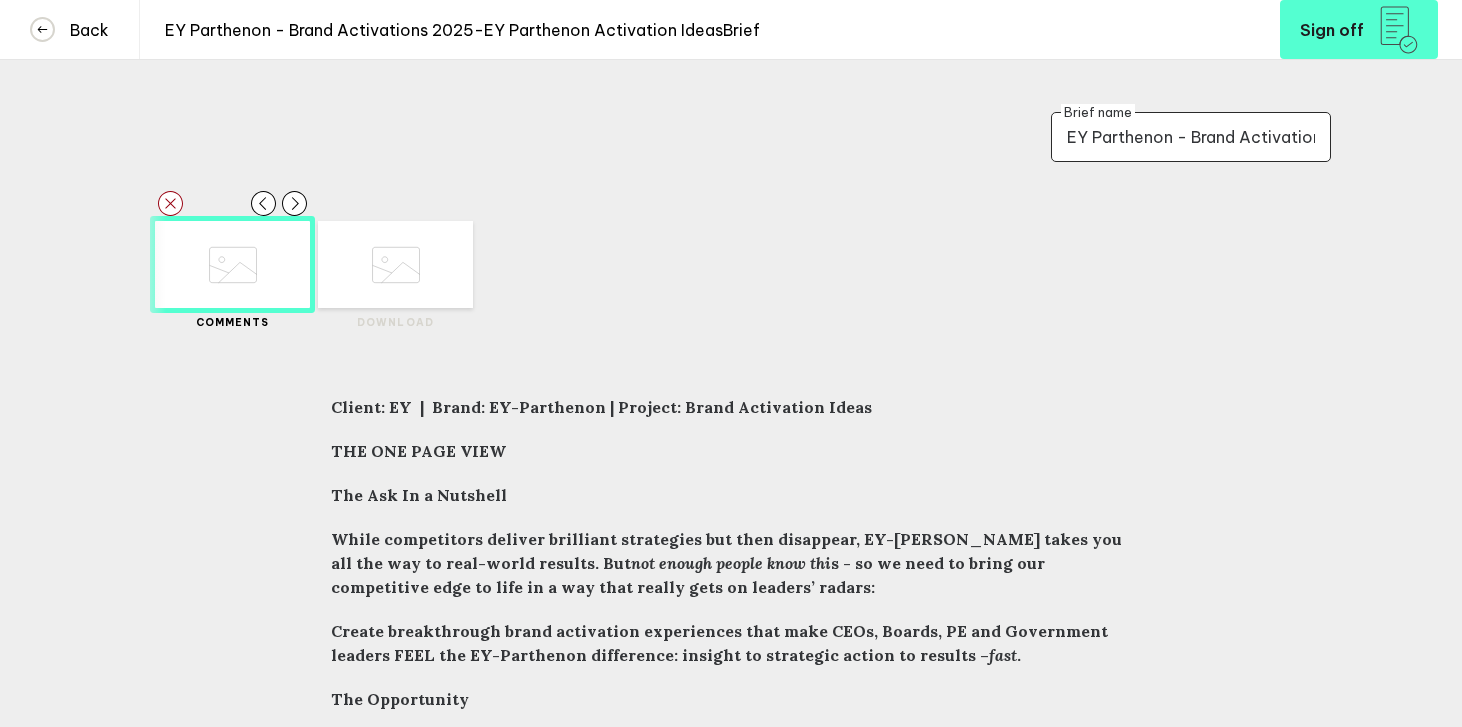 scroll, scrollTop: 0, scrollLeft: 0, axis: both 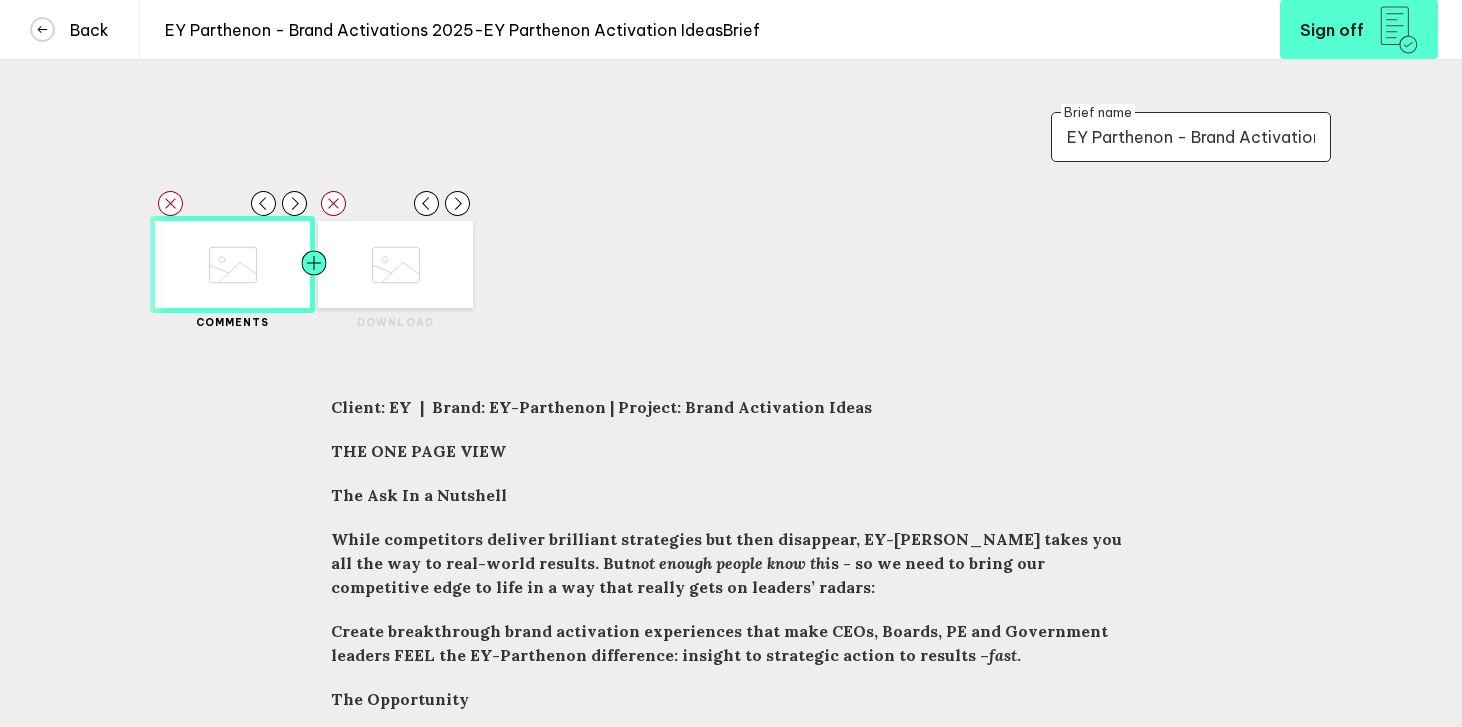 click at bounding box center (353, 264) 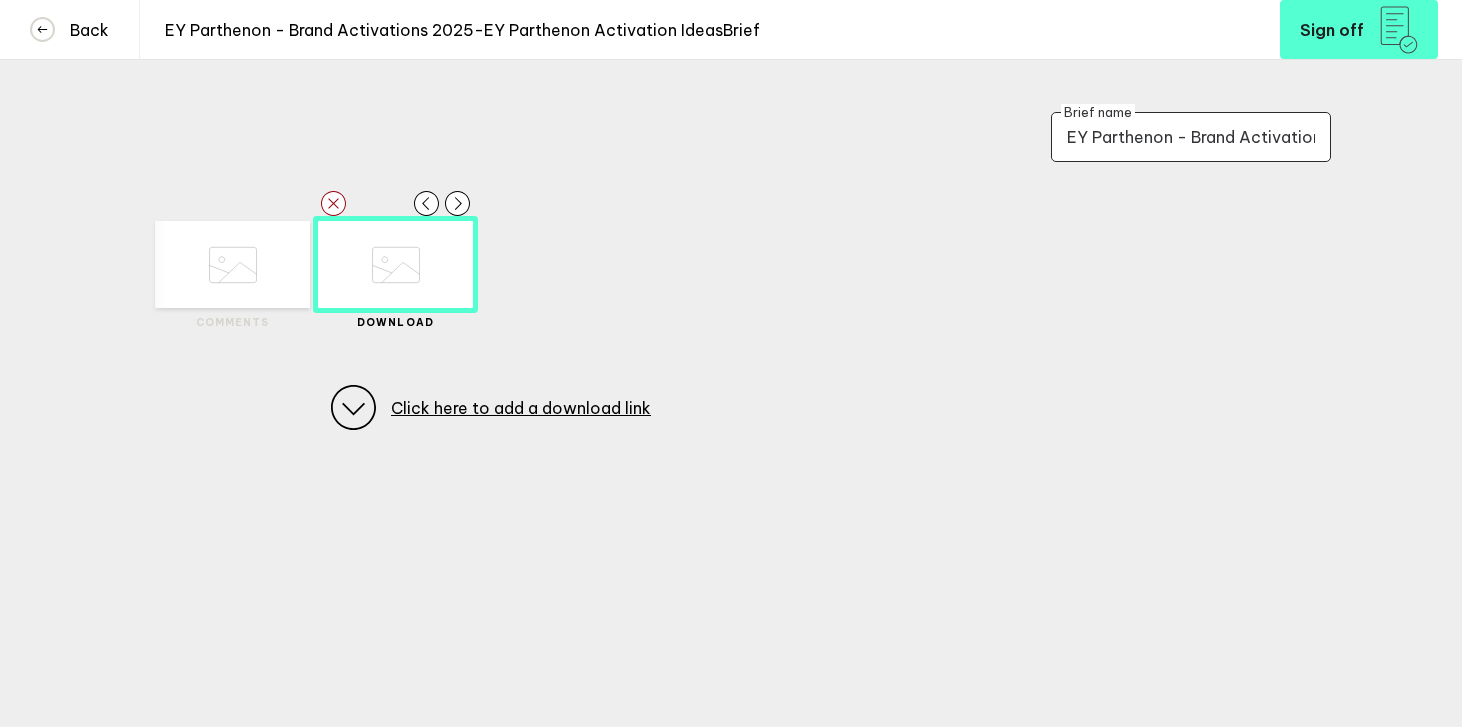 click on "Click here to add a download link" at bounding box center (521, 408) 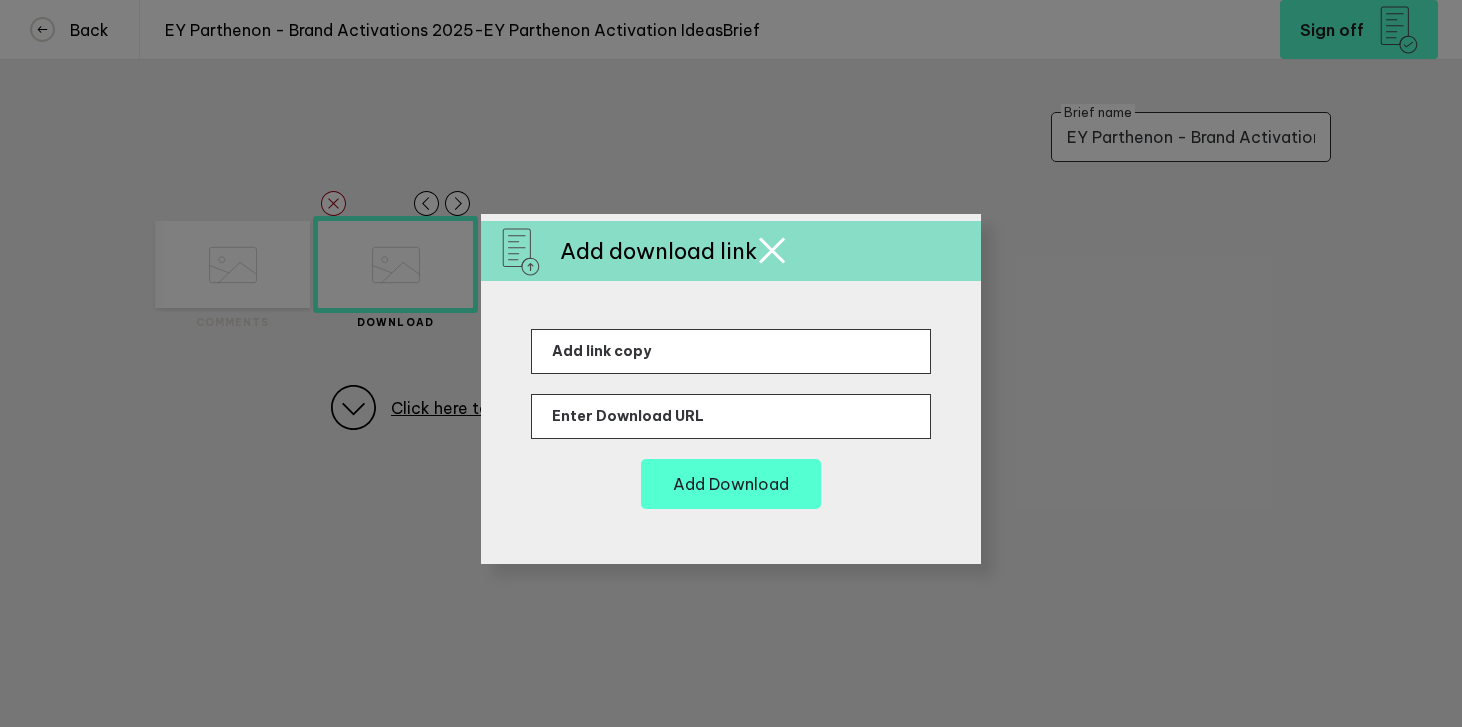 click at bounding box center (772, 250) 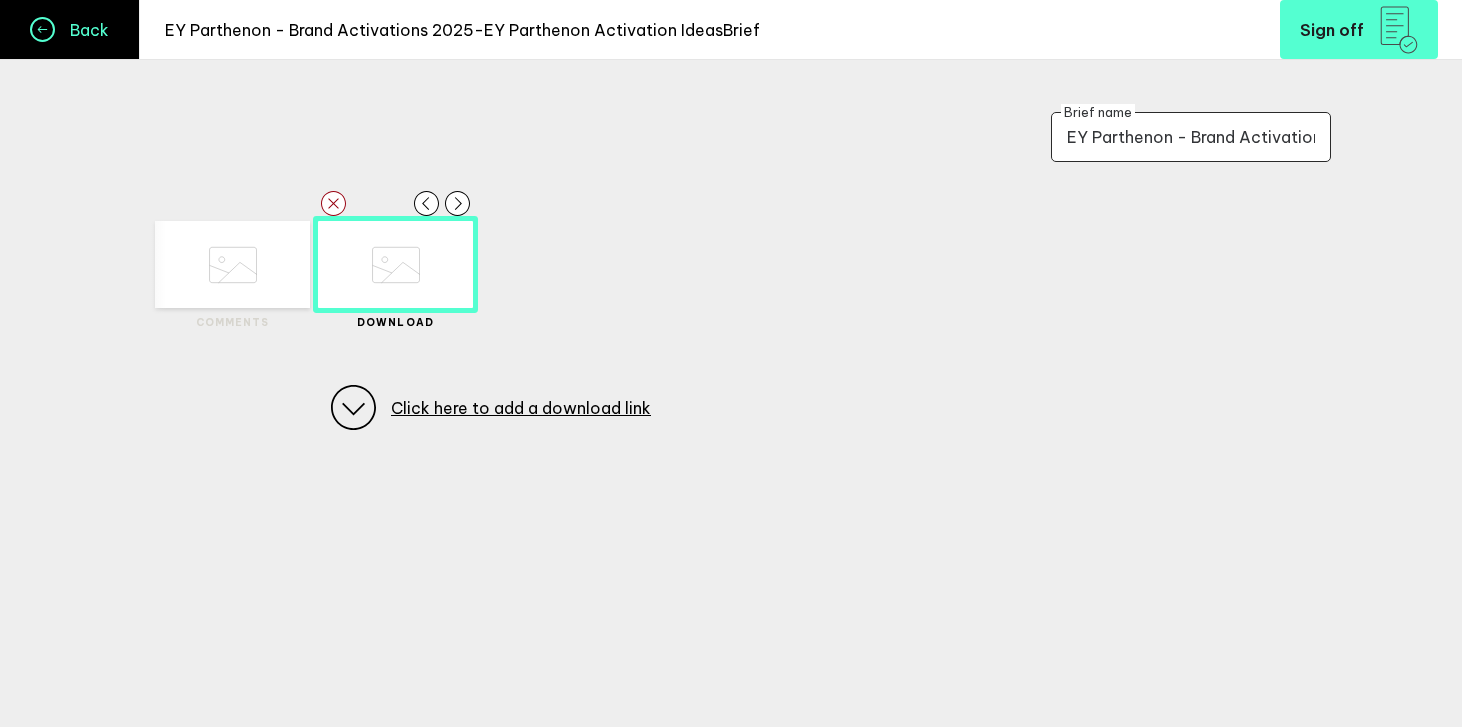 click 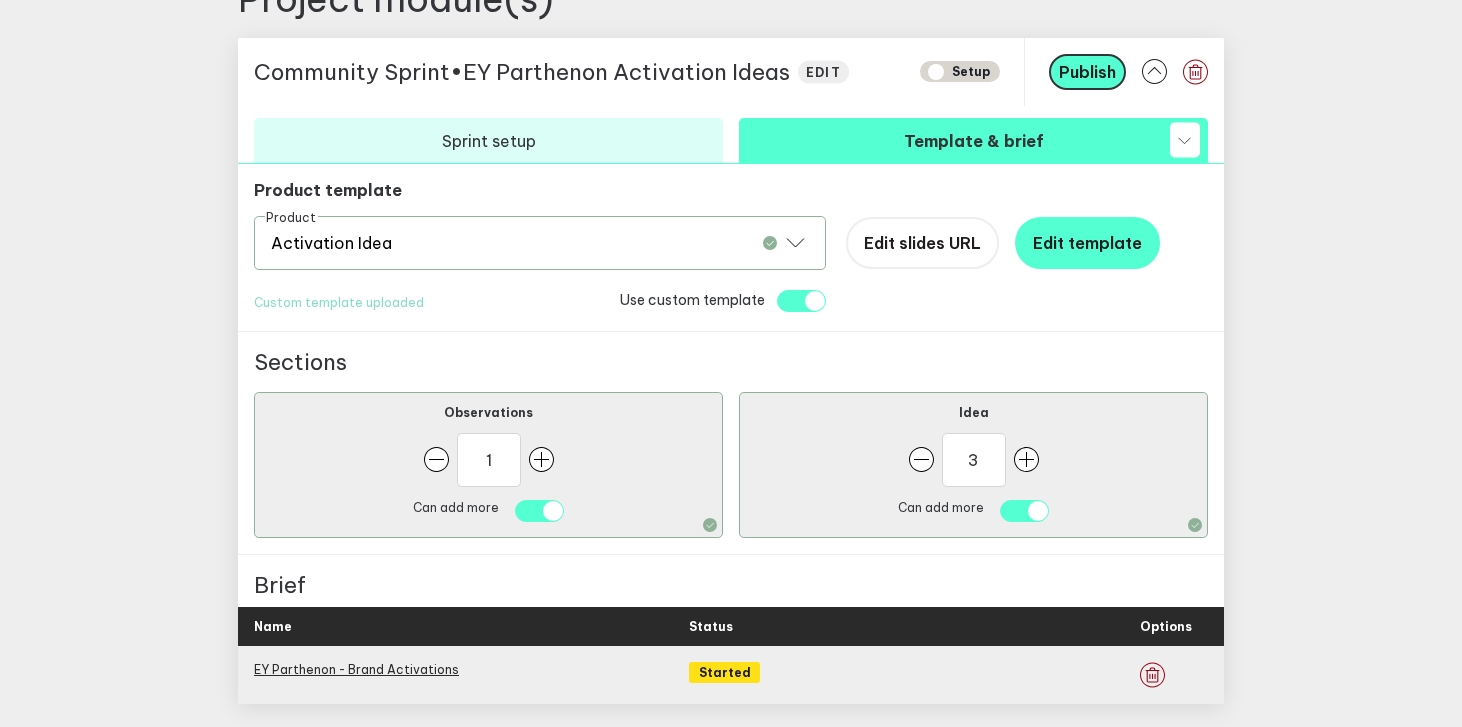 scroll, scrollTop: 0, scrollLeft: 0, axis: both 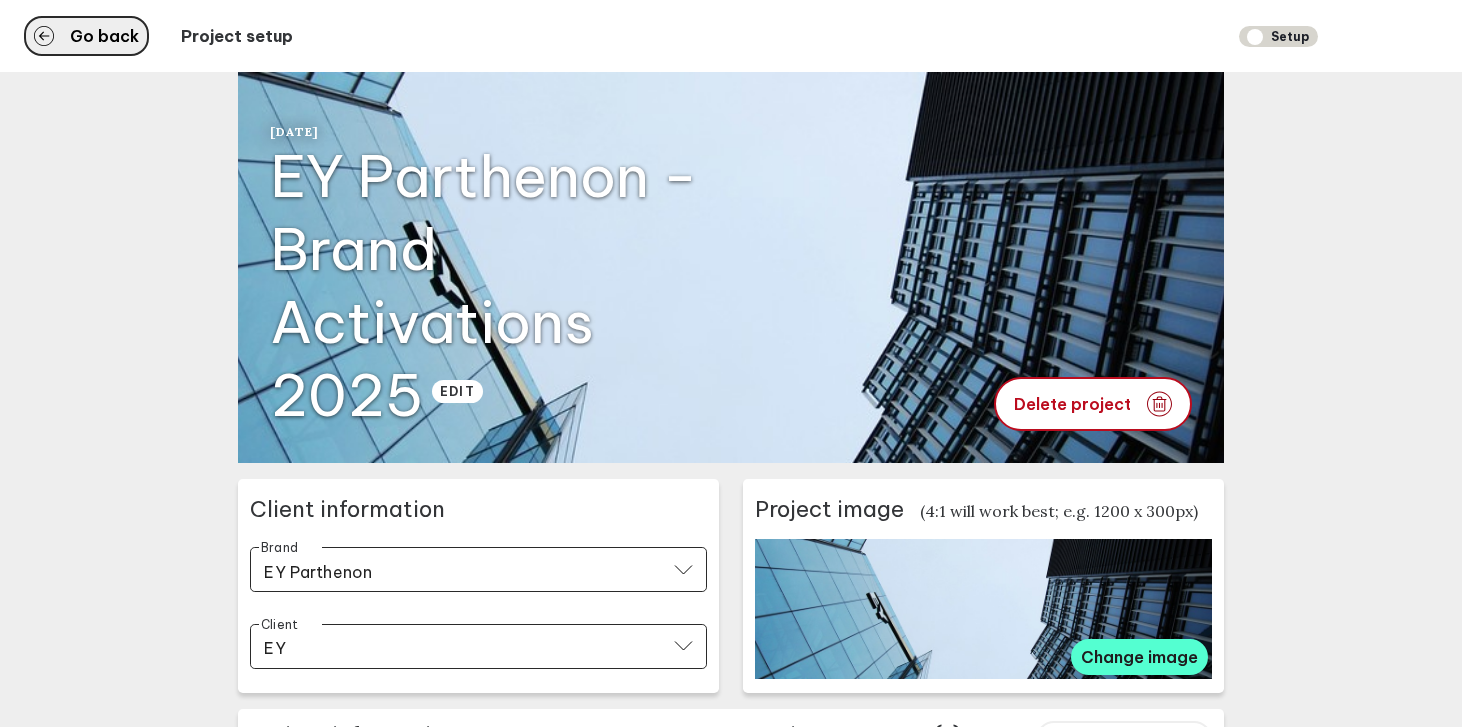 click on "Go back" at bounding box center (104, 36) 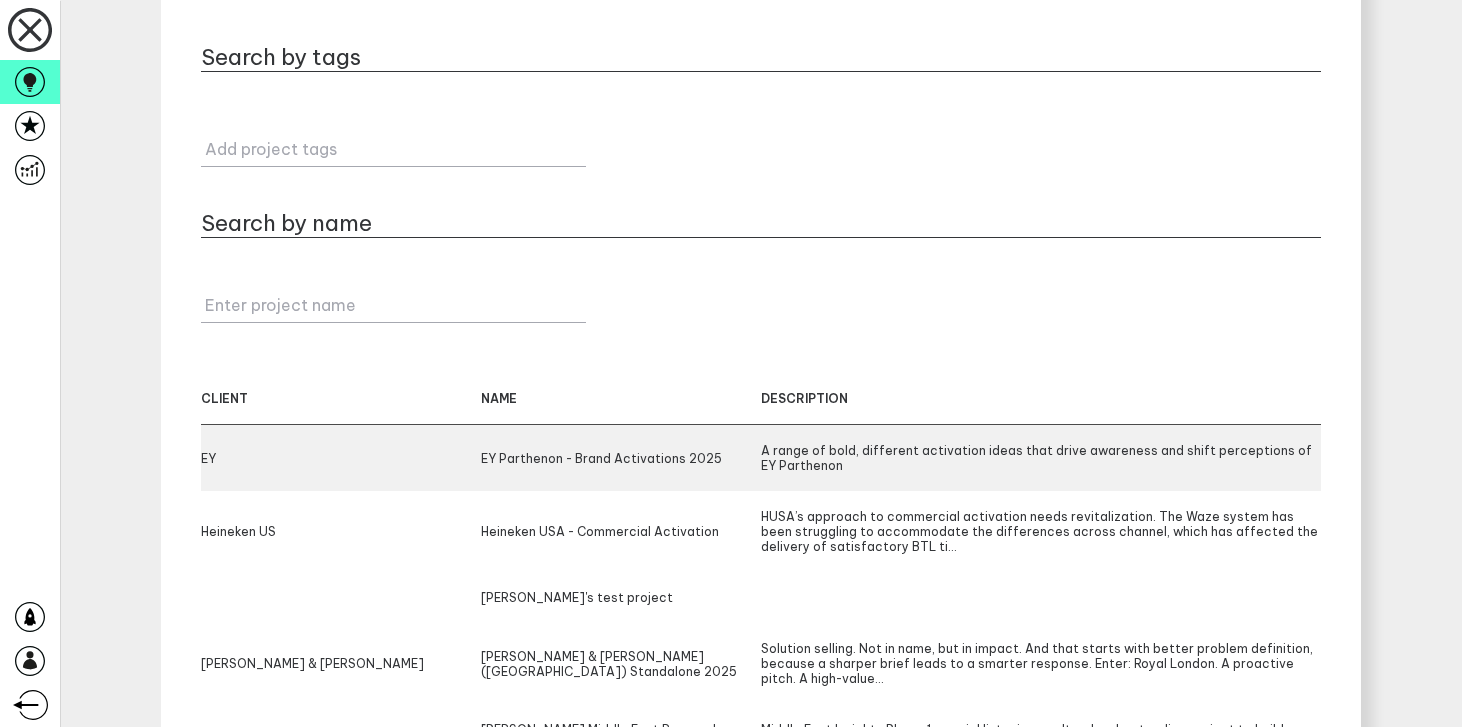 scroll, scrollTop: 85, scrollLeft: 0, axis: vertical 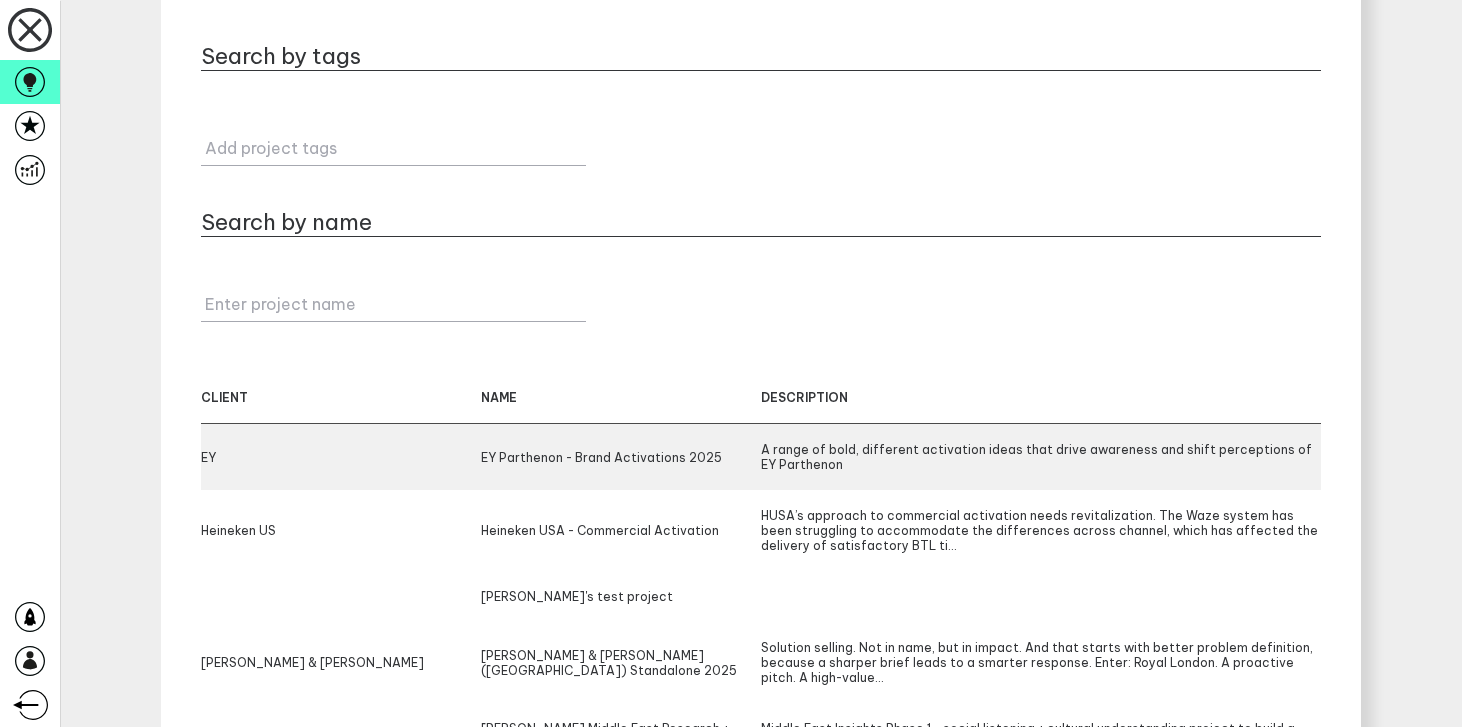 click on "EY Parthenon - Brand Activations 2025" at bounding box center [621, 457] 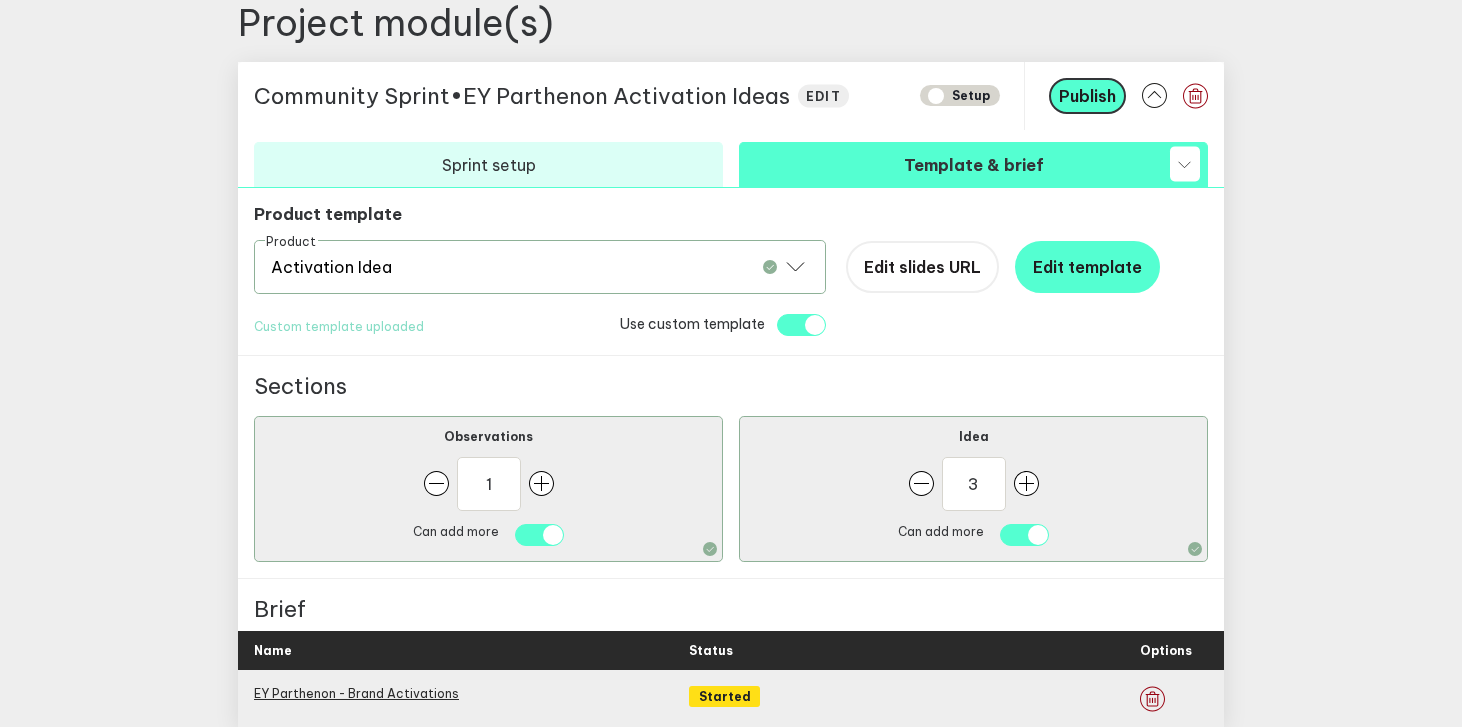 scroll, scrollTop: 1074, scrollLeft: 0, axis: vertical 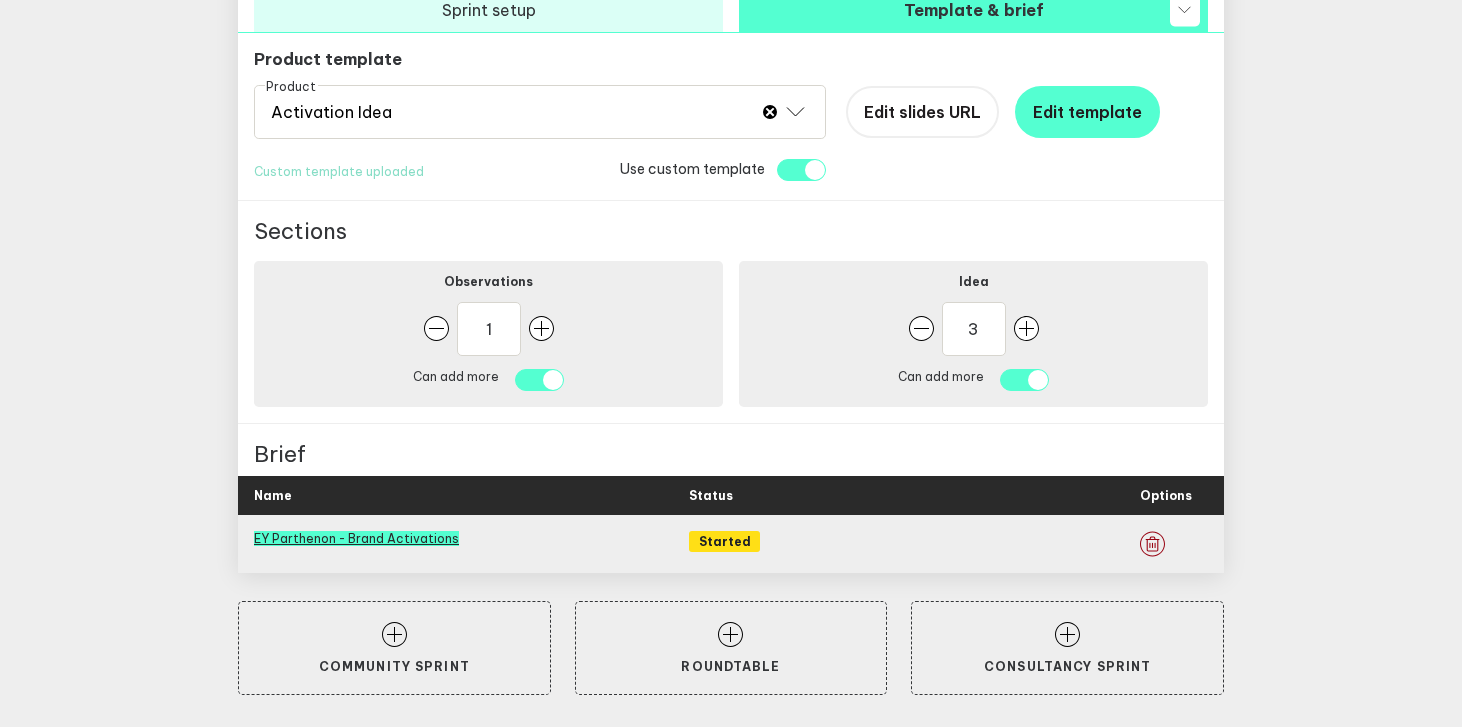 click on "EY Parthenon - Brand Activations" at bounding box center [356, 538] 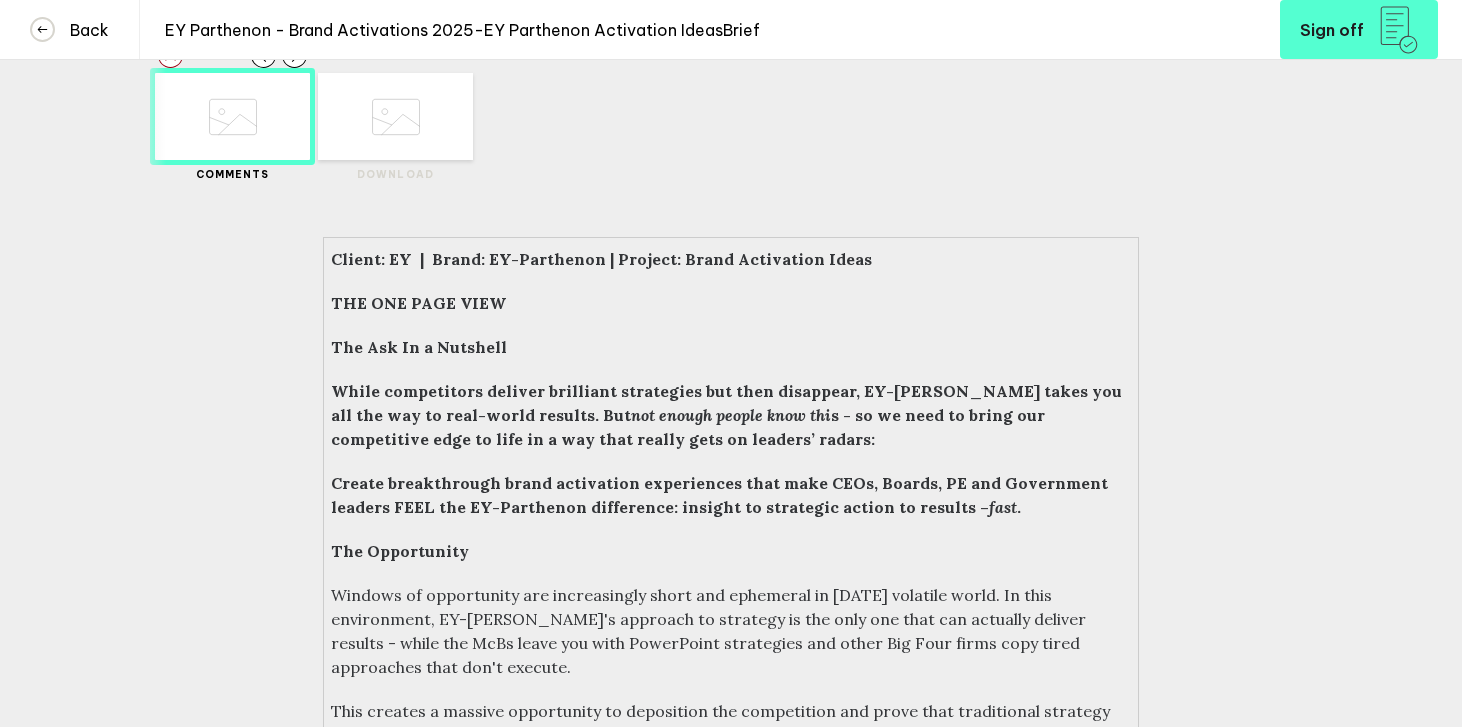 scroll, scrollTop: 0, scrollLeft: 0, axis: both 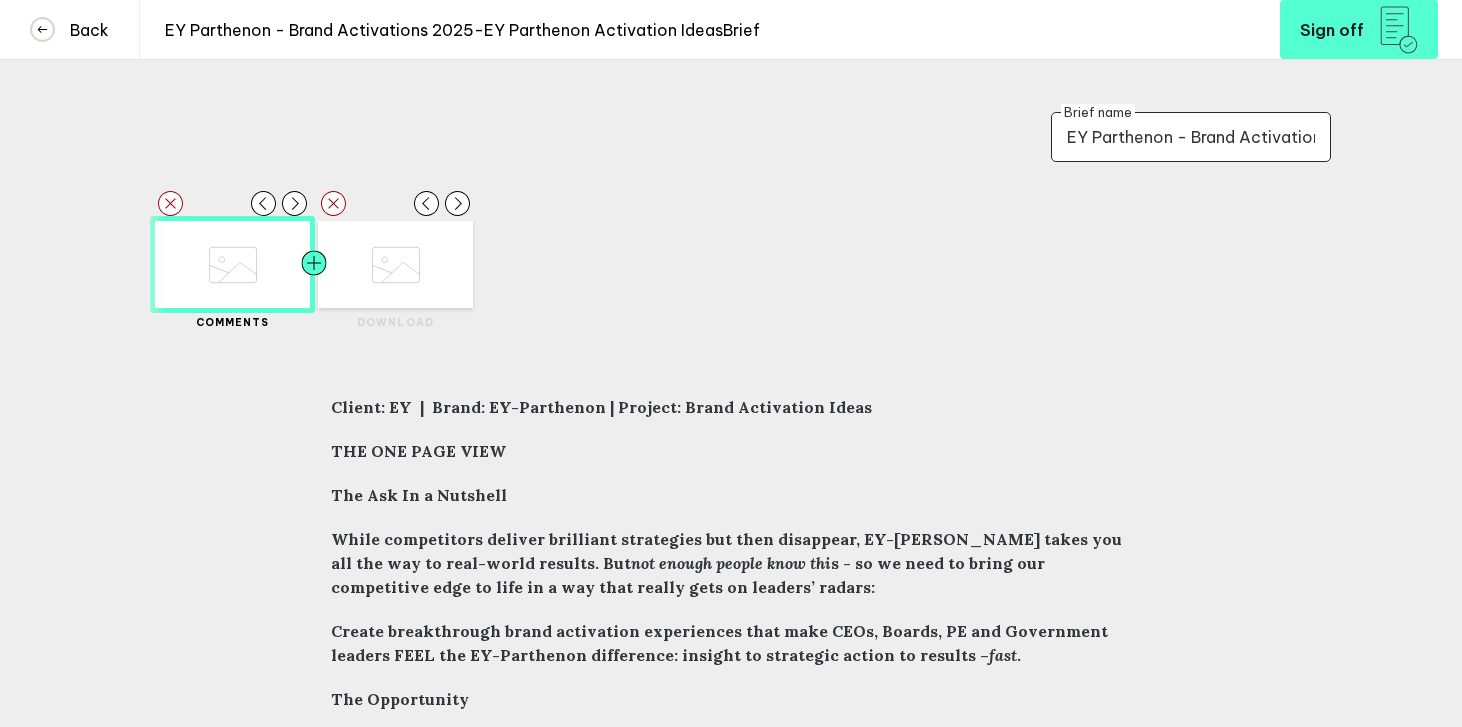 click at bounding box center [353, 264] 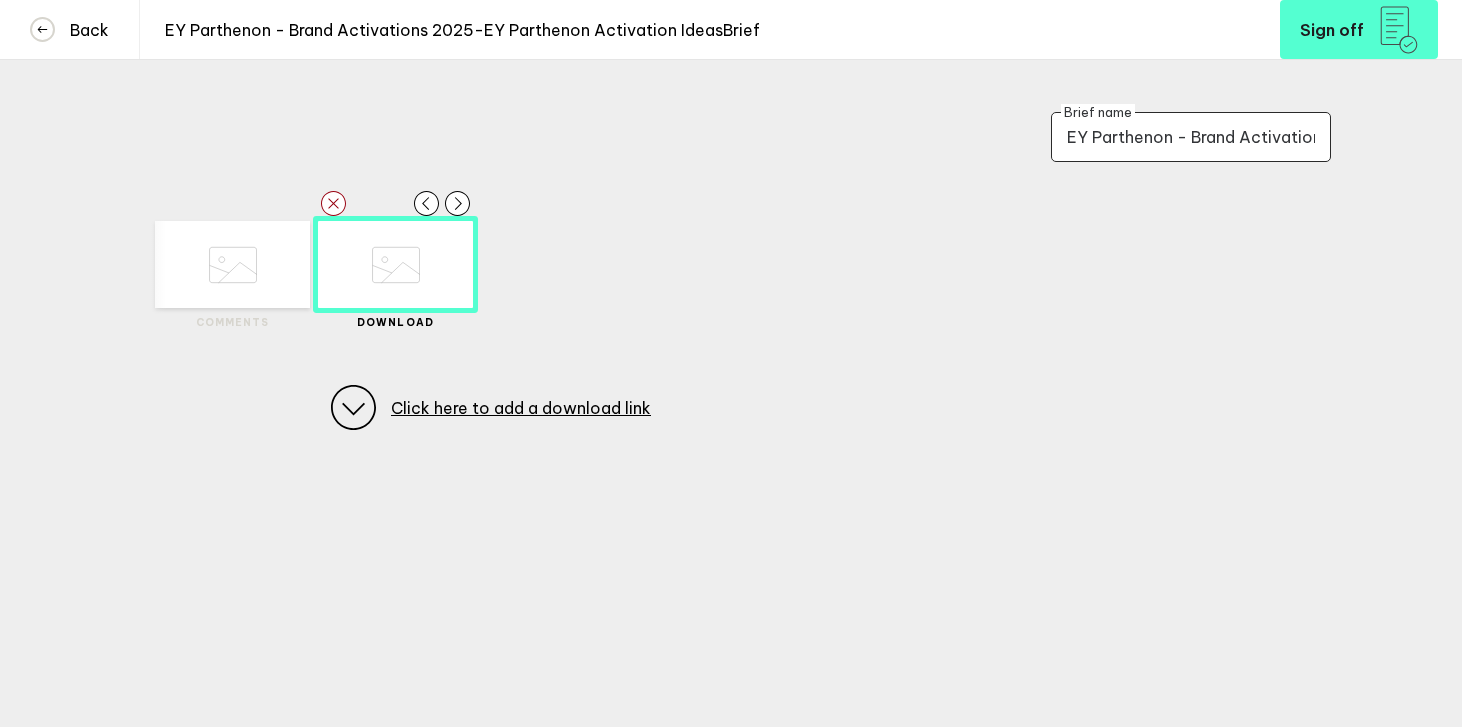 click on "Click here to add a download link" at bounding box center [521, 408] 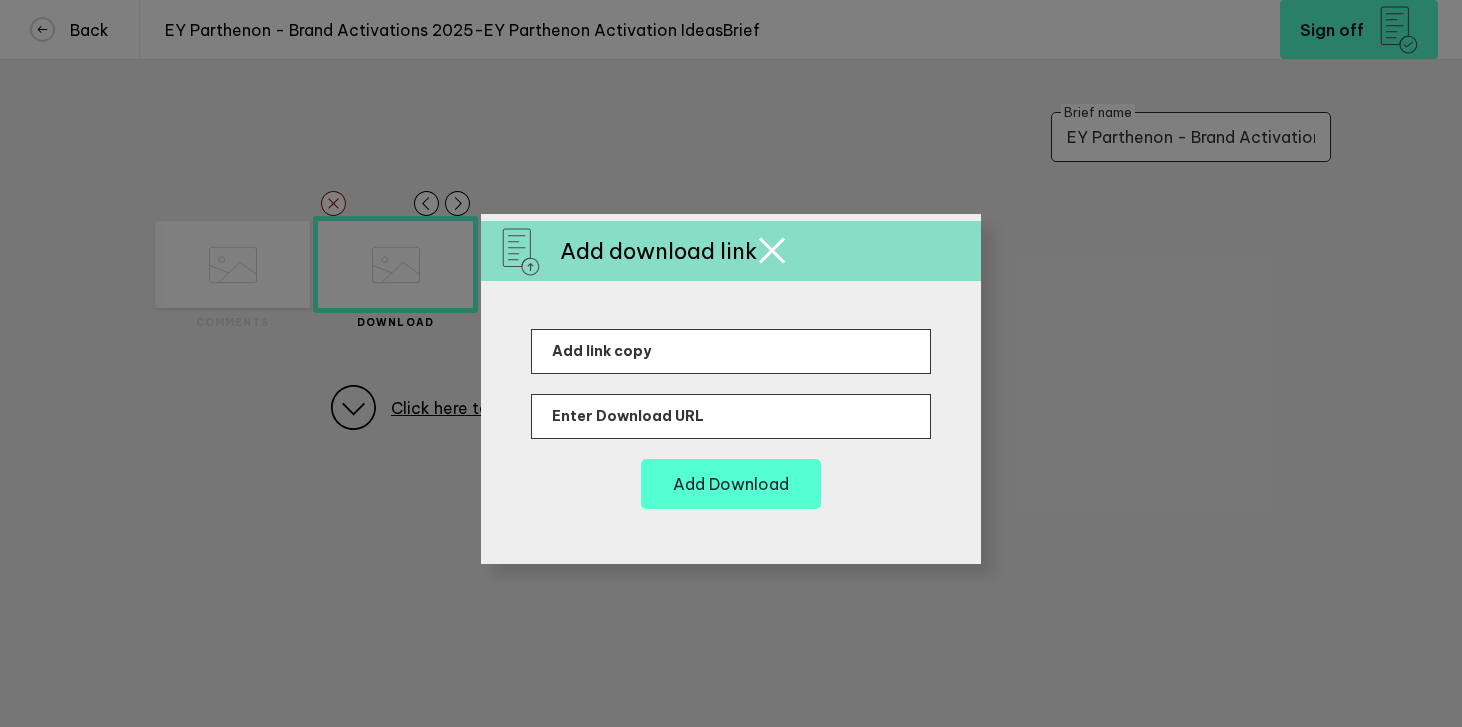 click at bounding box center (731, 351) 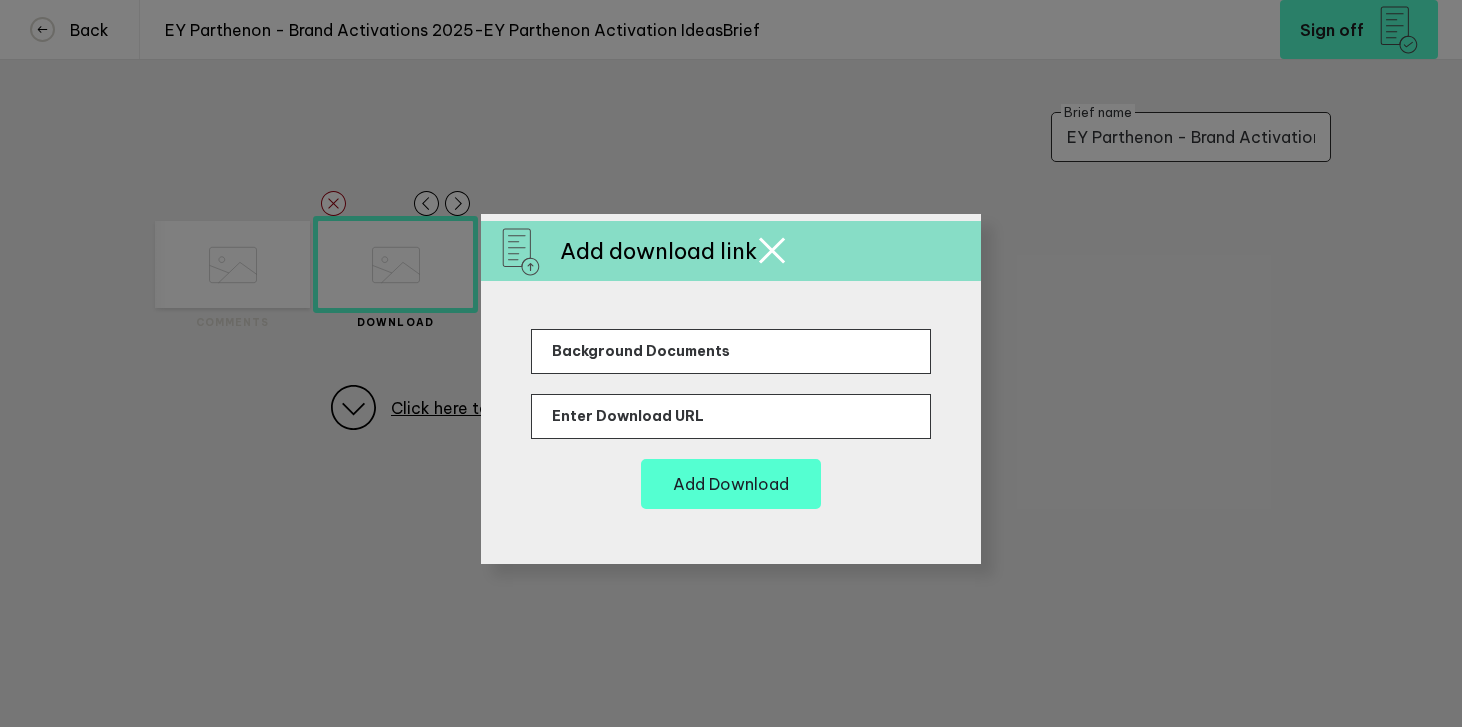 type on "Background Documents" 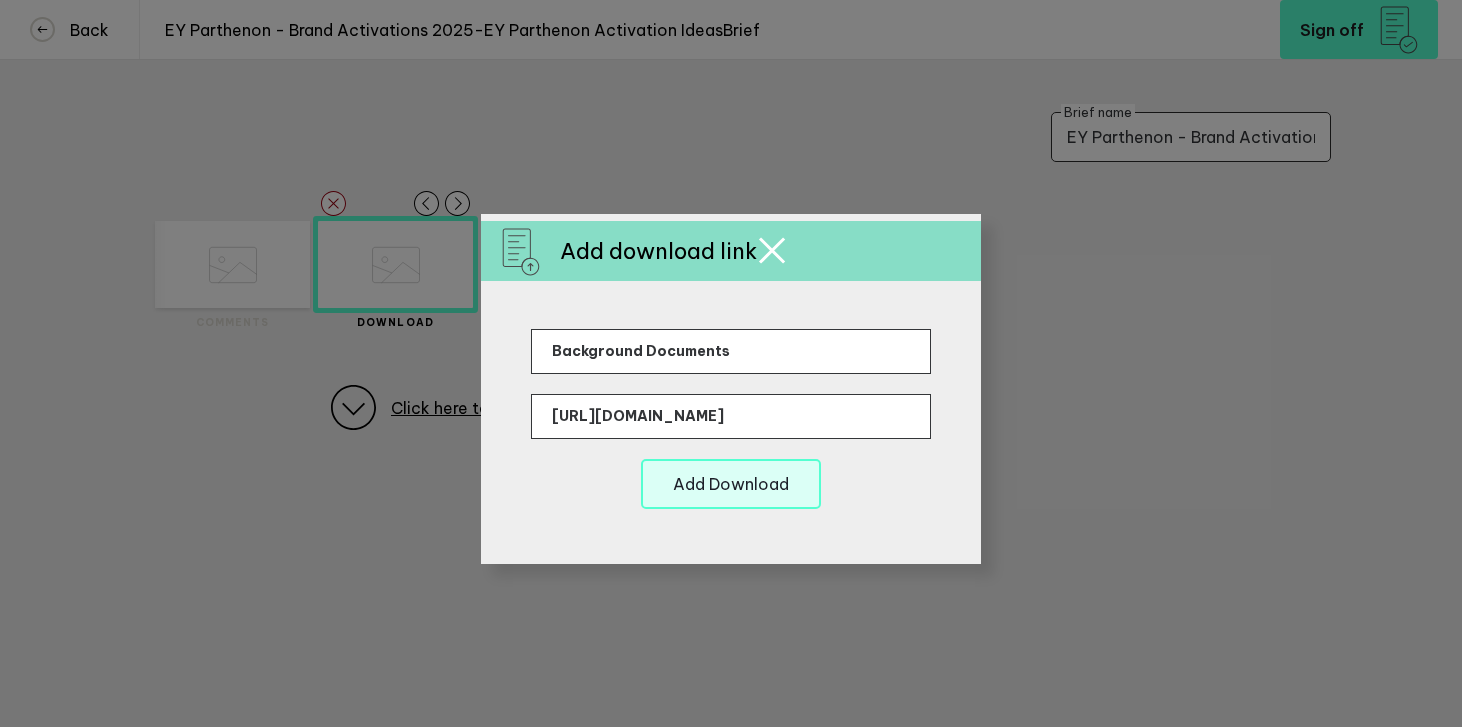 type on "https://we.tl/t-lwi26KIgws" 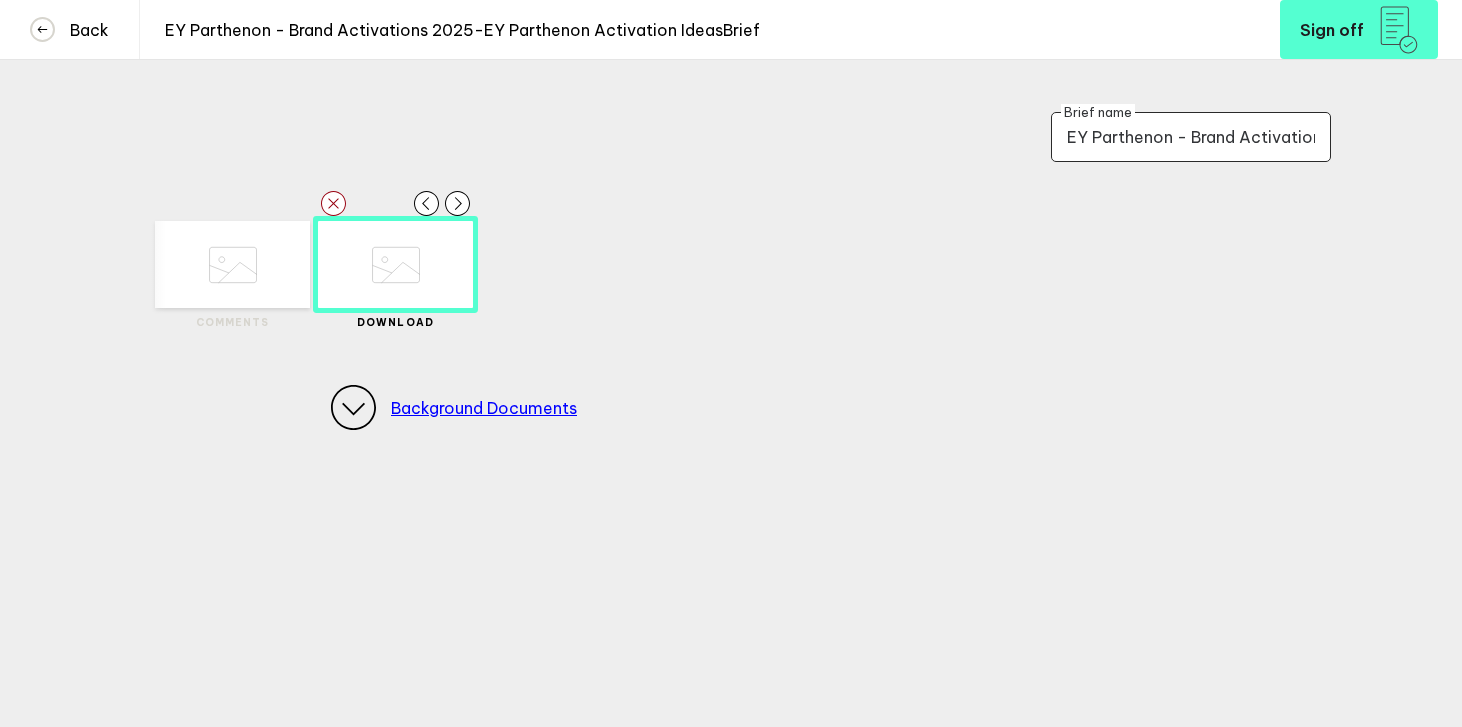 click on "Background Documents" at bounding box center [484, 408] 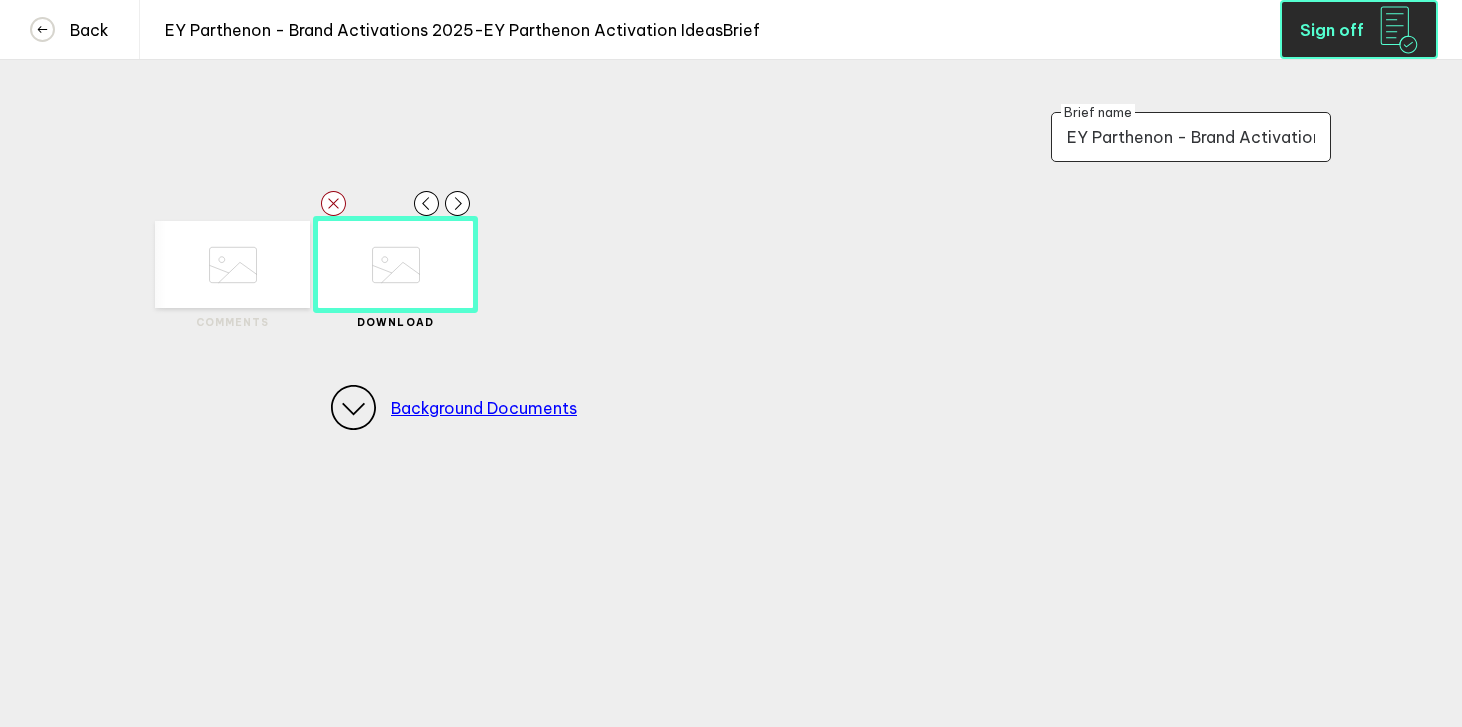 click on "Sign off" at bounding box center (1332, 30) 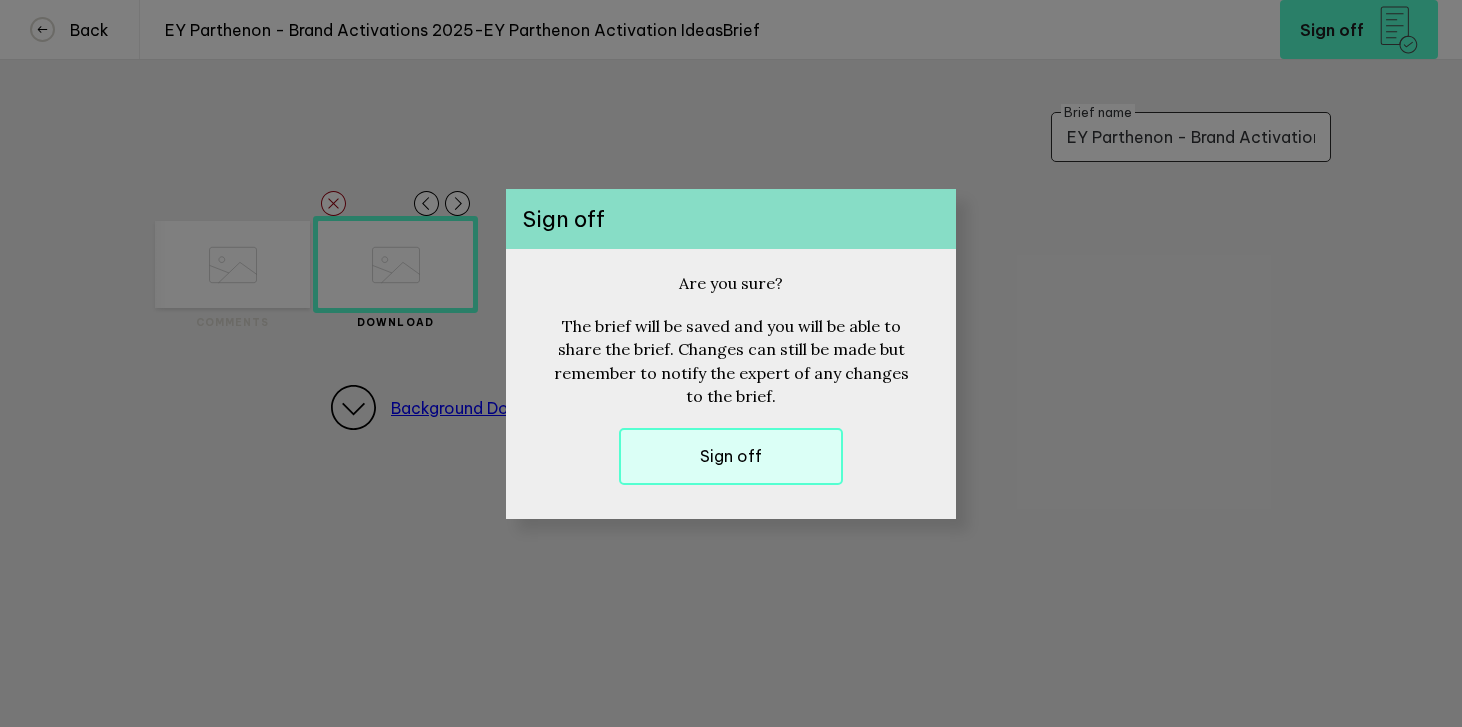 click on "Sign off" at bounding box center (731, 456) 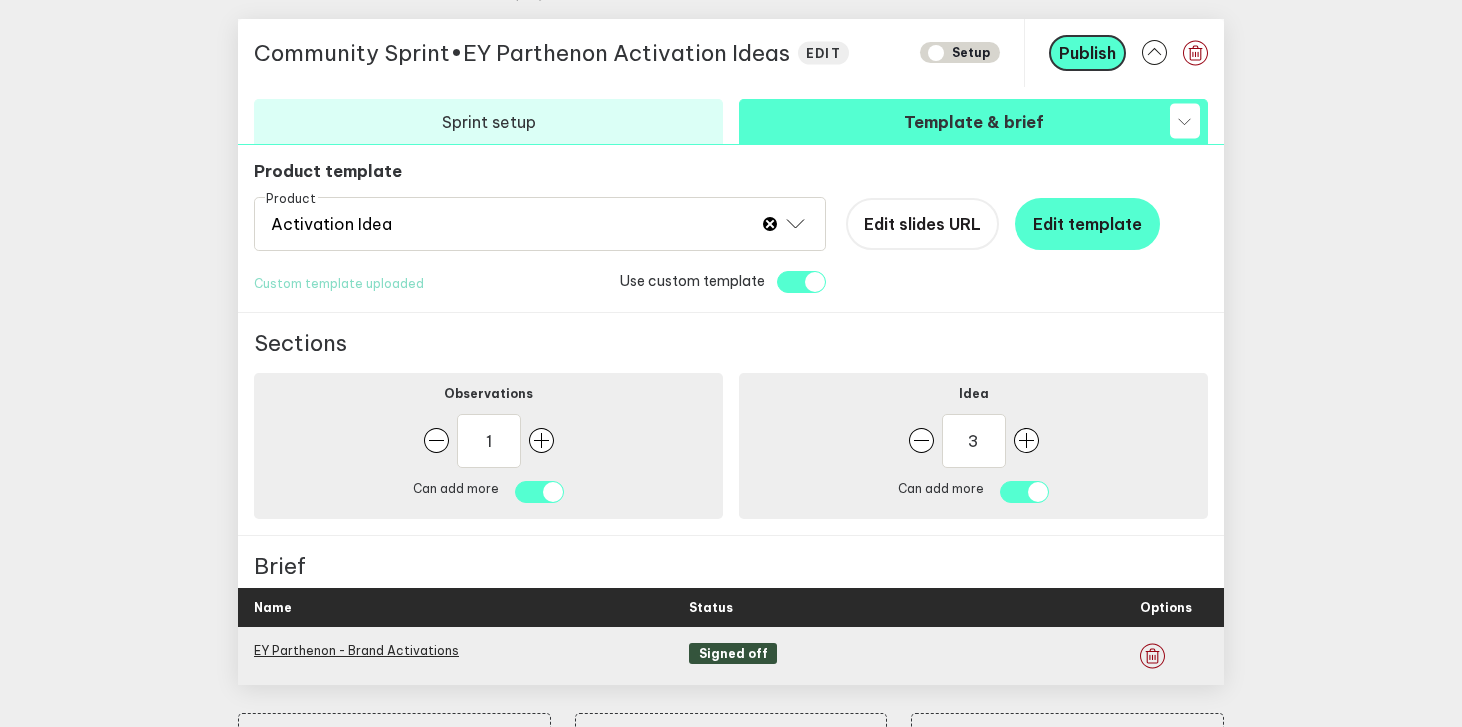 scroll, scrollTop: 930, scrollLeft: 0, axis: vertical 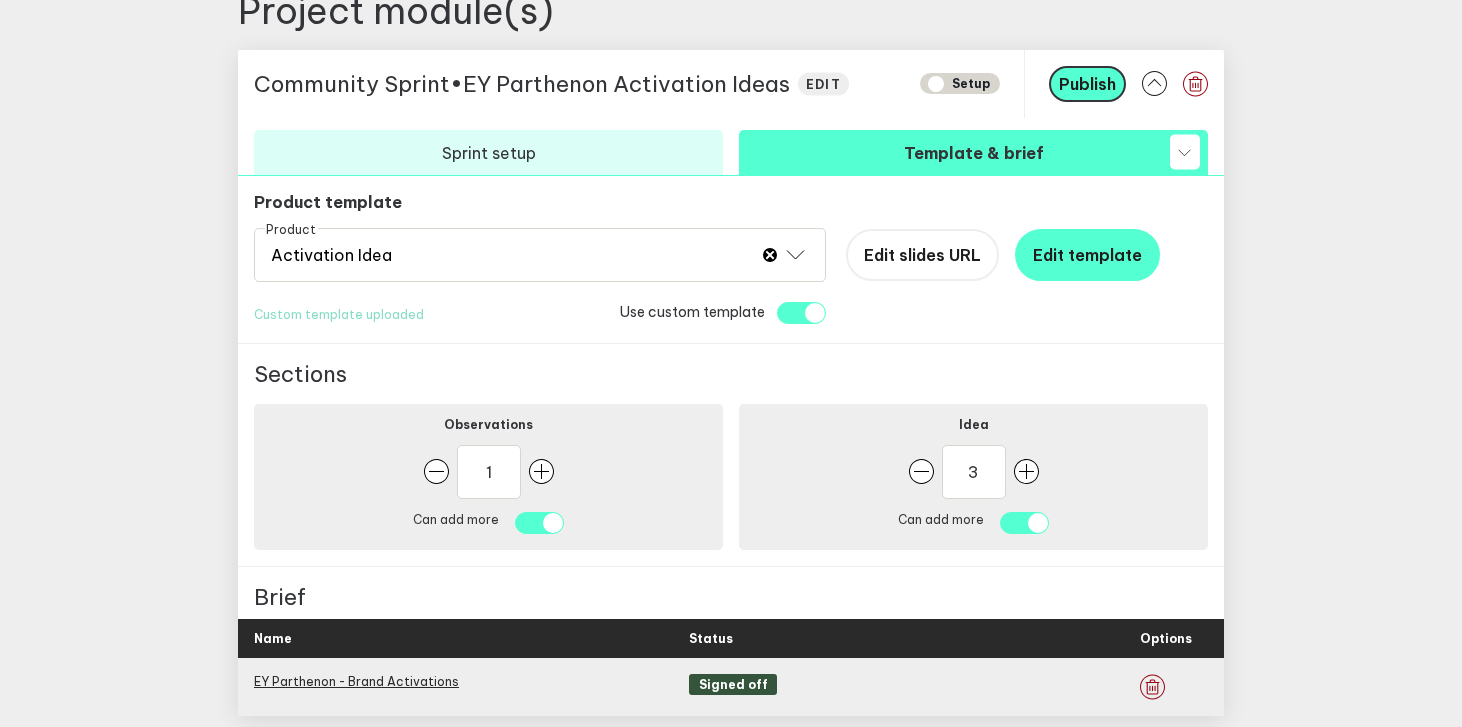 click on "Template & brief" at bounding box center [973, 152] 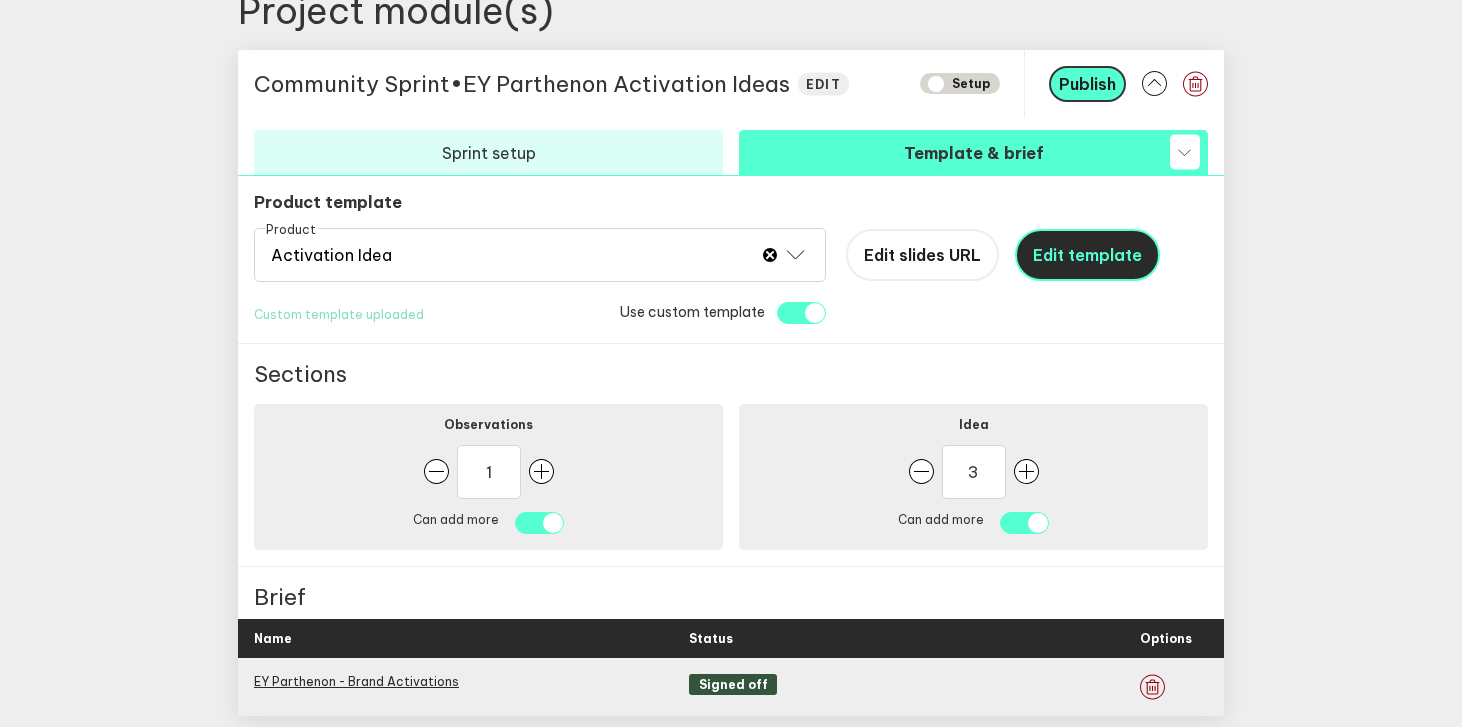 click on "Edit template" at bounding box center [1087, 255] 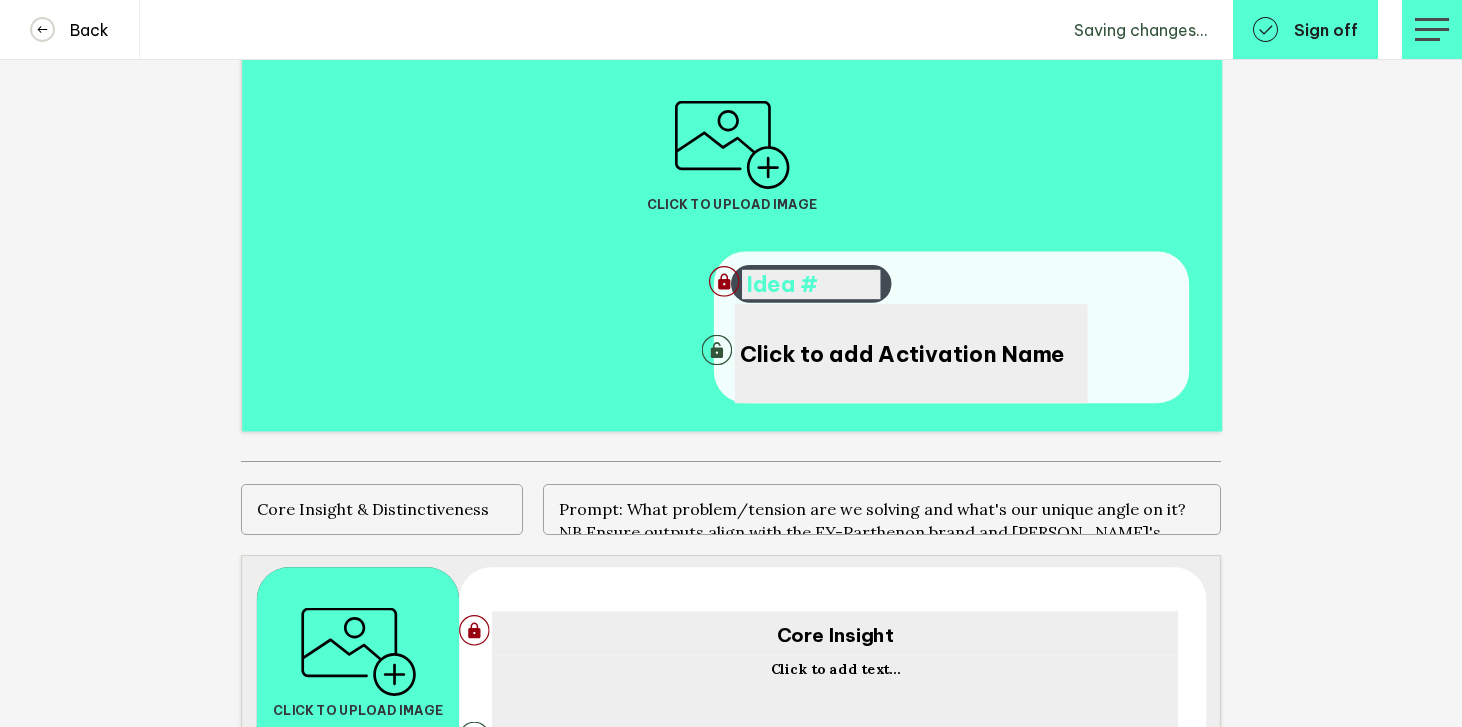 scroll, scrollTop: 1254, scrollLeft: 0, axis: vertical 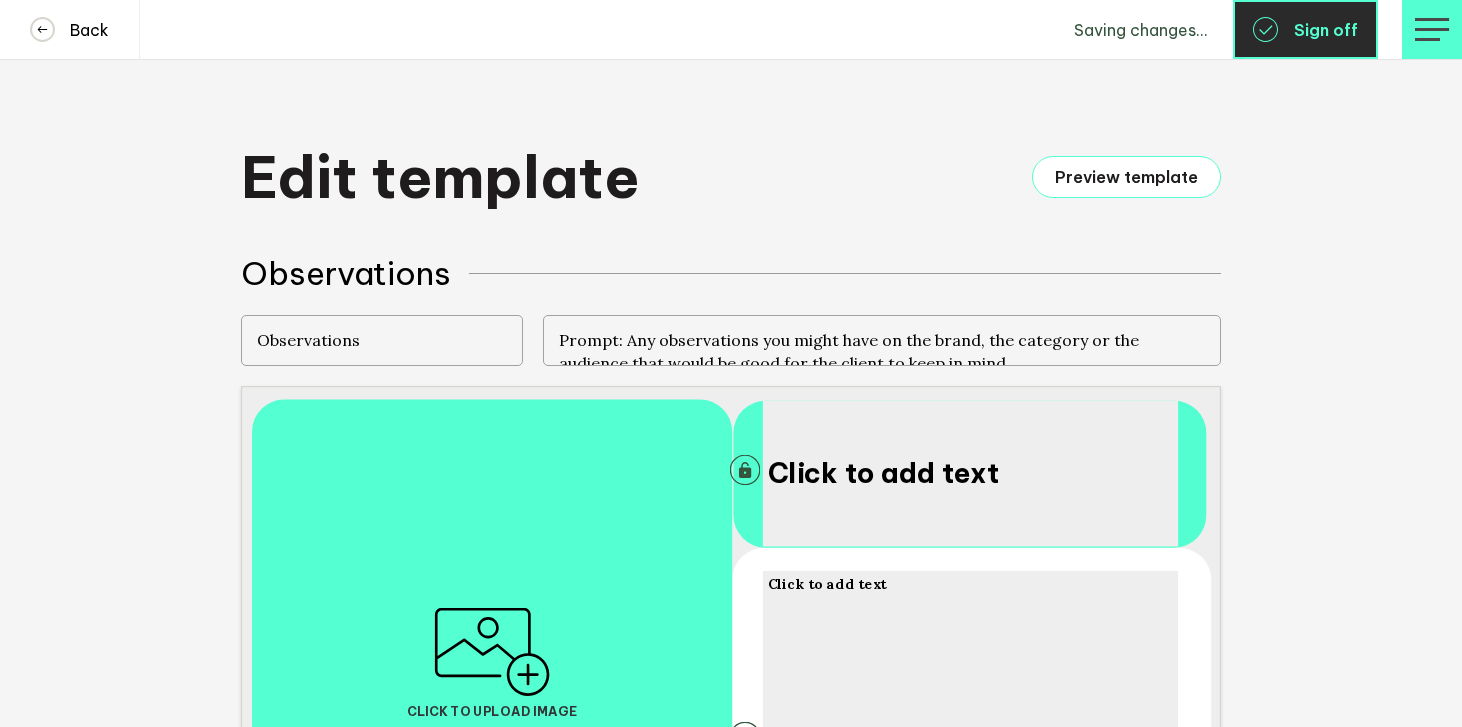 click on "Sign off" at bounding box center (1305, 29) 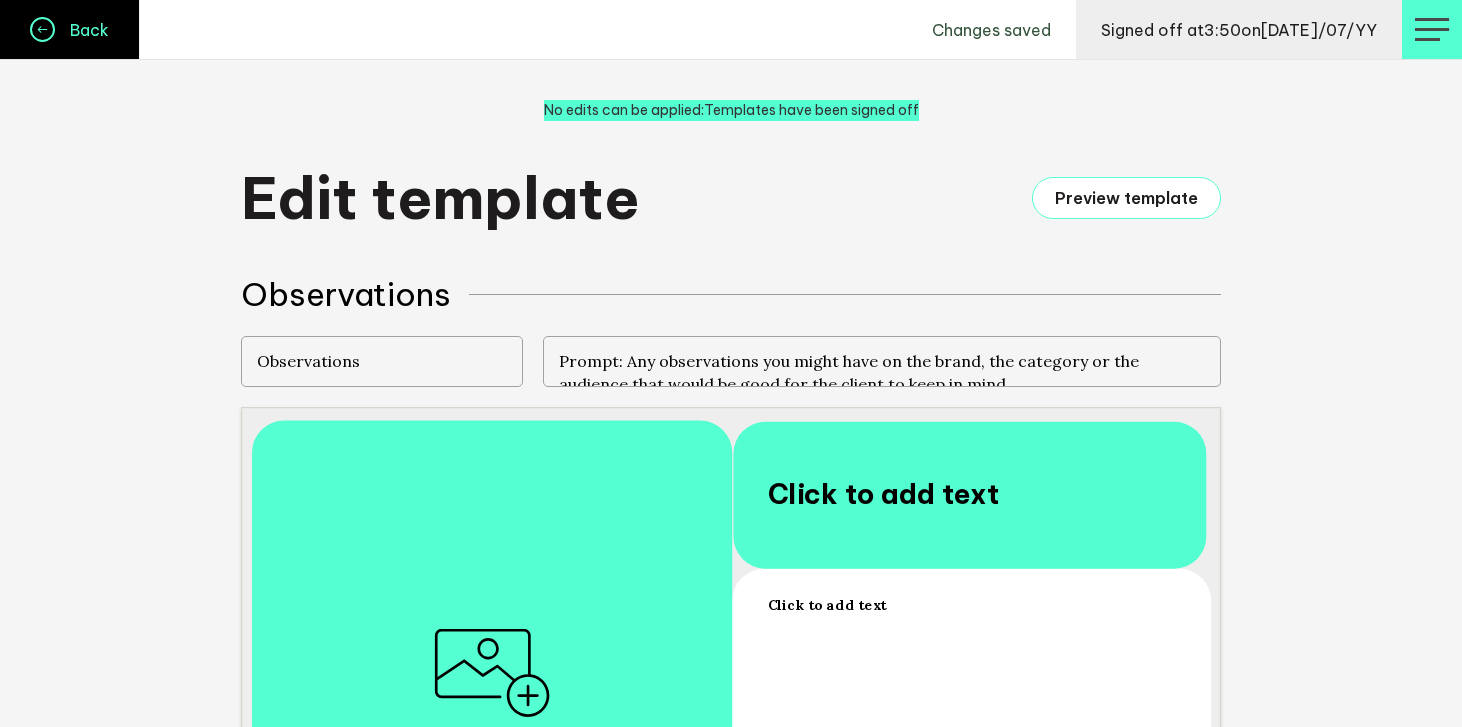 click on "Back" at bounding box center [82, 30] 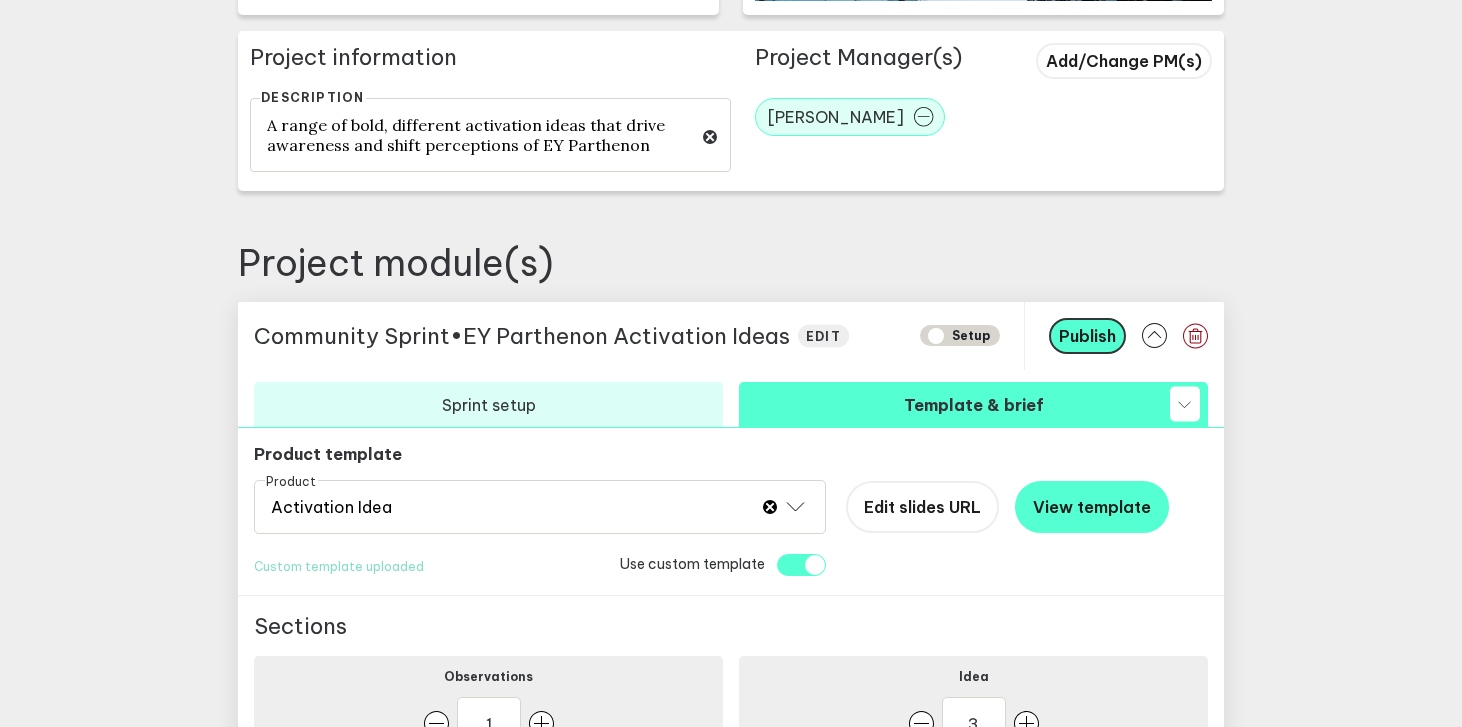 scroll, scrollTop: 687, scrollLeft: 0, axis: vertical 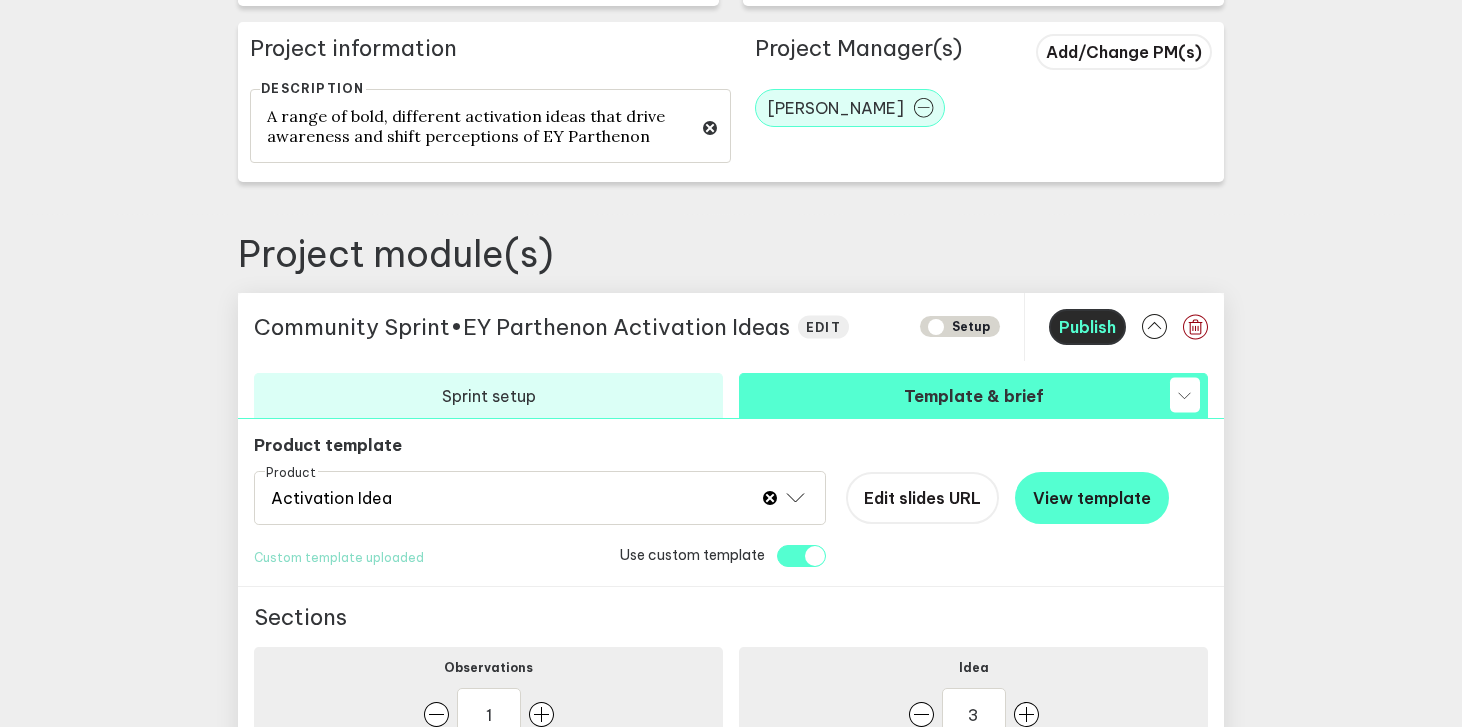 click on "Publish" at bounding box center [1087, 327] 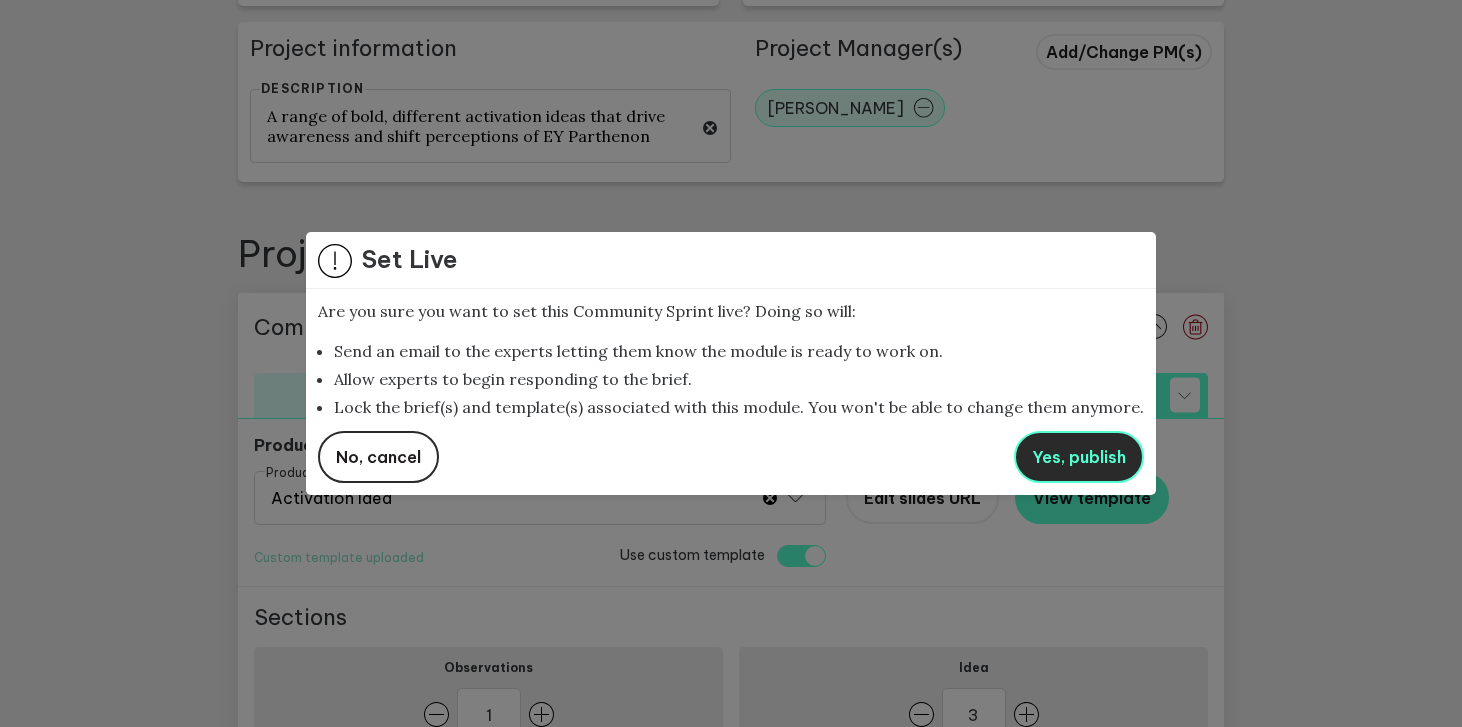 click on "Yes, publish" at bounding box center [1079, 457] 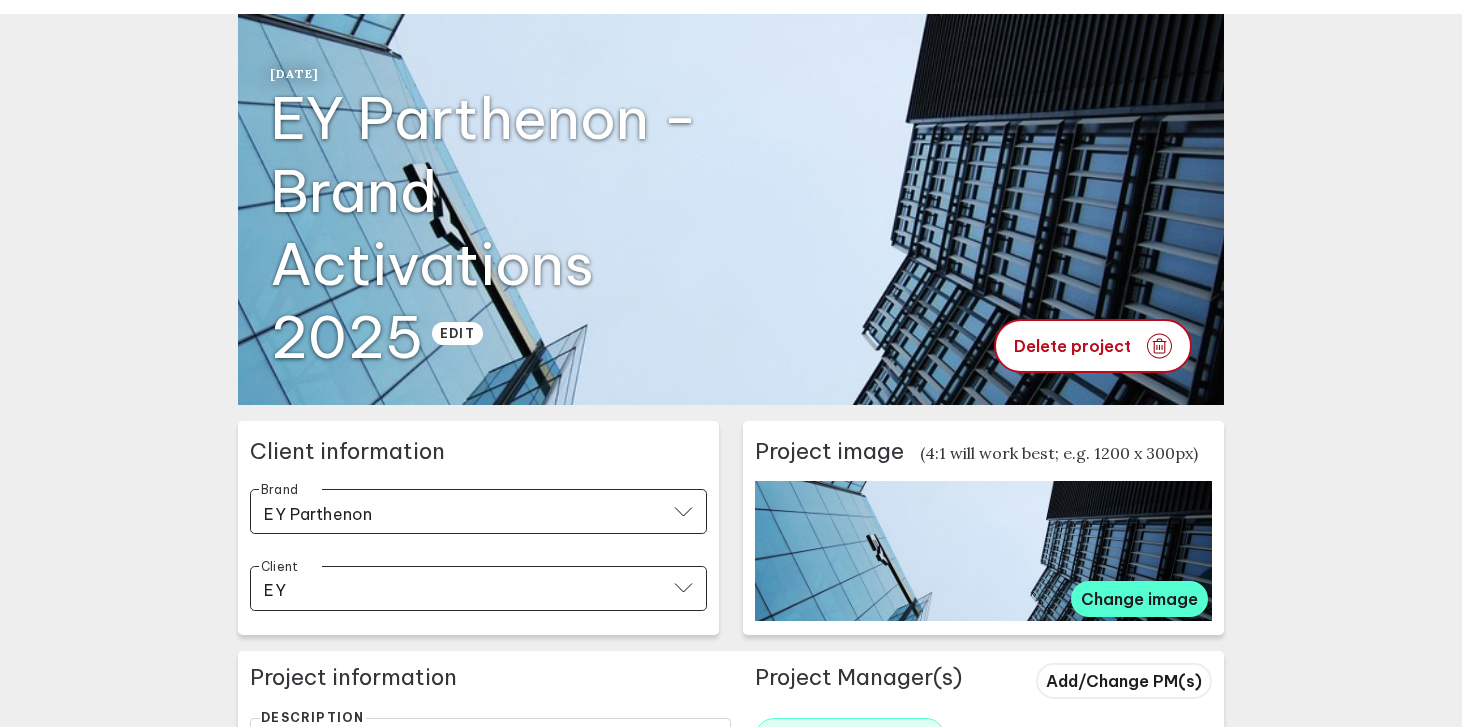 scroll, scrollTop: 0, scrollLeft: 0, axis: both 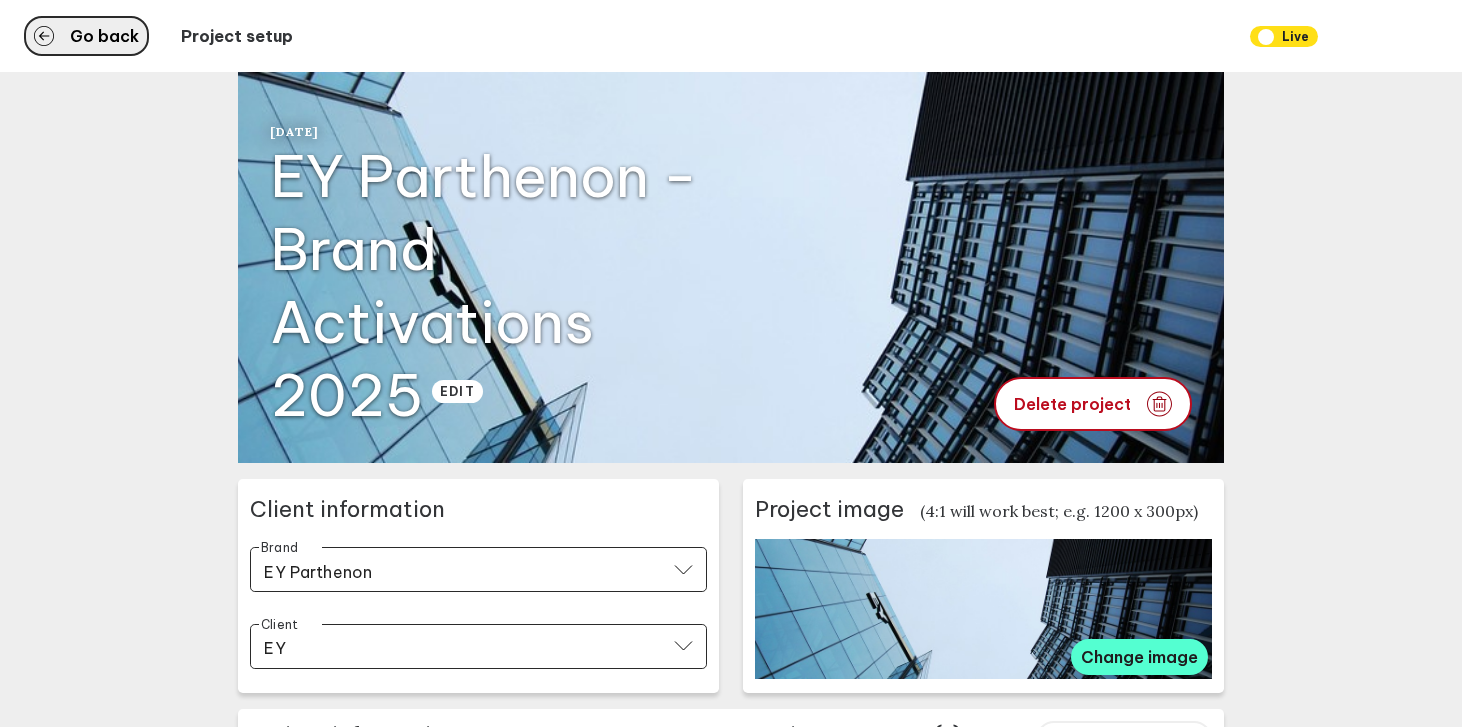 click on "Go back" at bounding box center [104, 36] 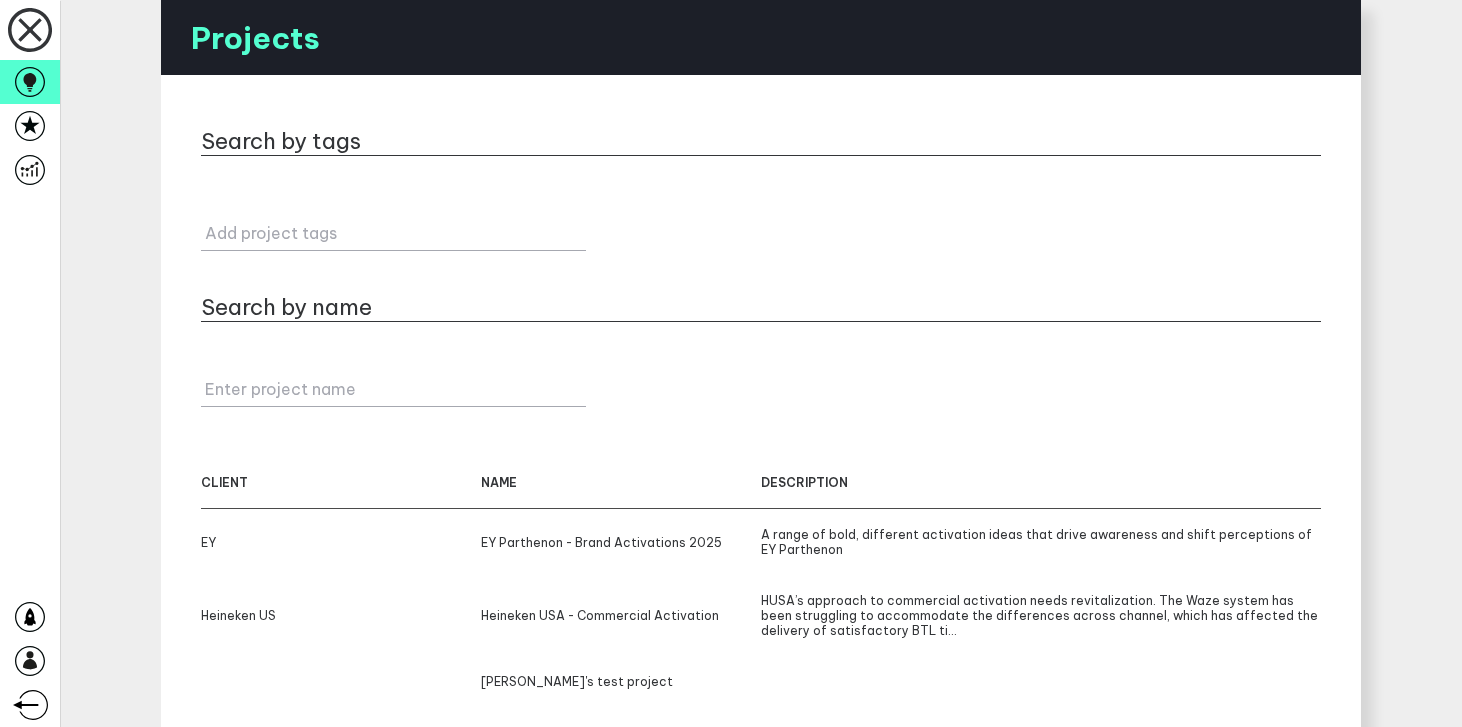 scroll, scrollTop: 121, scrollLeft: 0, axis: vertical 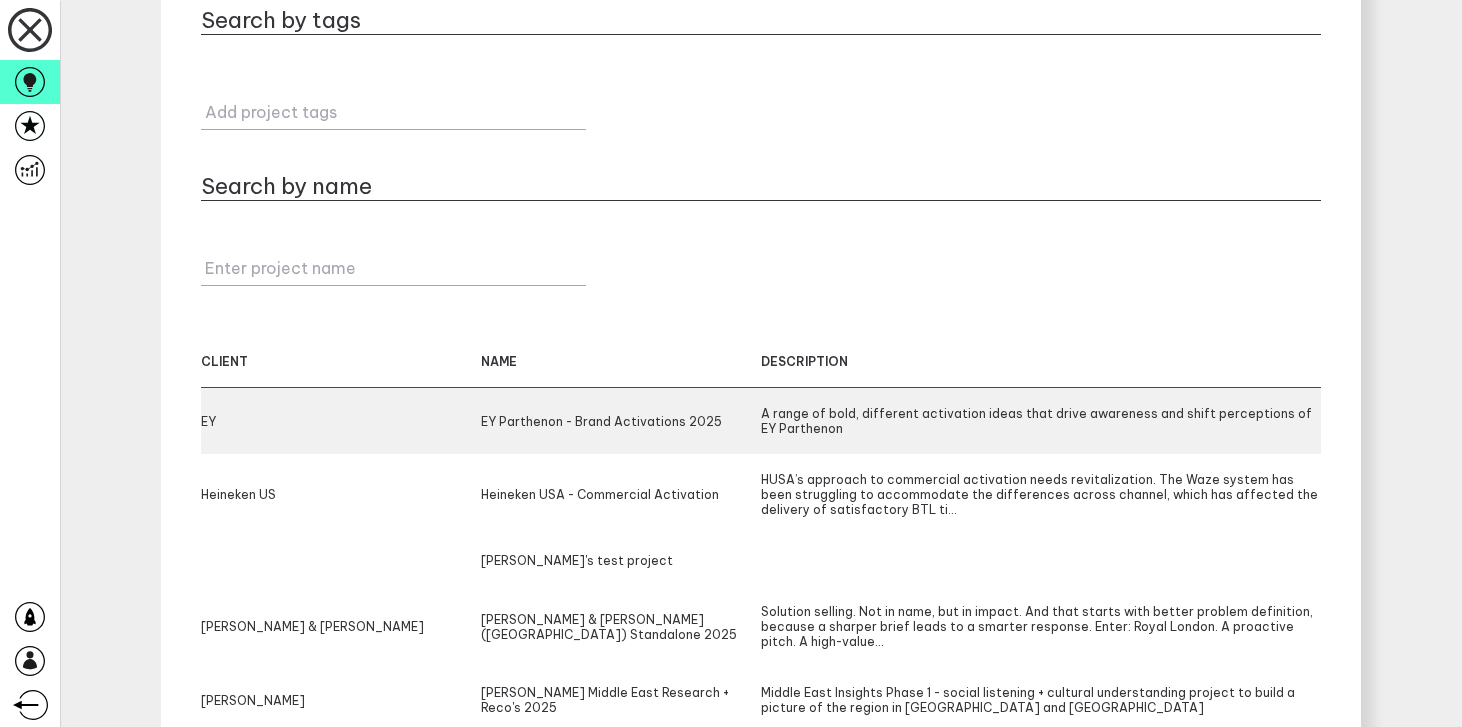 click on "EY Parthenon - Brand Activations 2025" at bounding box center (621, 421) 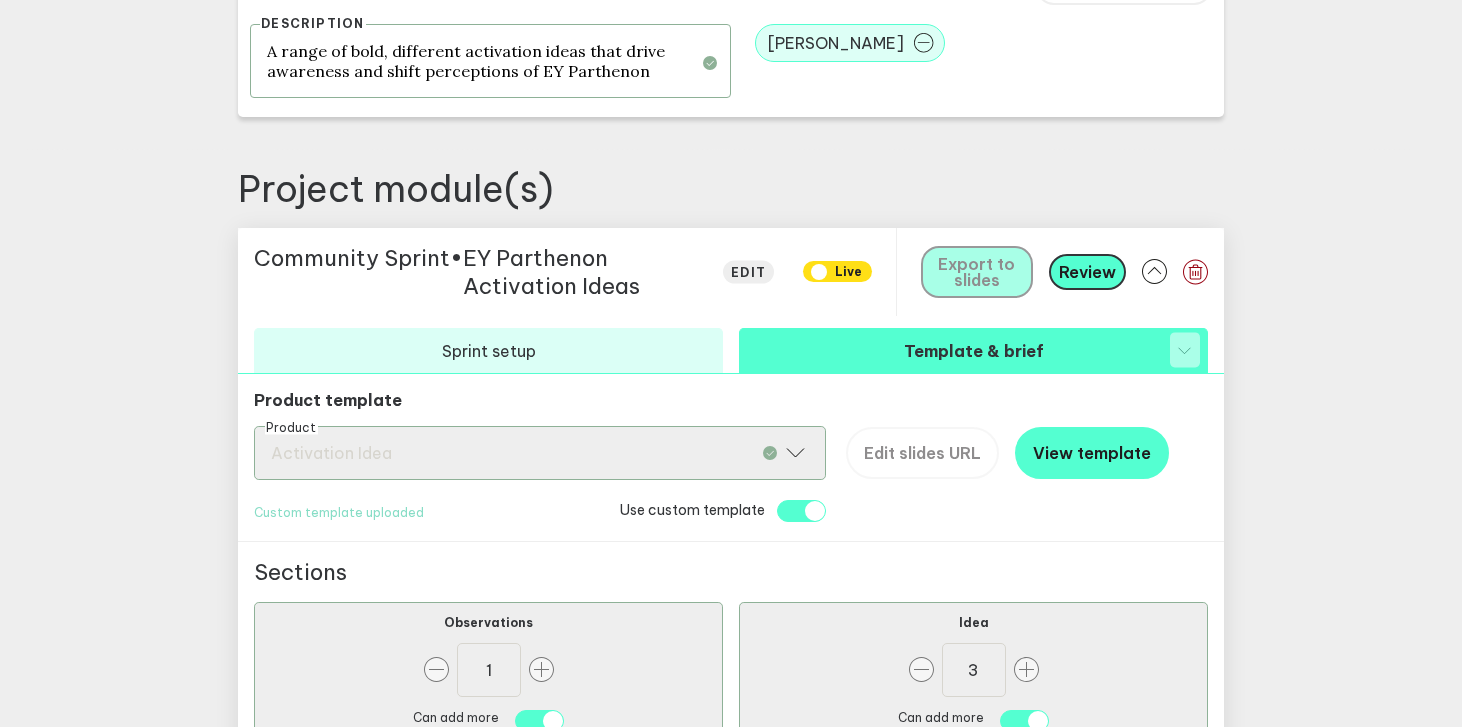 scroll, scrollTop: 920, scrollLeft: 0, axis: vertical 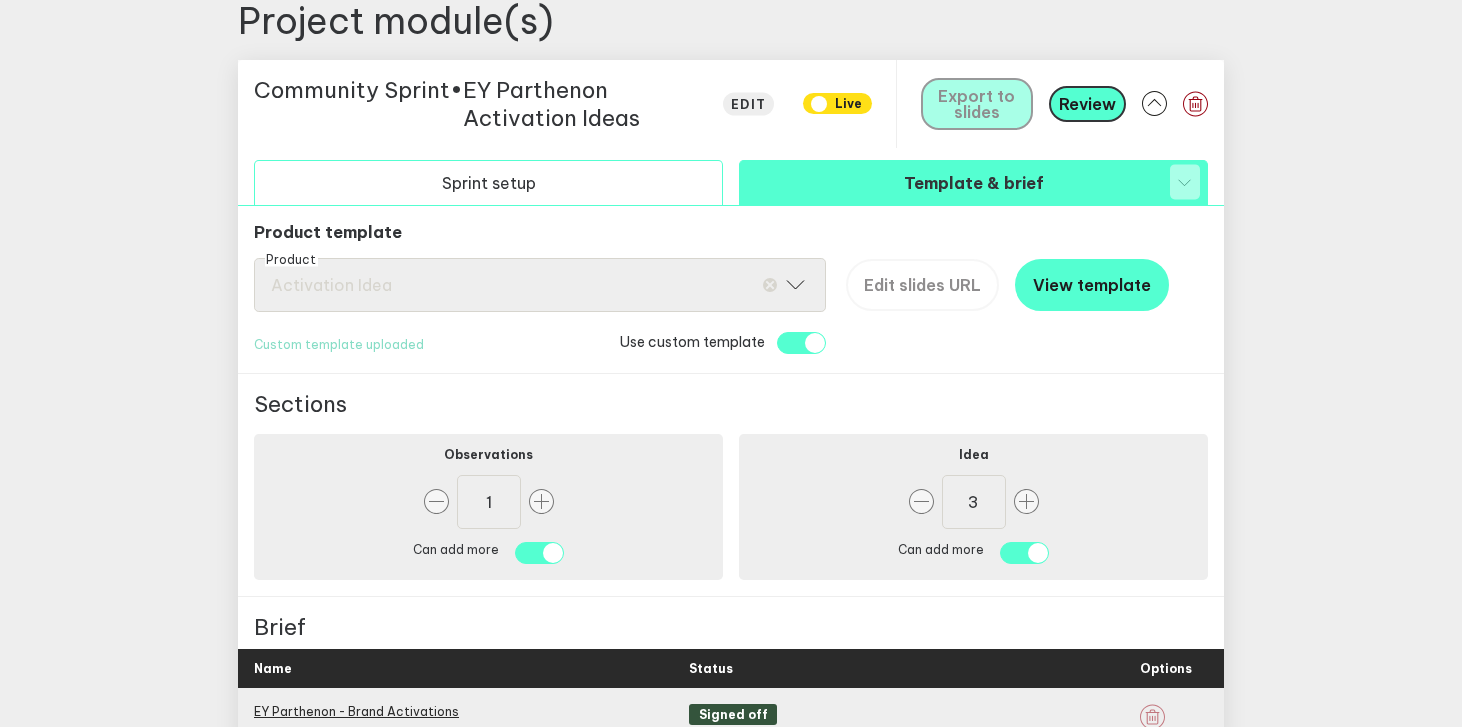 click on "Sprint setup" at bounding box center (488, 182) 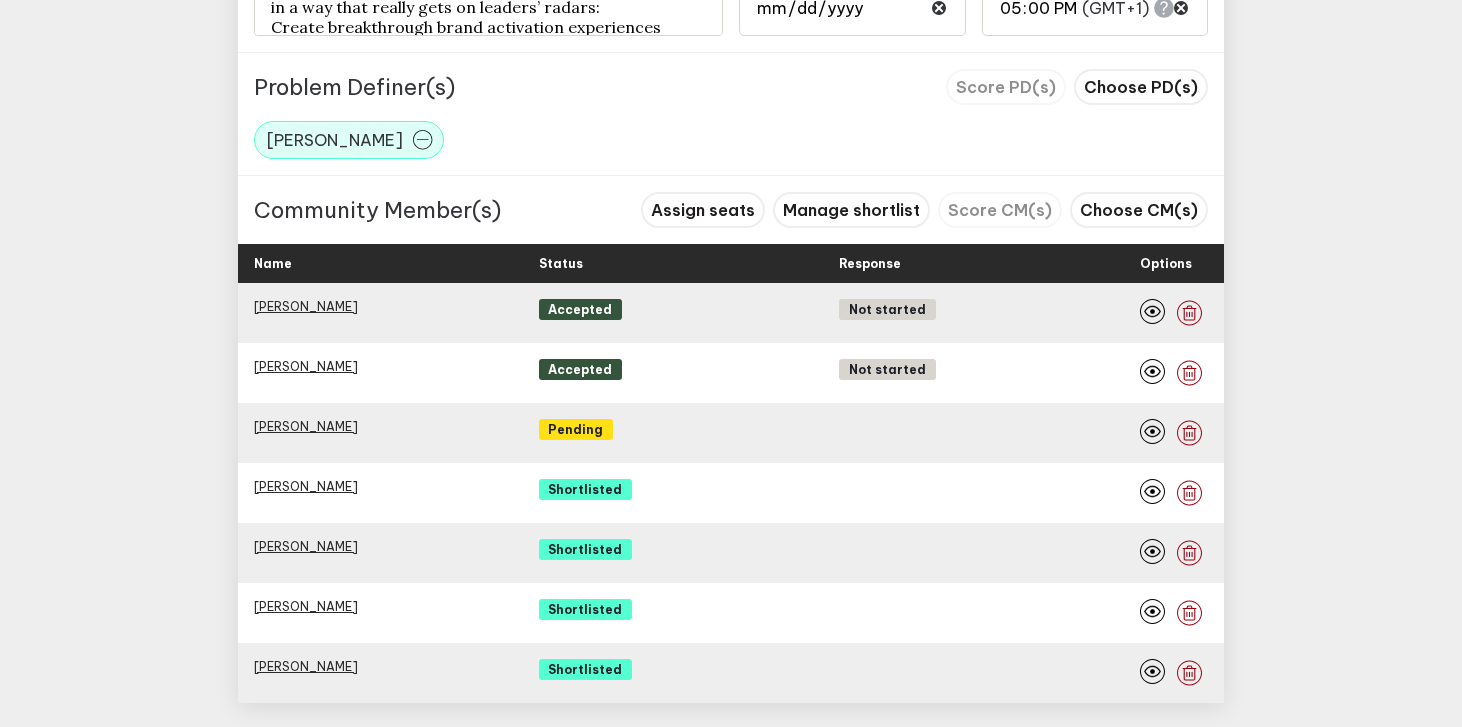 scroll, scrollTop: 1284, scrollLeft: 0, axis: vertical 